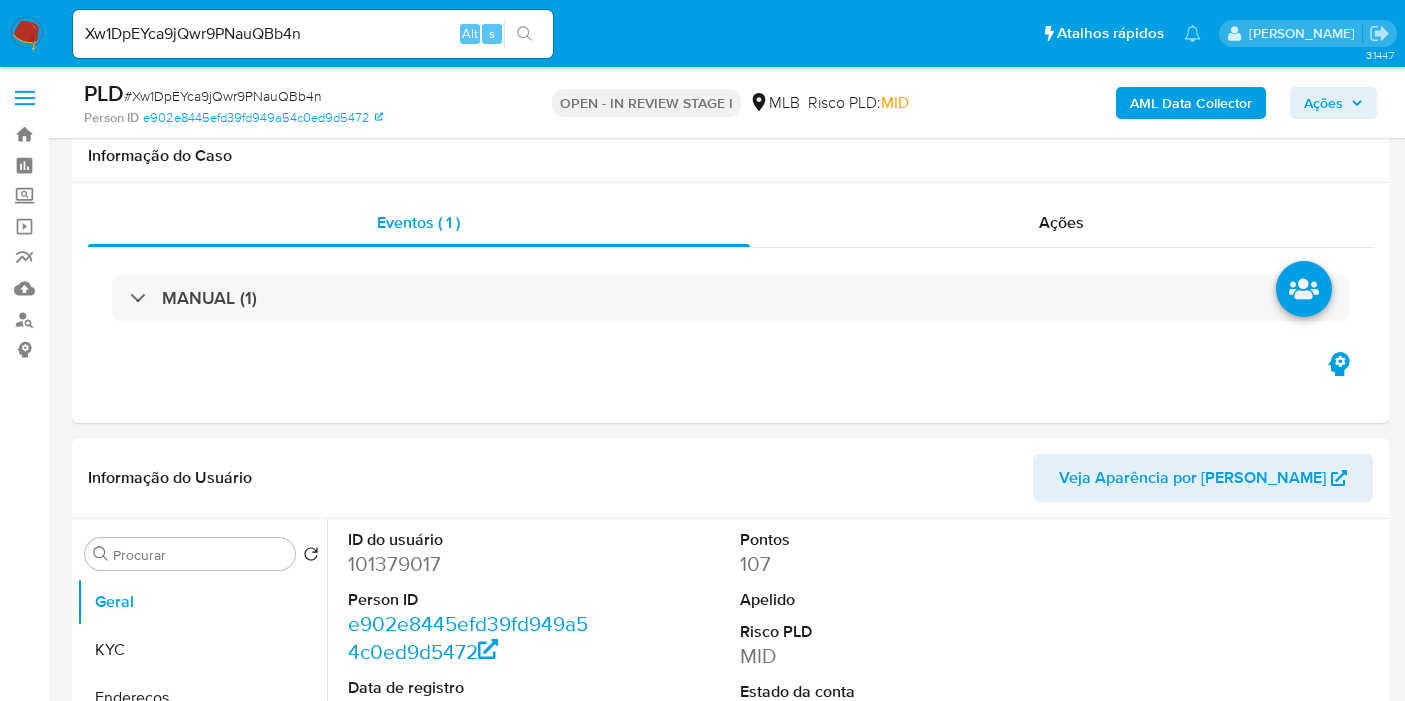 select on "10" 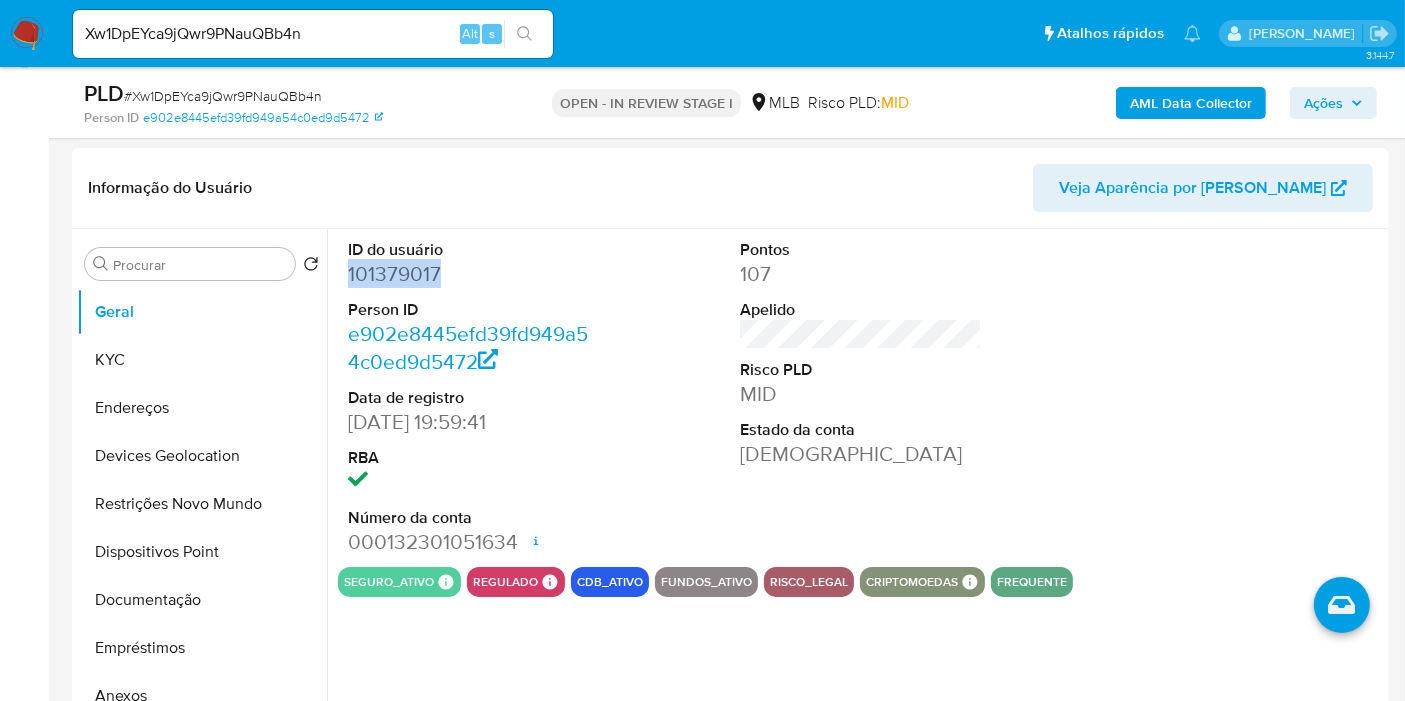 scroll, scrollTop: 555, scrollLeft: 0, axis: vertical 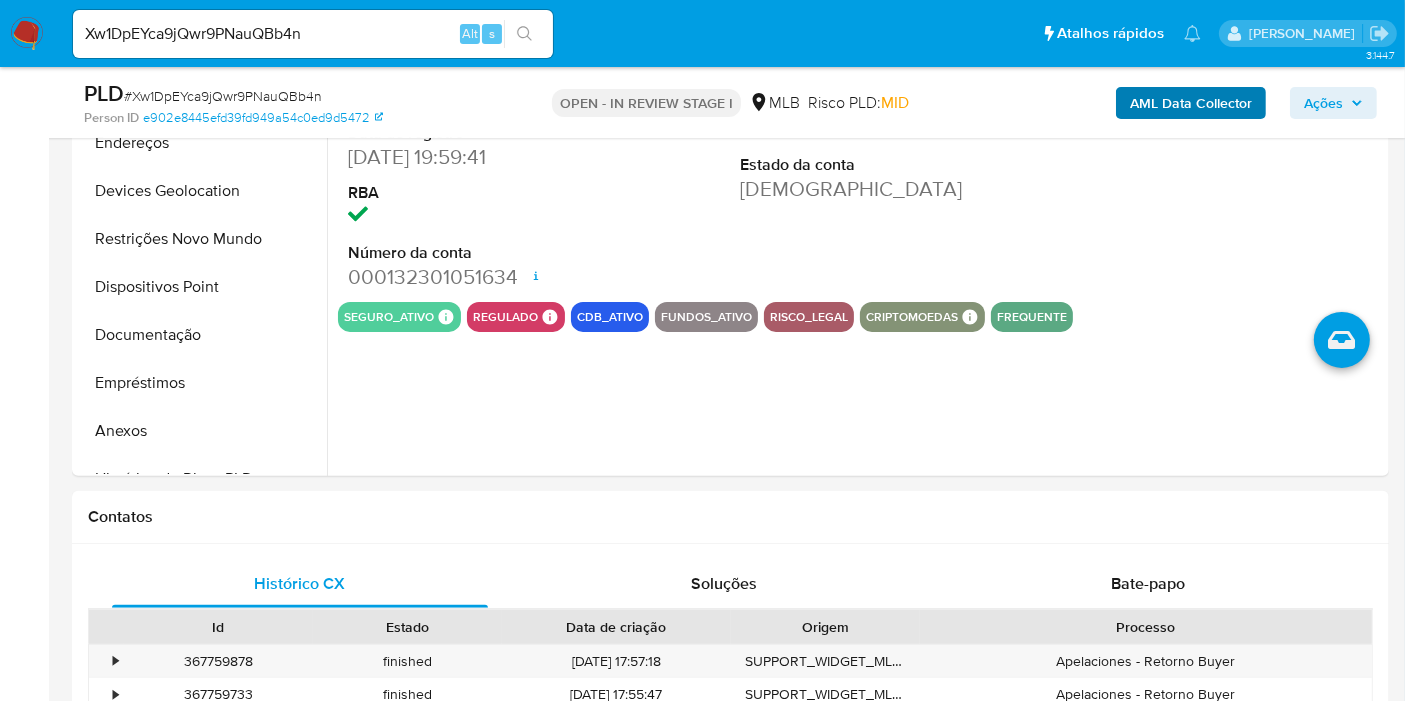 drag, startPoint x: 1171, startPoint y: 123, endPoint x: 1170, endPoint y: 113, distance: 10.049875 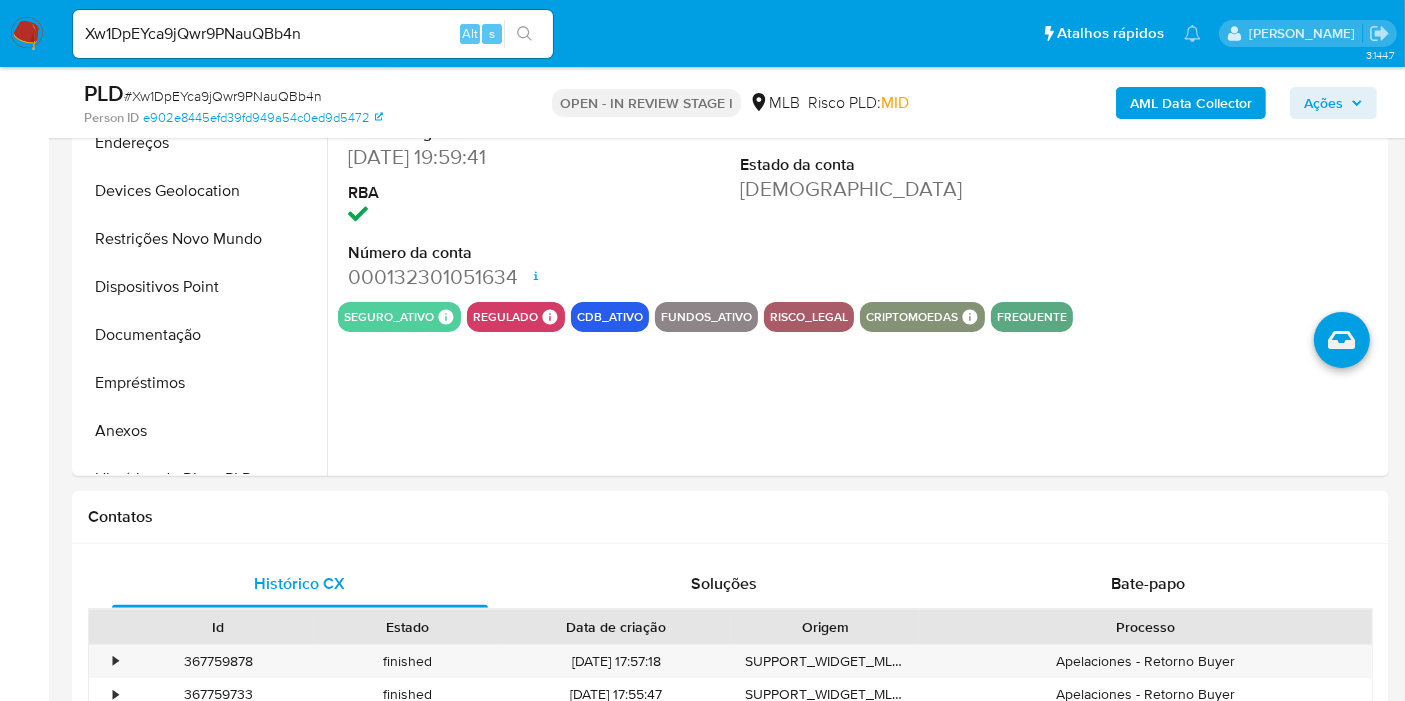 click on "AML Data Collector" at bounding box center [1191, 103] 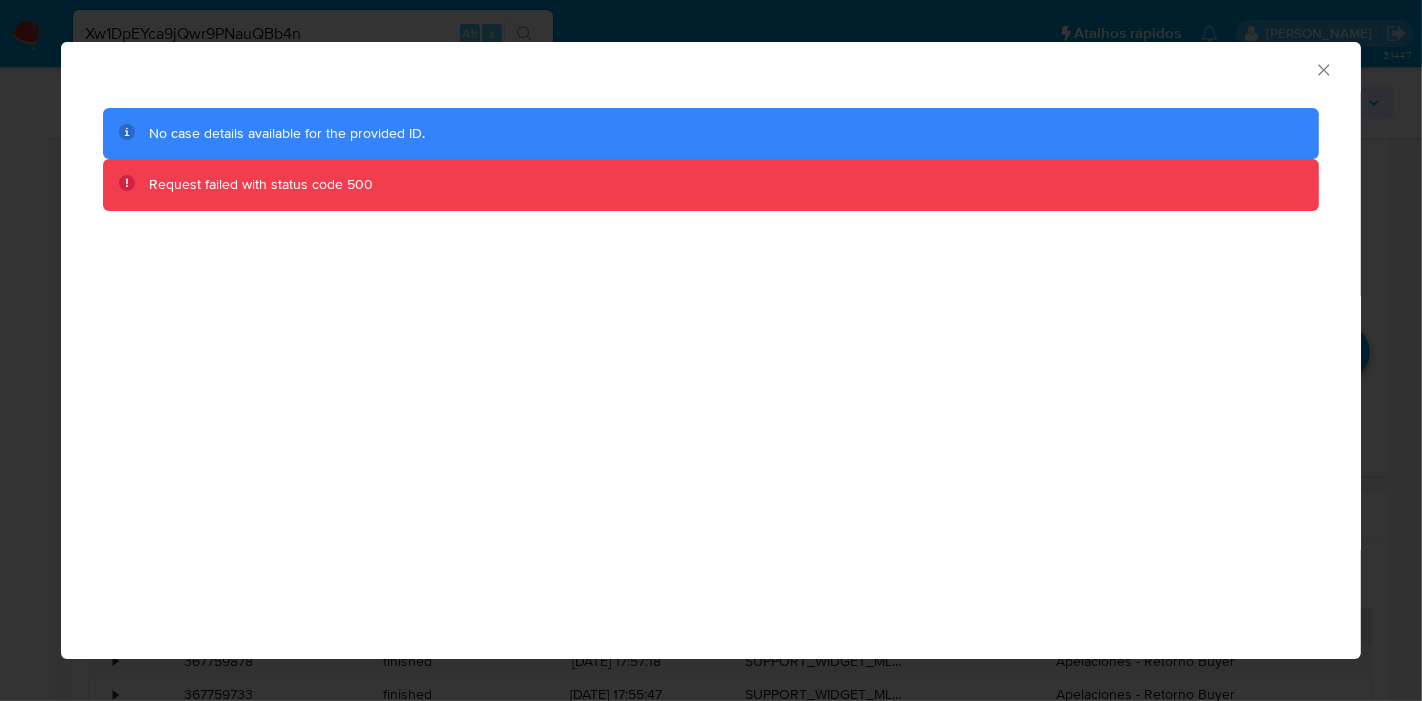 click on "AML Data Collector" at bounding box center (711, 67) 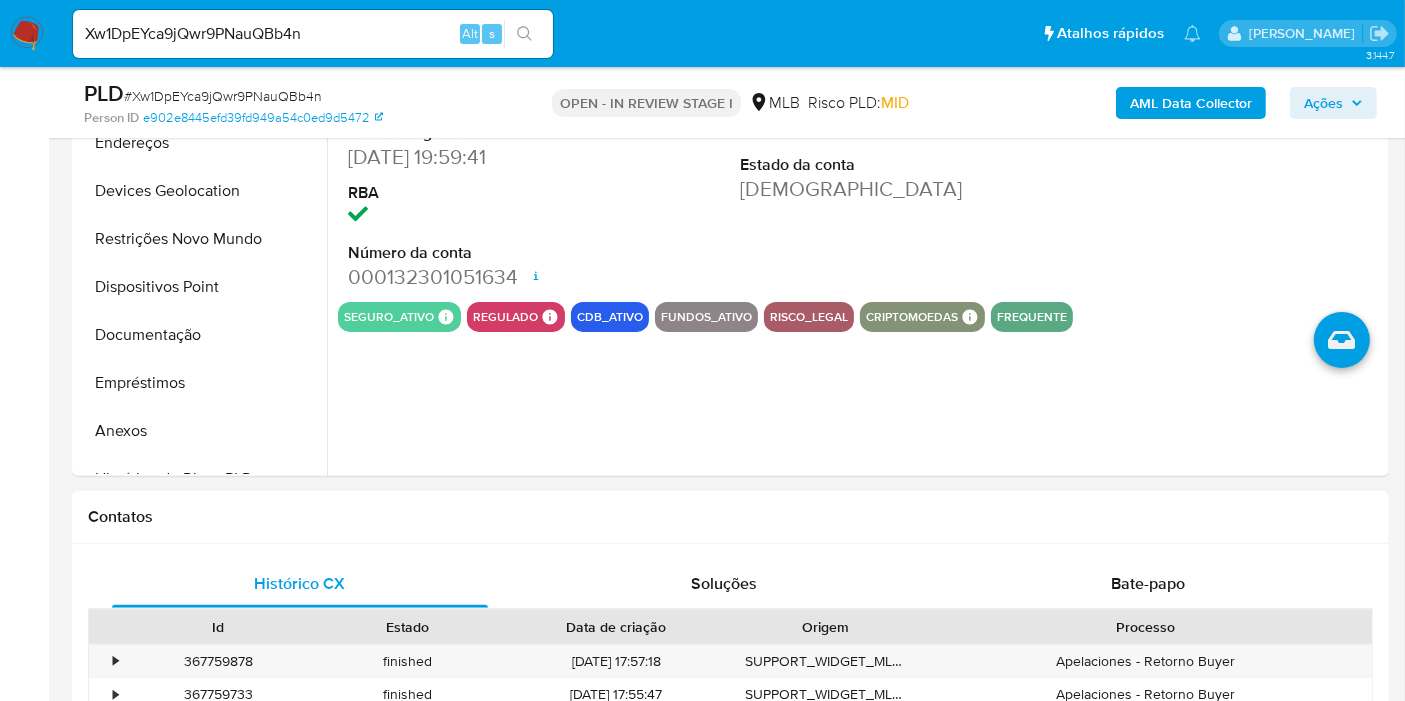 type 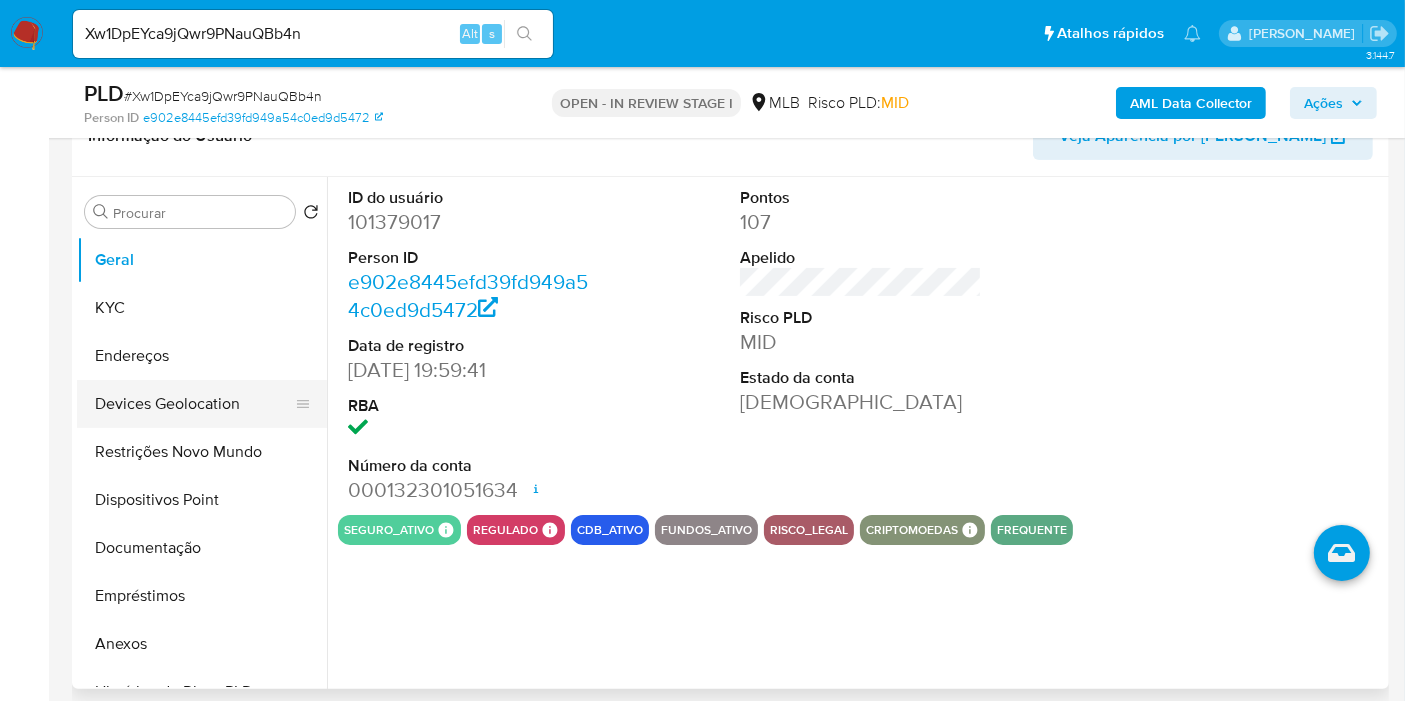 scroll, scrollTop: 333, scrollLeft: 0, axis: vertical 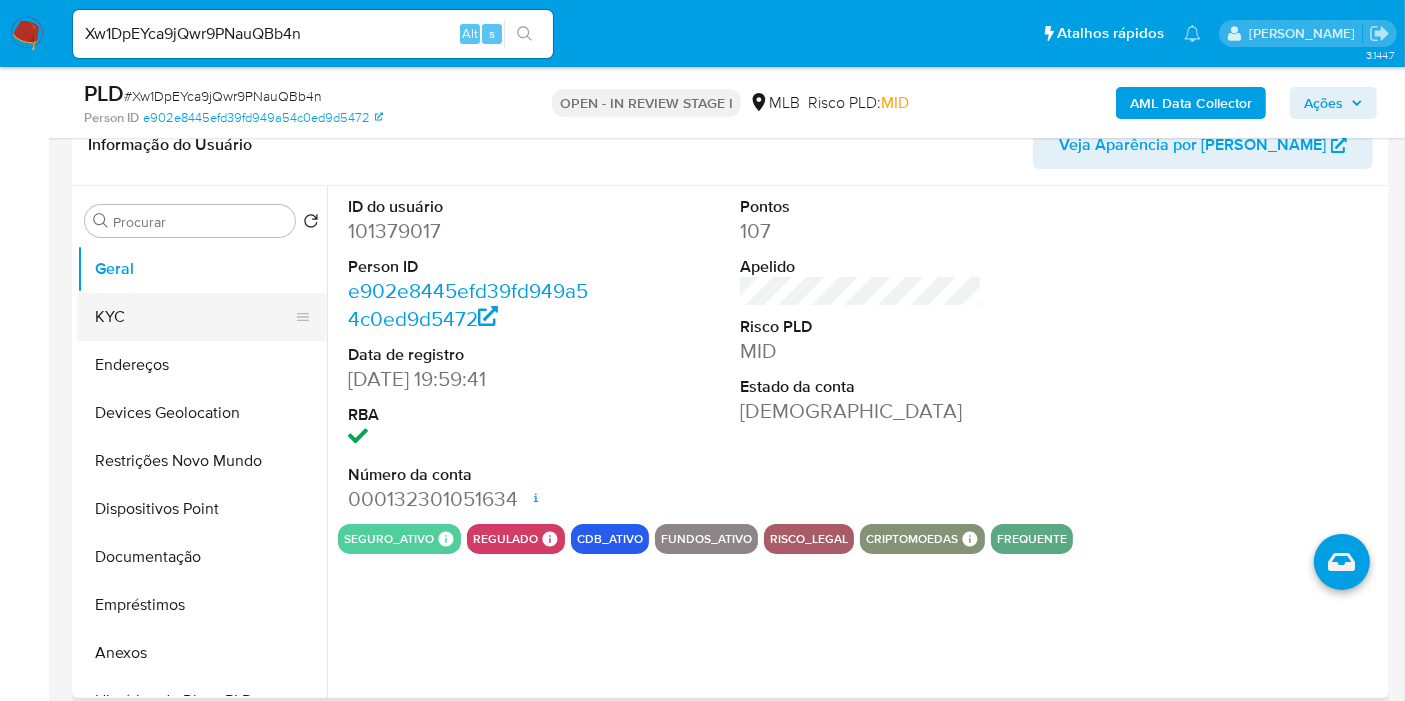 click on "KYC" at bounding box center [194, 317] 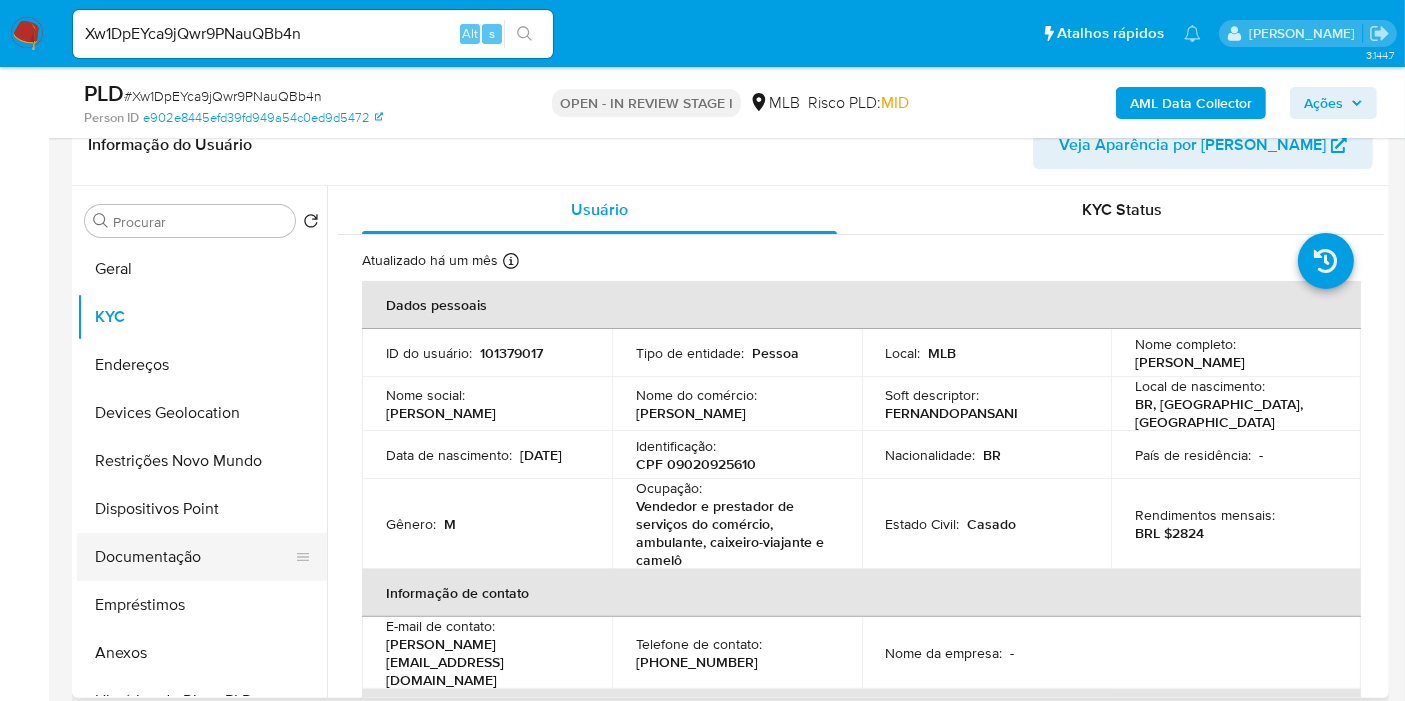 click on "Documentação" at bounding box center (194, 557) 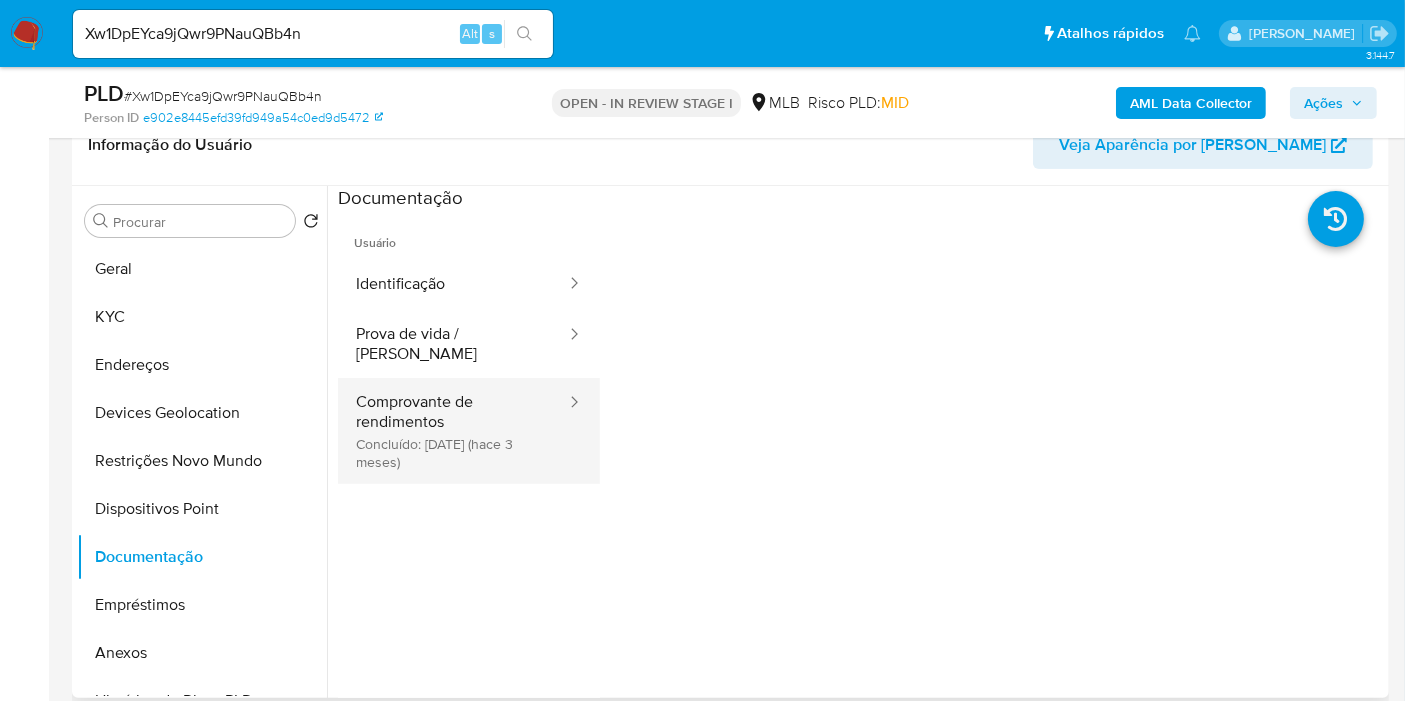 click on "Comprovante de rendimentos Concluído: 24/04/2025 (hace 3 meses)" at bounding box center (453, 431) 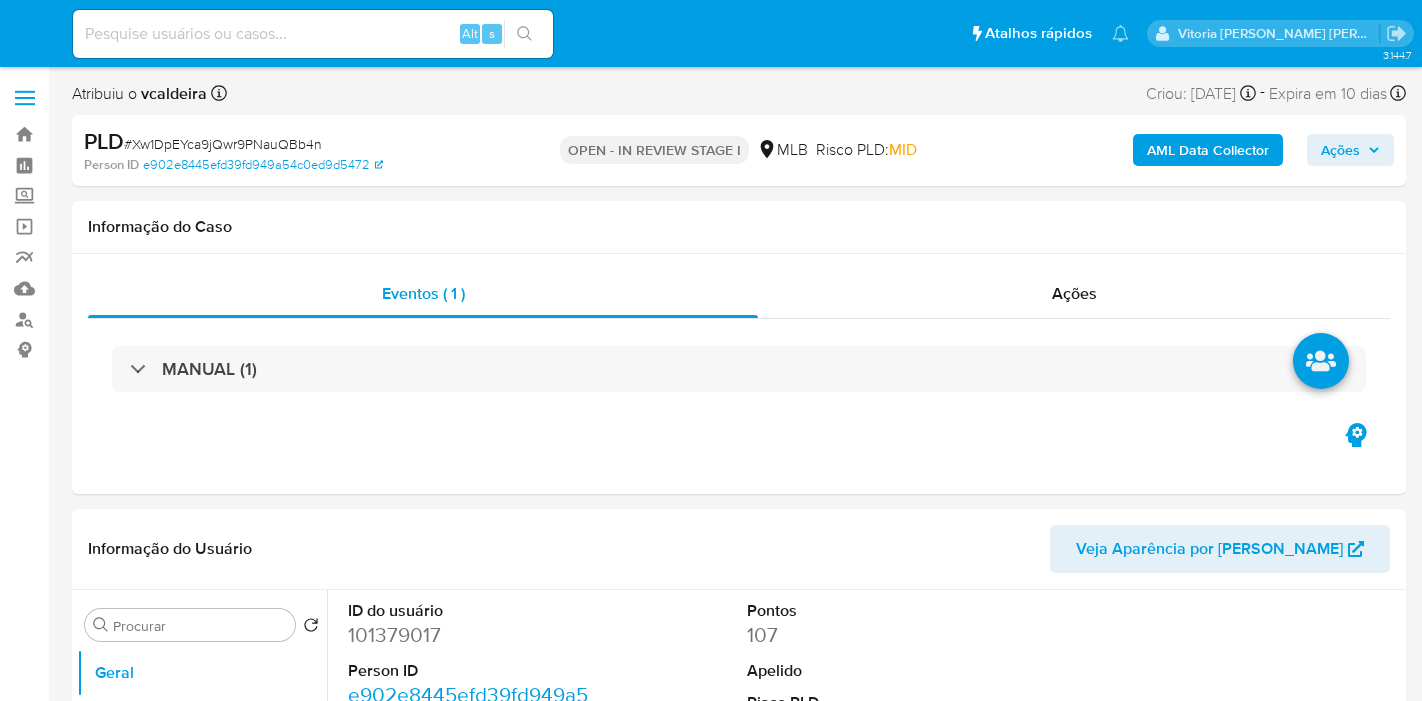 select on "10" 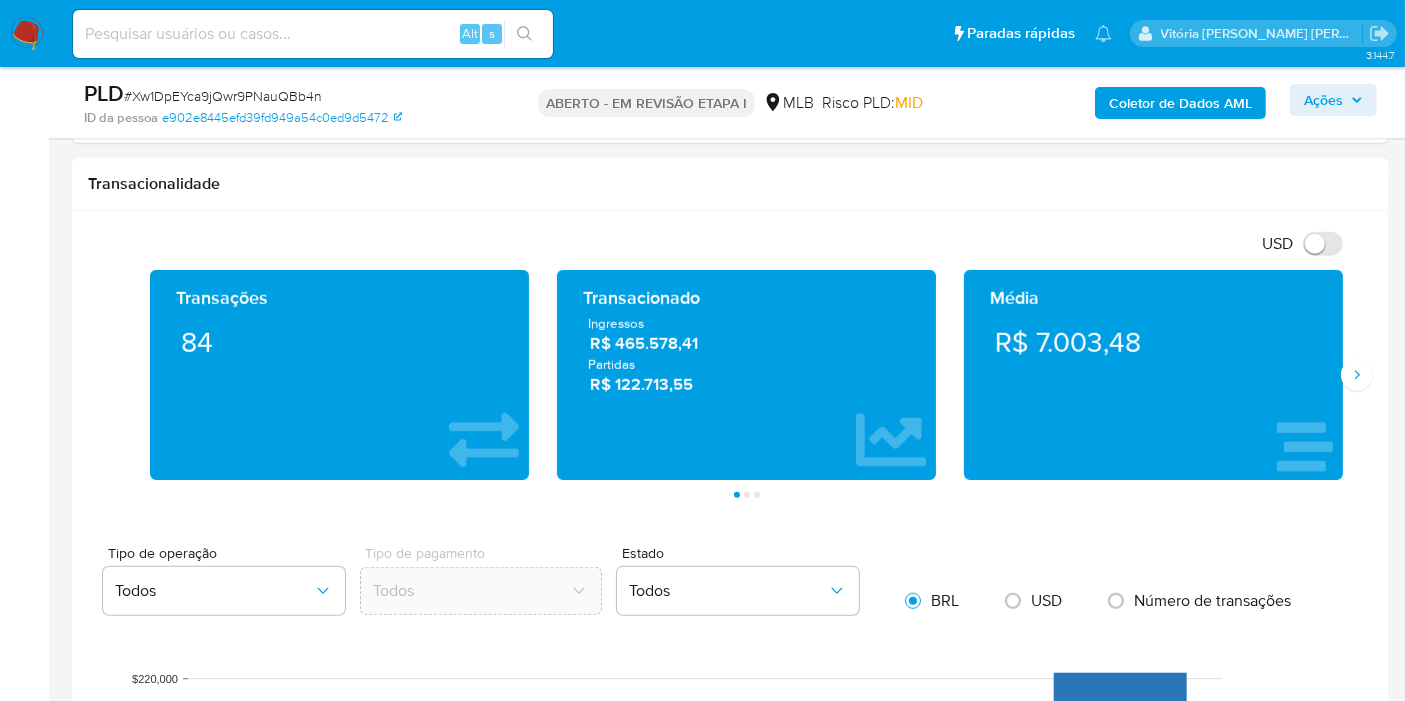 scroll, scrollTop: 1444, scrollLeft: 0, axis: vertical 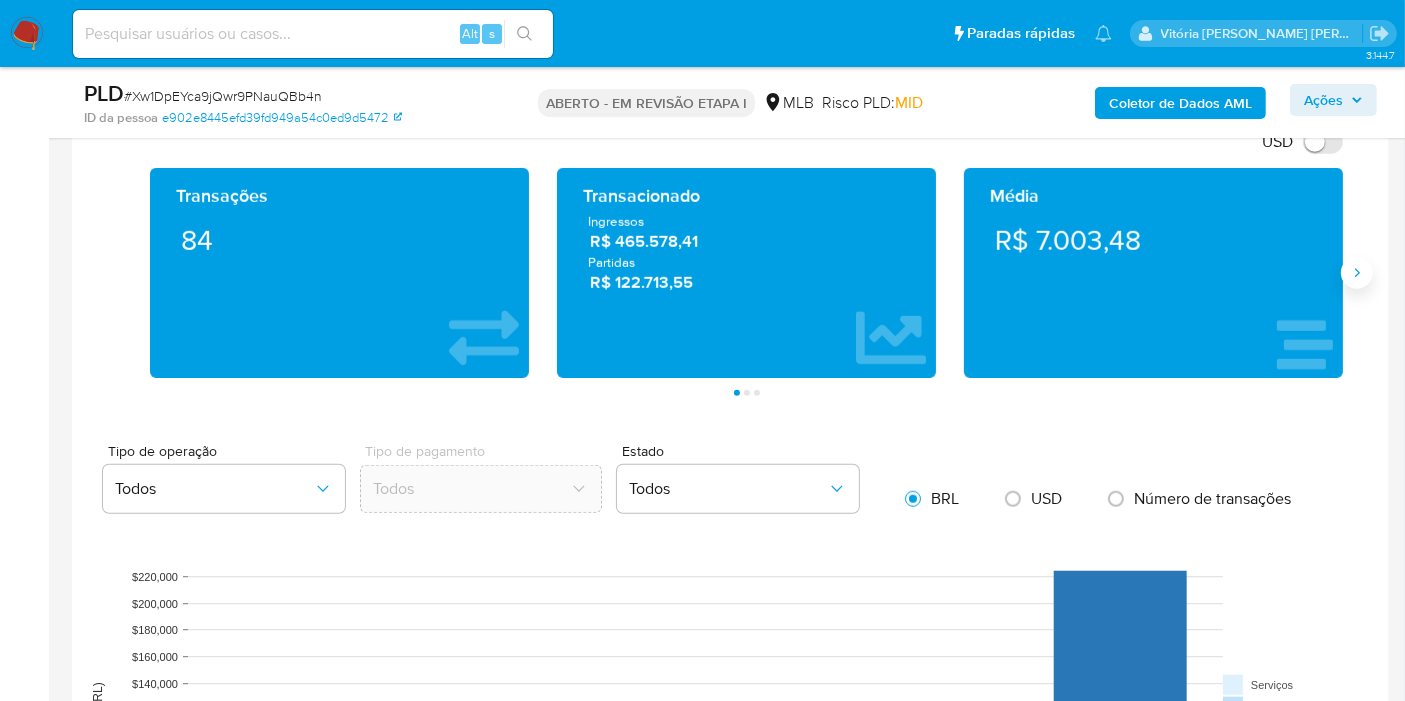 click at bounding box center (1357, 273) 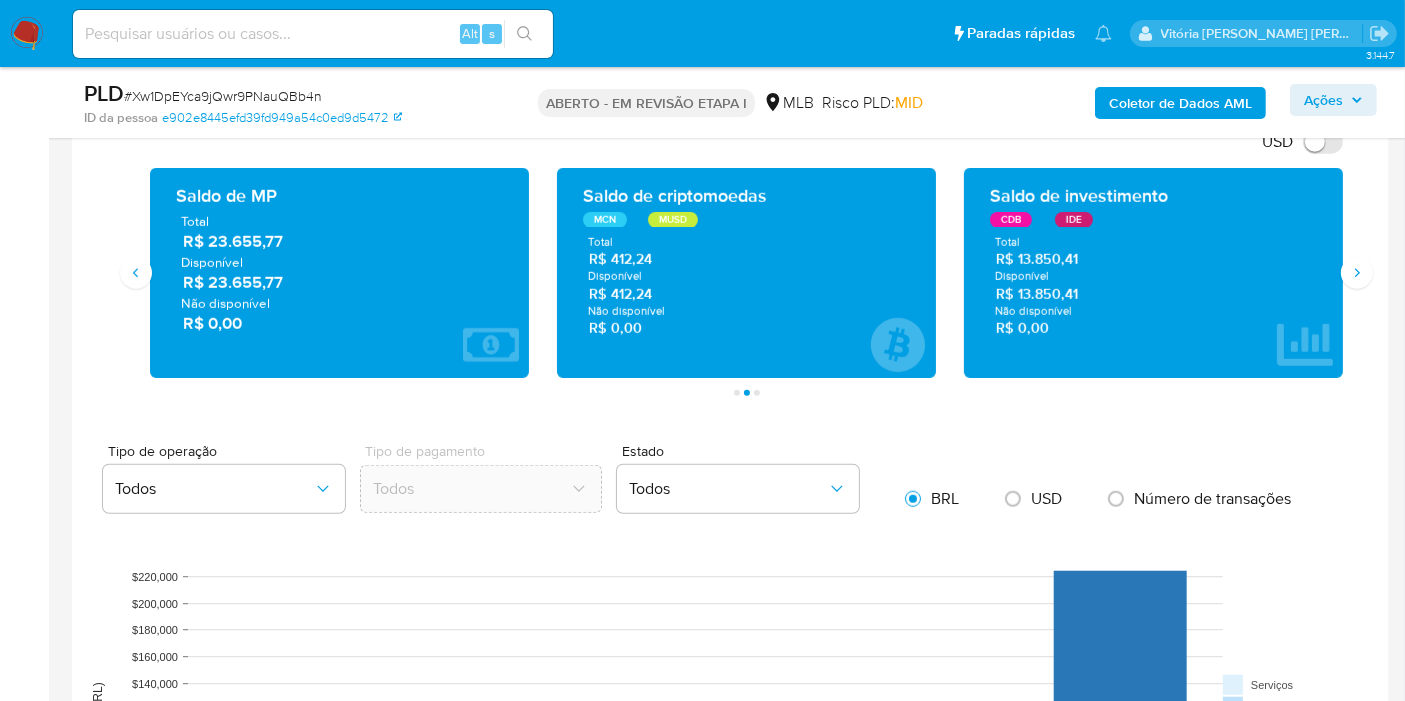 drag, startPoint x: 288, startPoint y: 278, endPoint x: 207, endPoint y: 279, distance: 81.00617 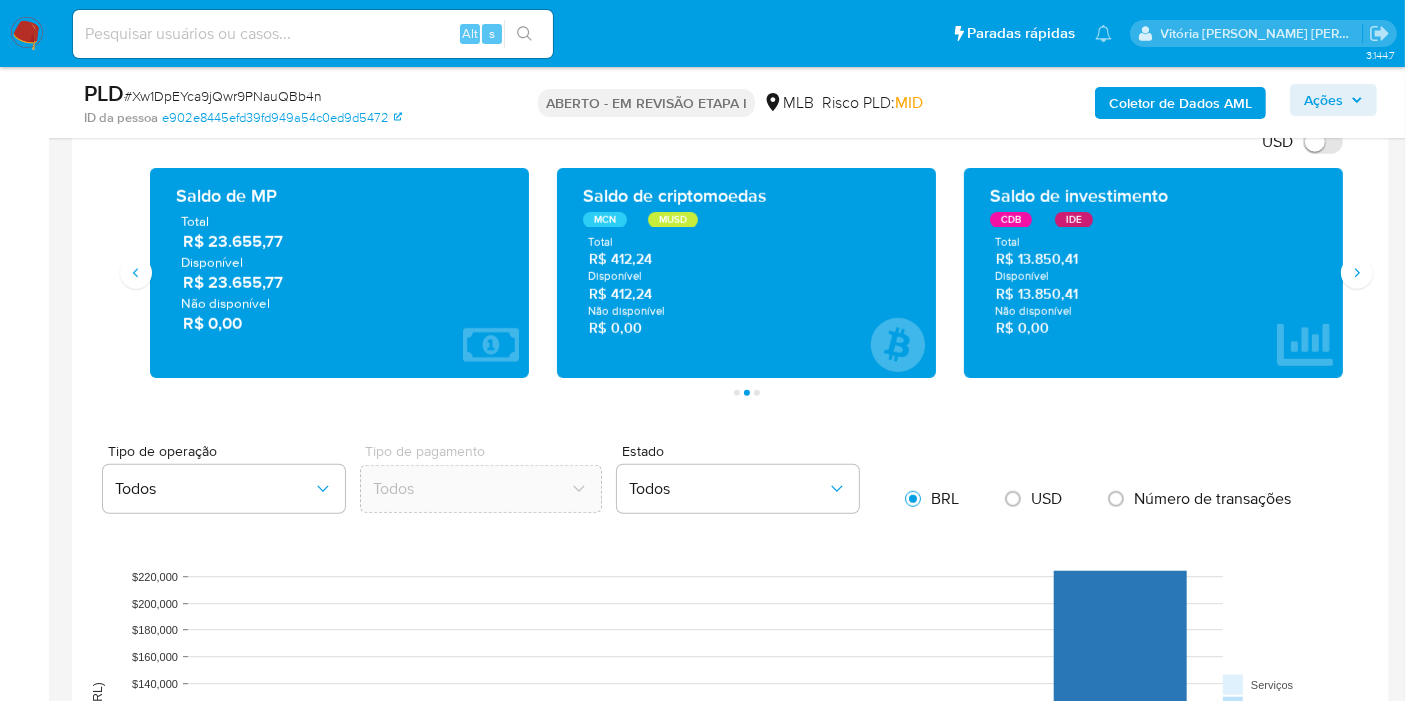 drag, startPoint x: 1081, startPoint y: 289, endPoint x: 1017, endPoint y: 291, distance: 64.03124 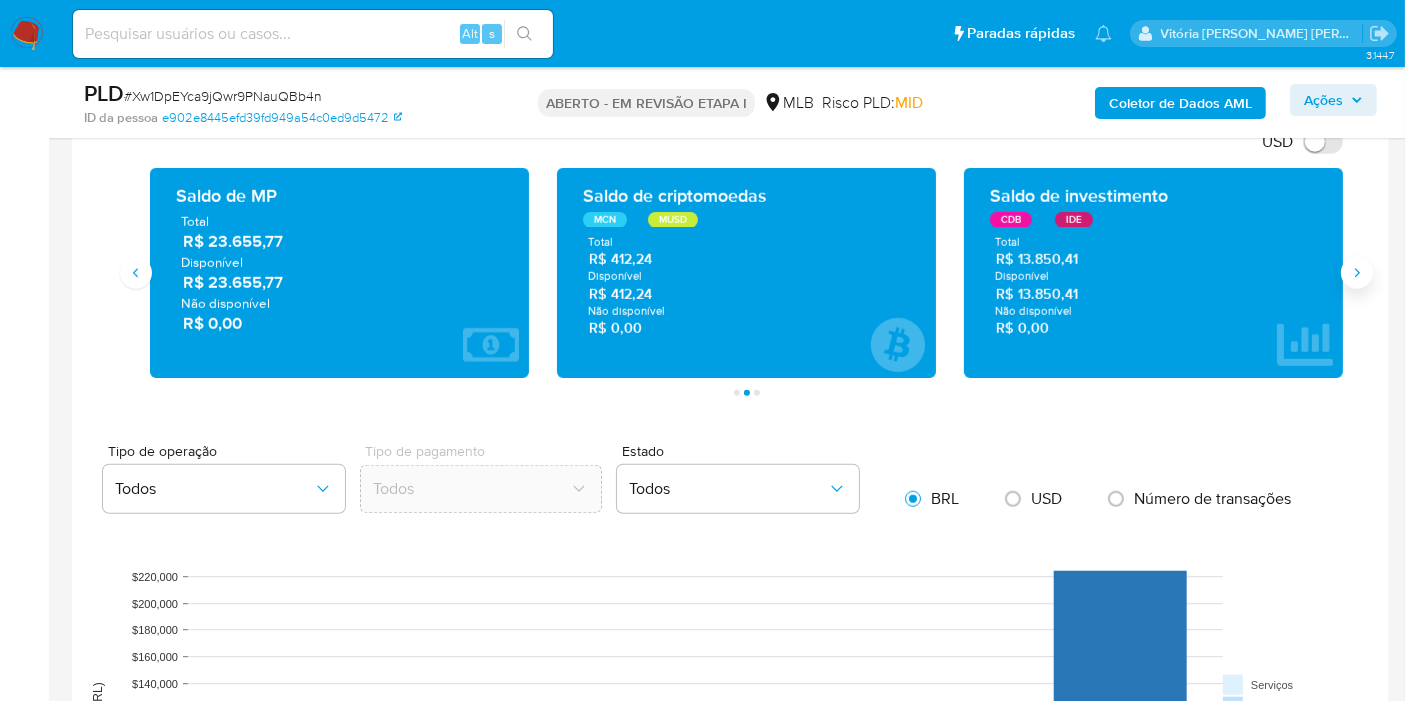 click 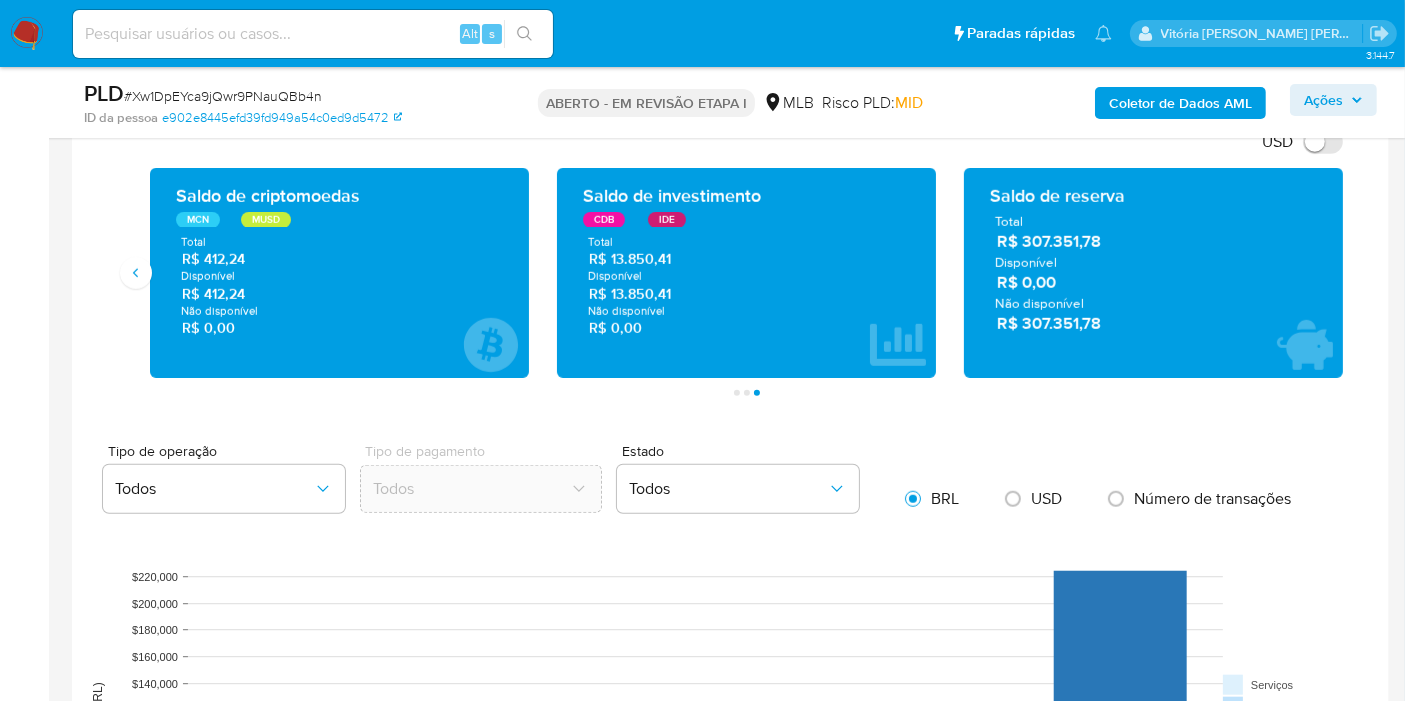 drag, startPoint x: 1117, startPoint y: 320, endPoint x: 1022, endPoint y: 321, distance: 95.005264 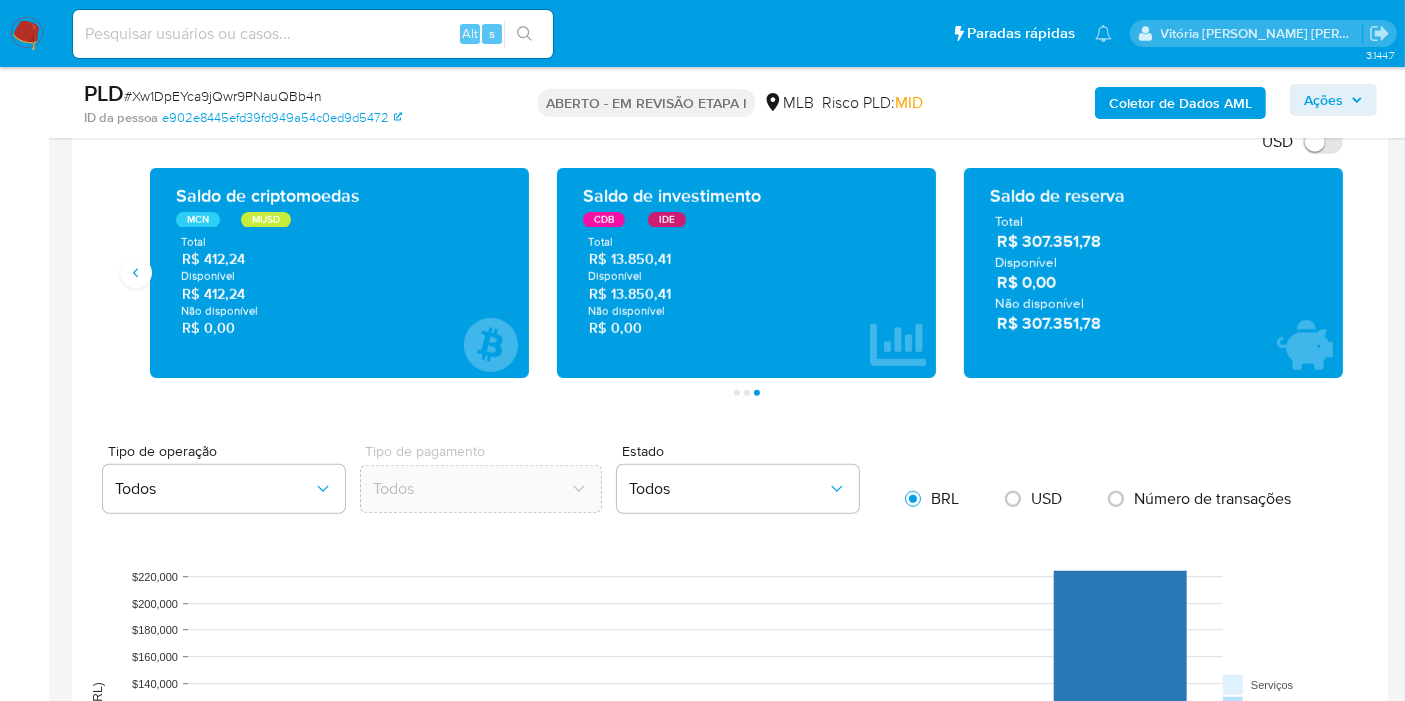 click on "Coletor de Dados AML" at bounding box center (1180, 103) 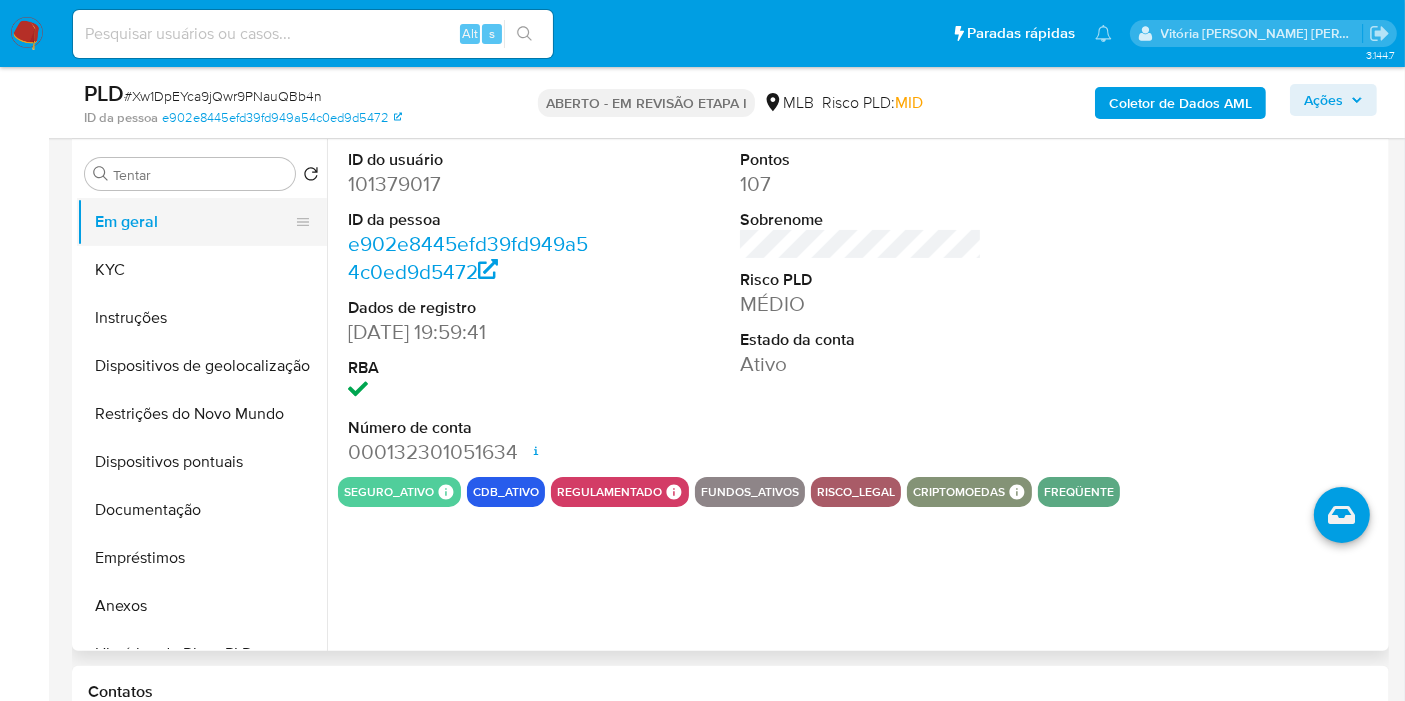 scroll, scrollTop: 222, scrollLeft: 0, axis: vertical 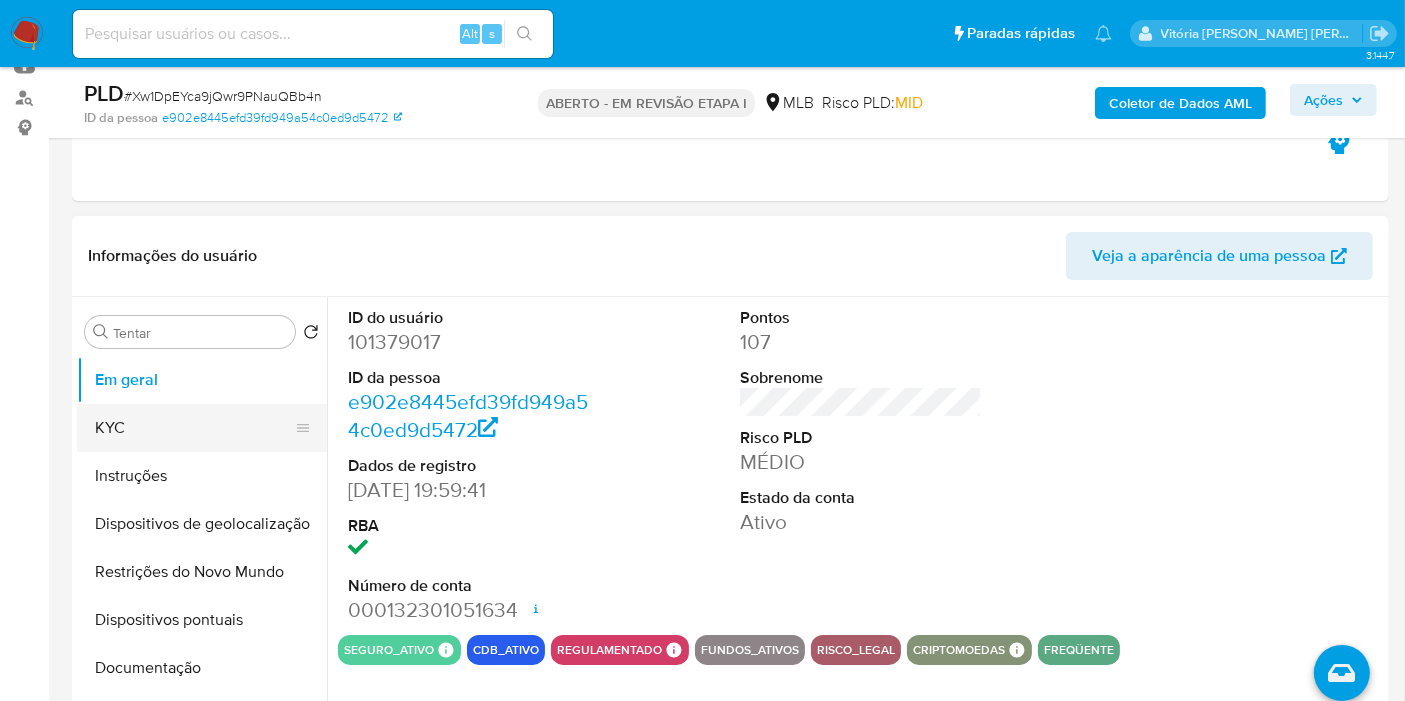 click on "KYC" at bounding box center (194, 428) 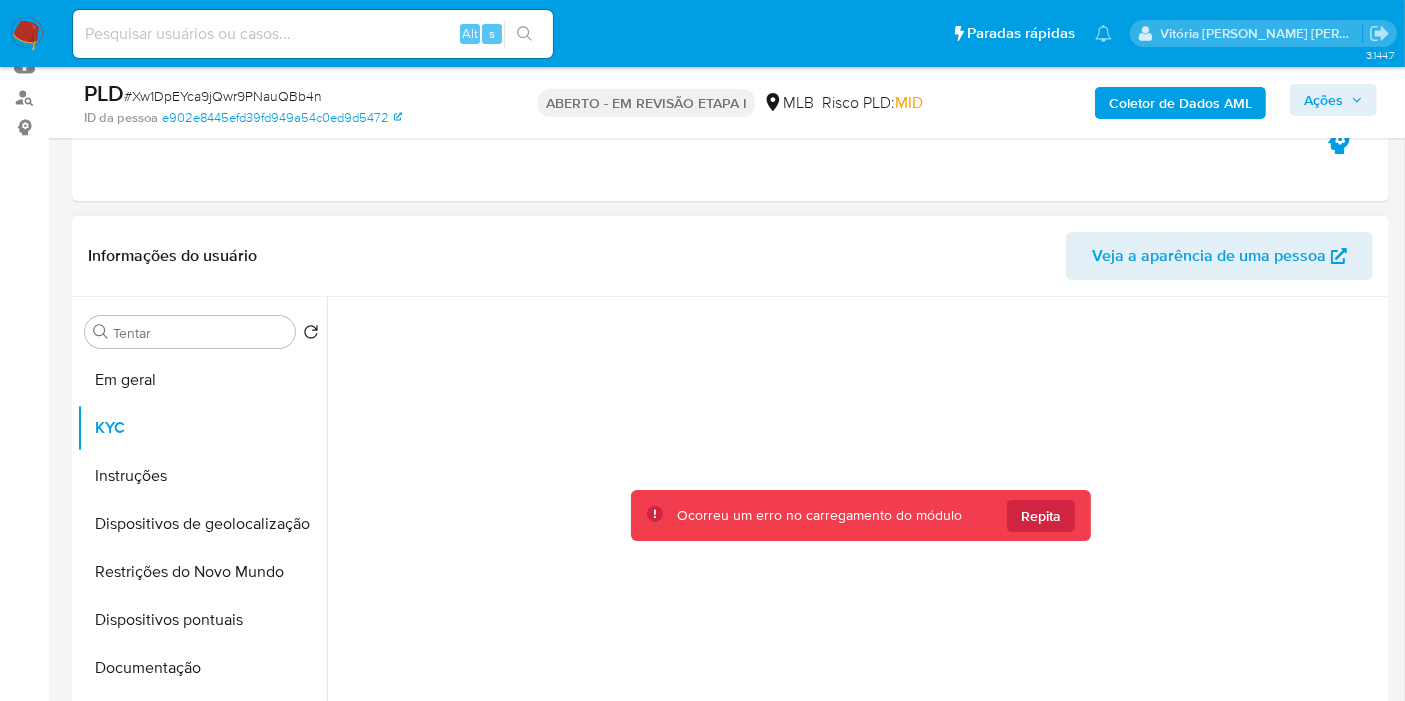 click on "Repita" at bounding box center [1041, 516] 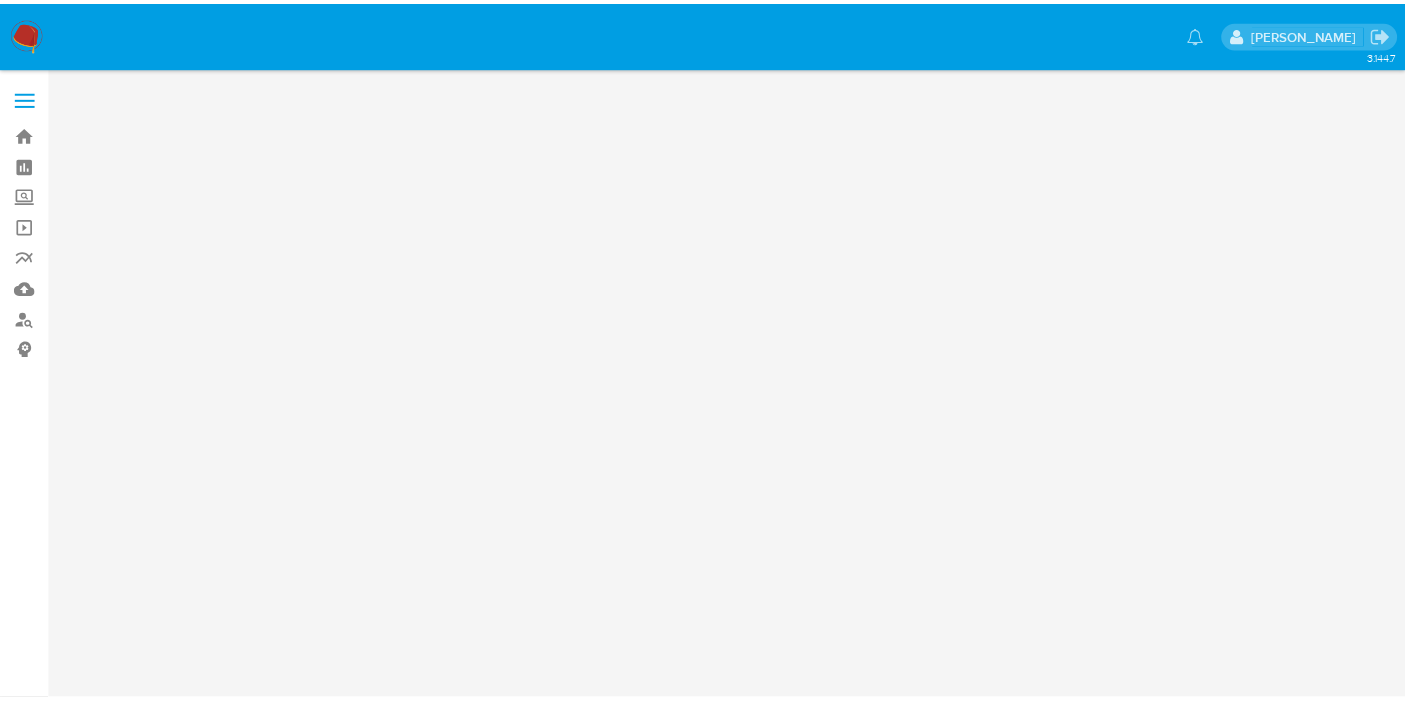 scroll, scrollTop: 0, scrollLeft: 0, axis: both 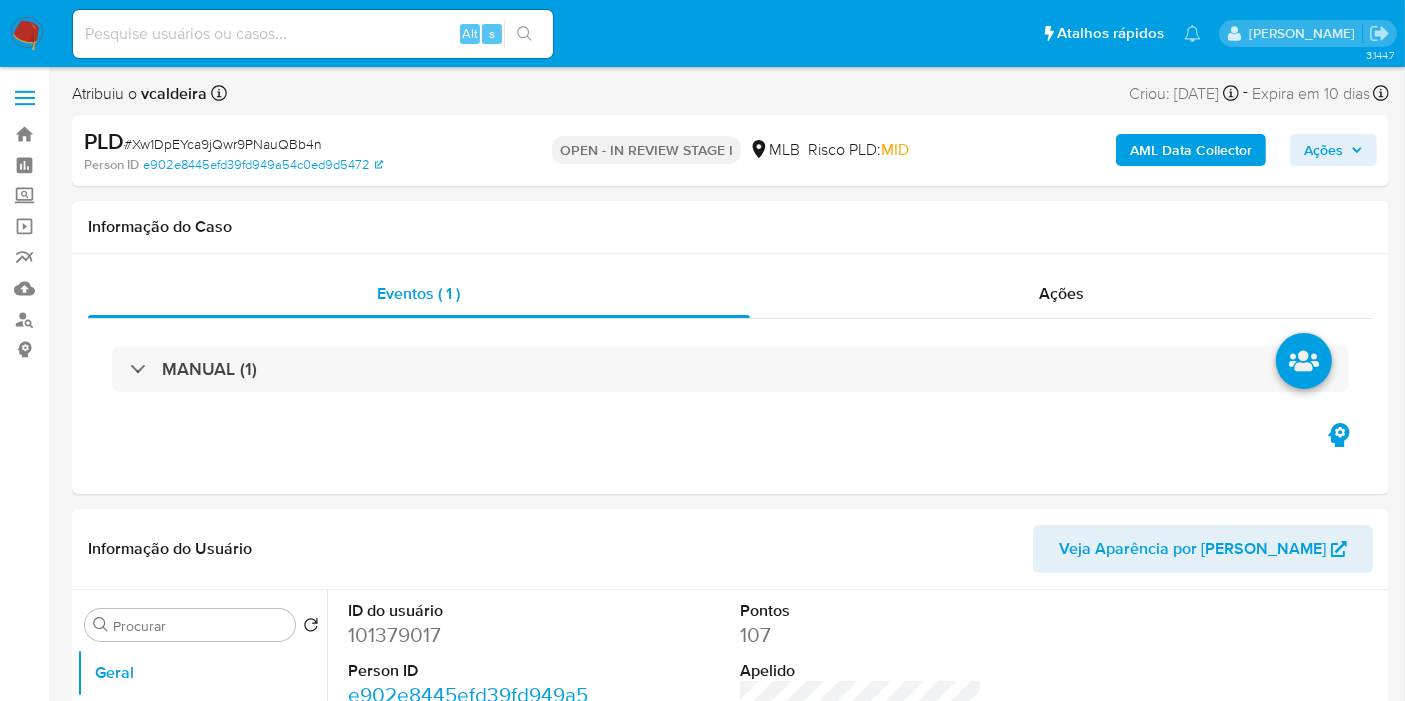 select on "10" 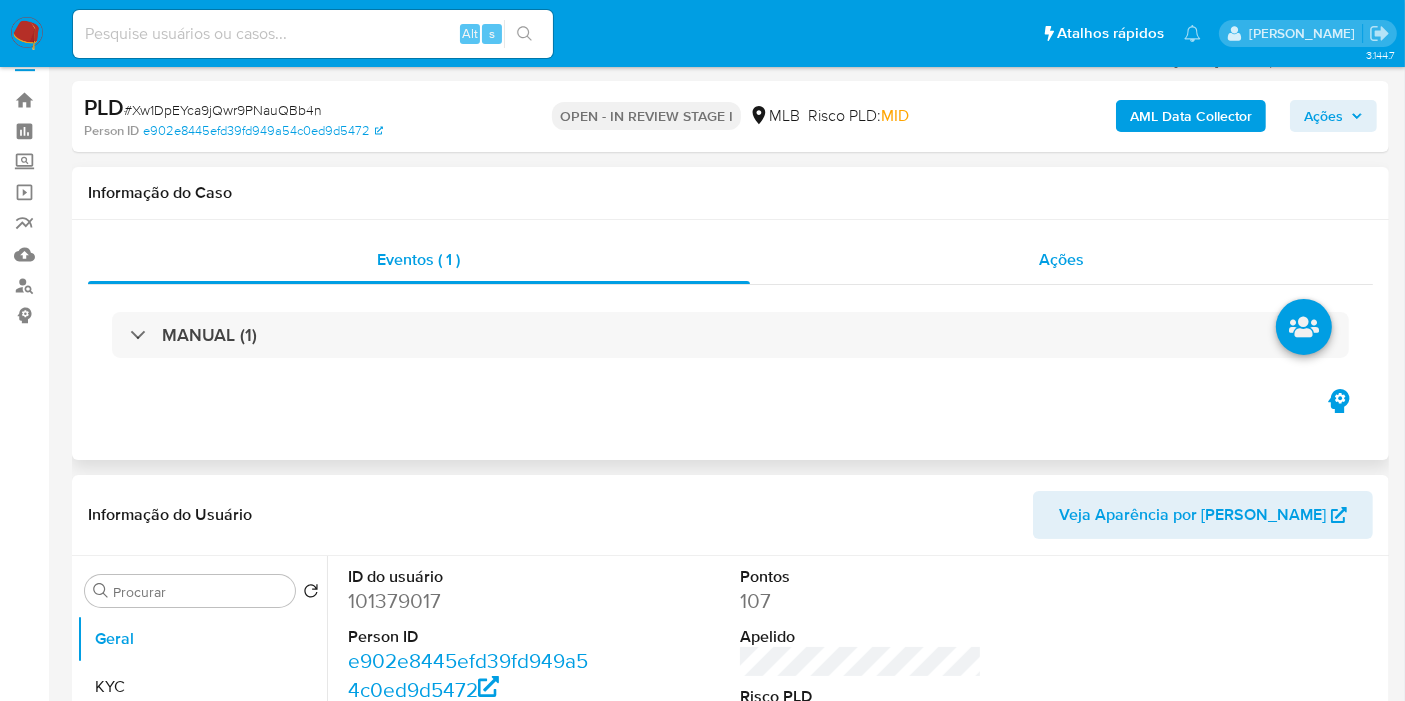 scroll, scrollTop: 0, scrollLeft: 0, axis: both 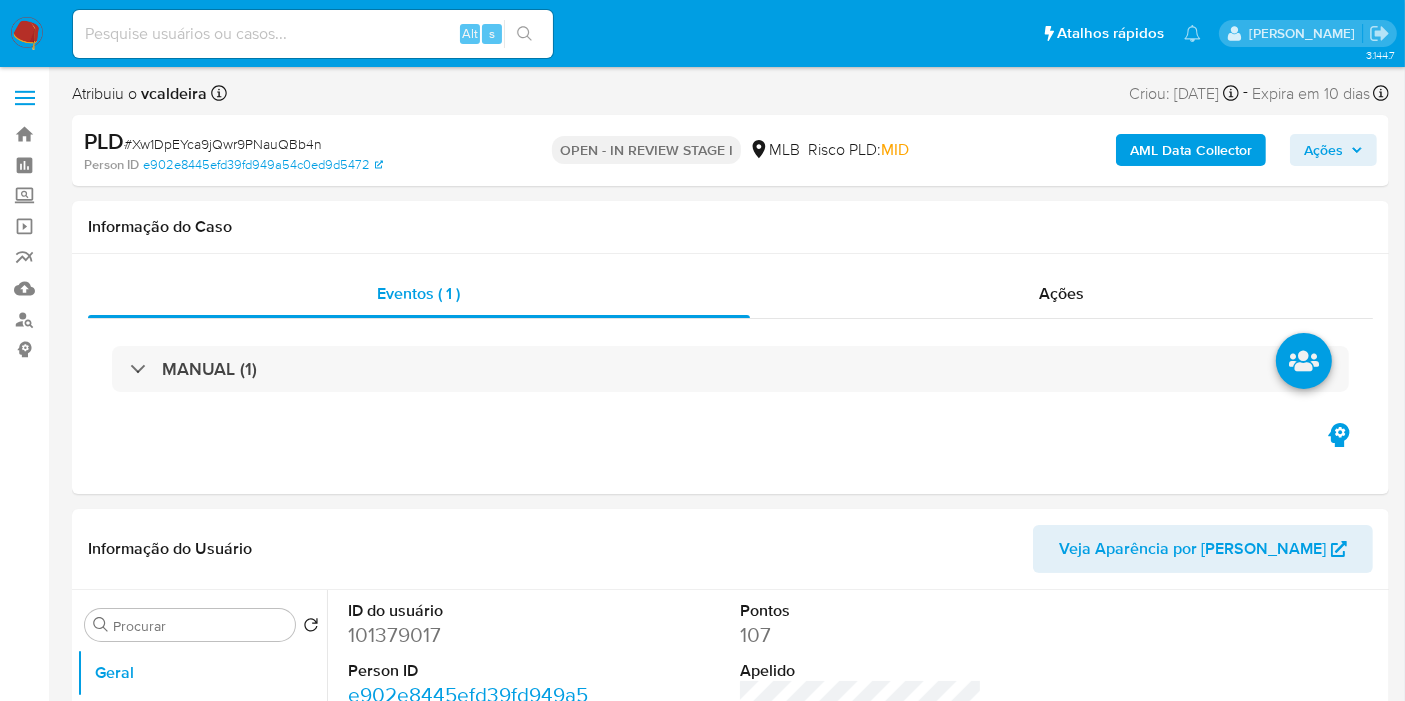 click on "AML Data Collector" at bounding box center (1191, 150) 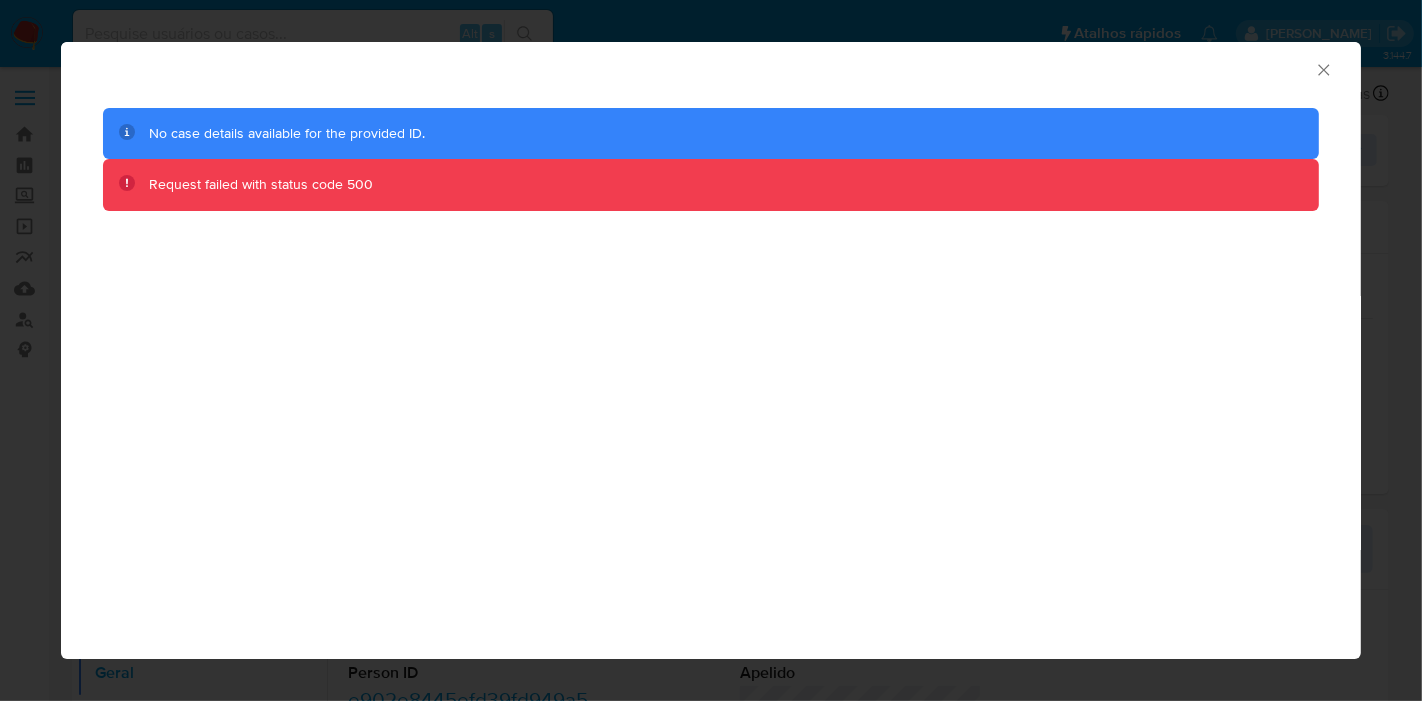 drag, startPoint x: 1325, startPoint y: 75, endPoint x: 1048, endPoint y: 130, distance: 282.4075 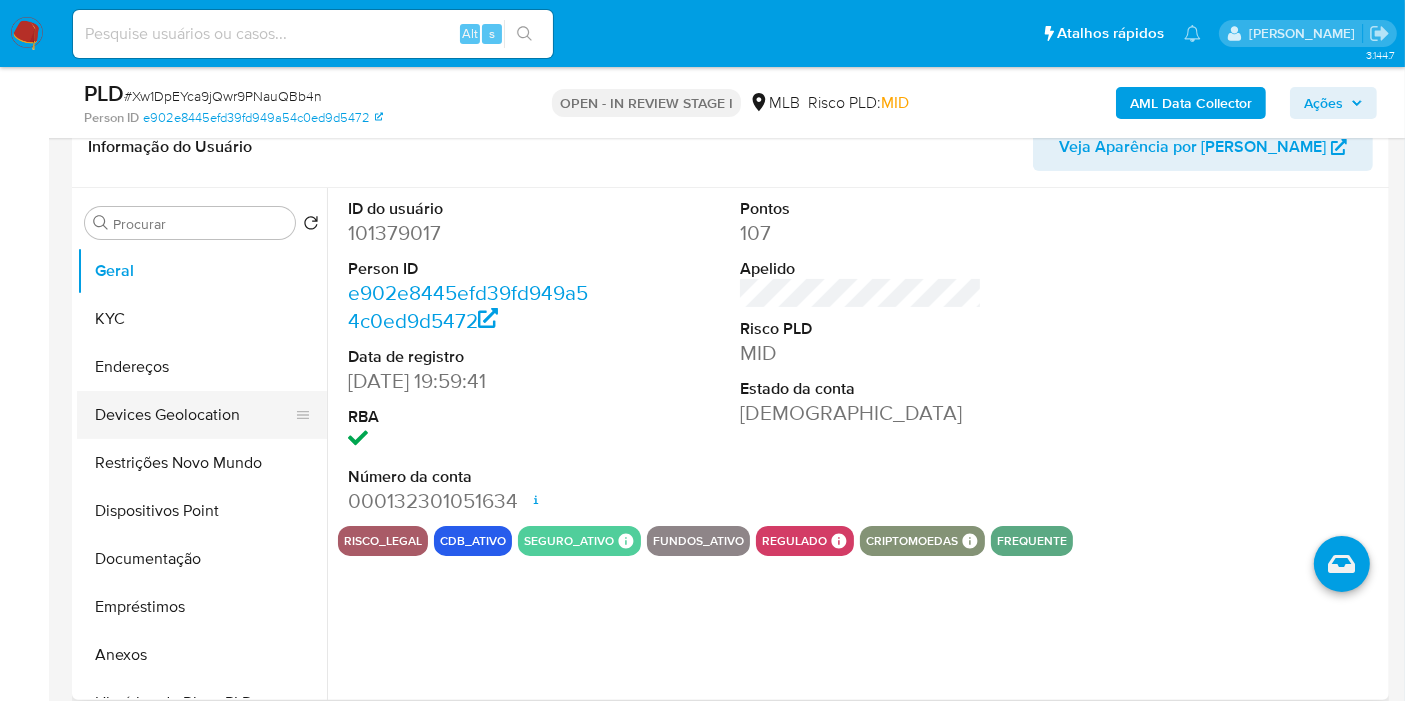 scroll, scrollTop: 333, scrollLeft: 0, axis: vertical 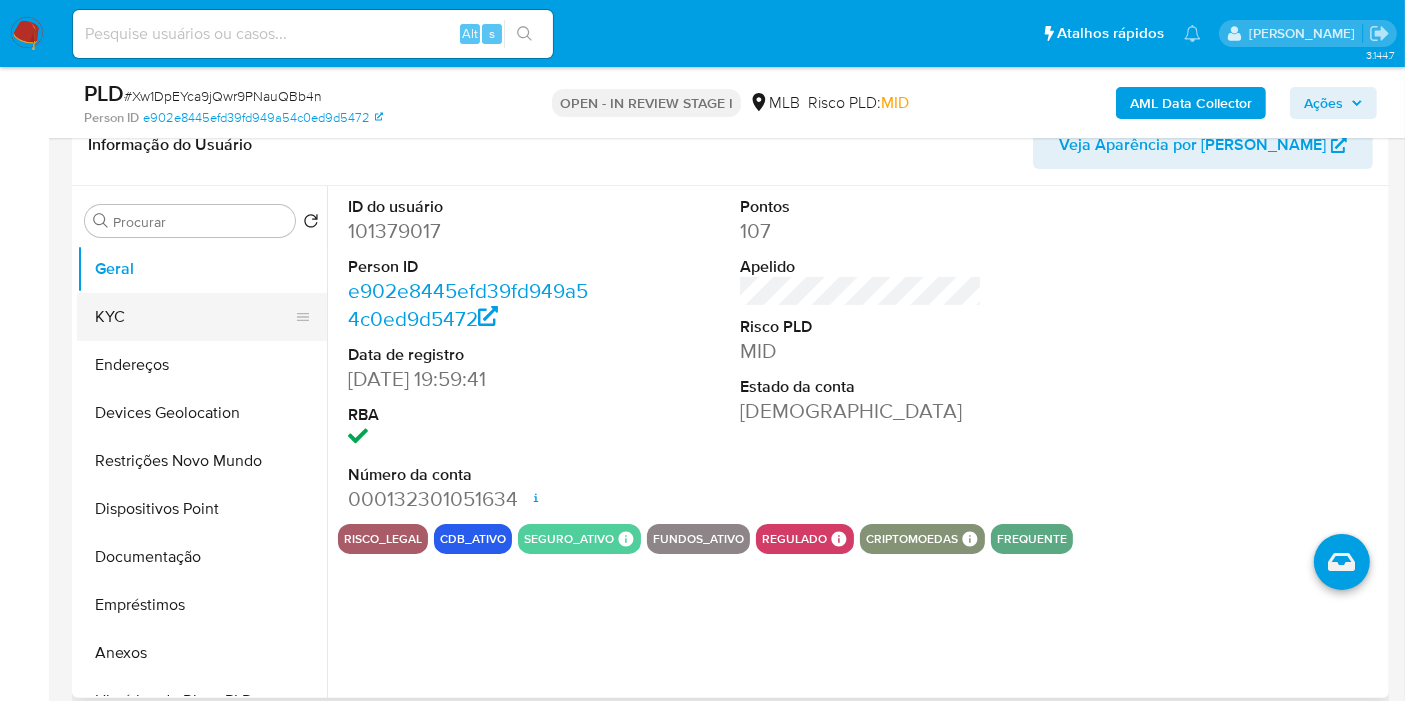 click on "KYC" at bounding box center [194, 317] 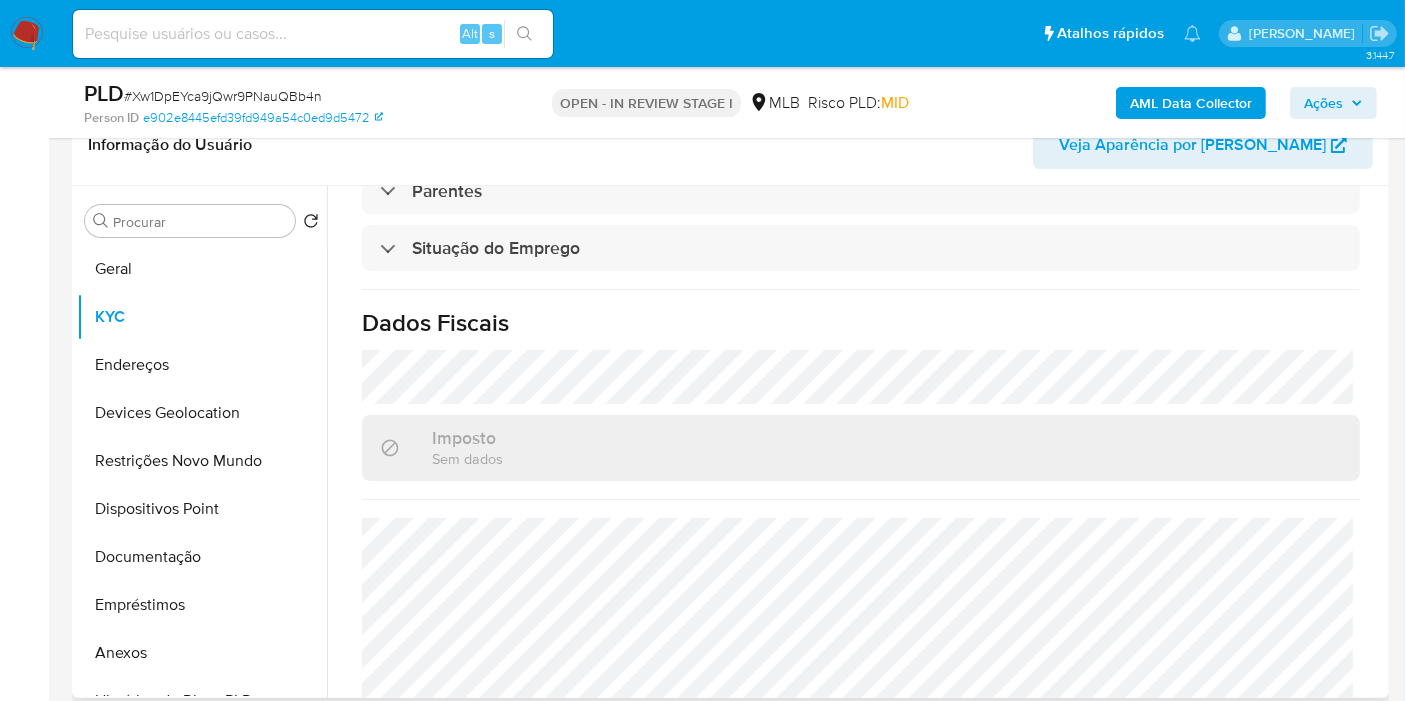 scroll, scrollTop: 950, scrollLeft: 0, axis: vertical 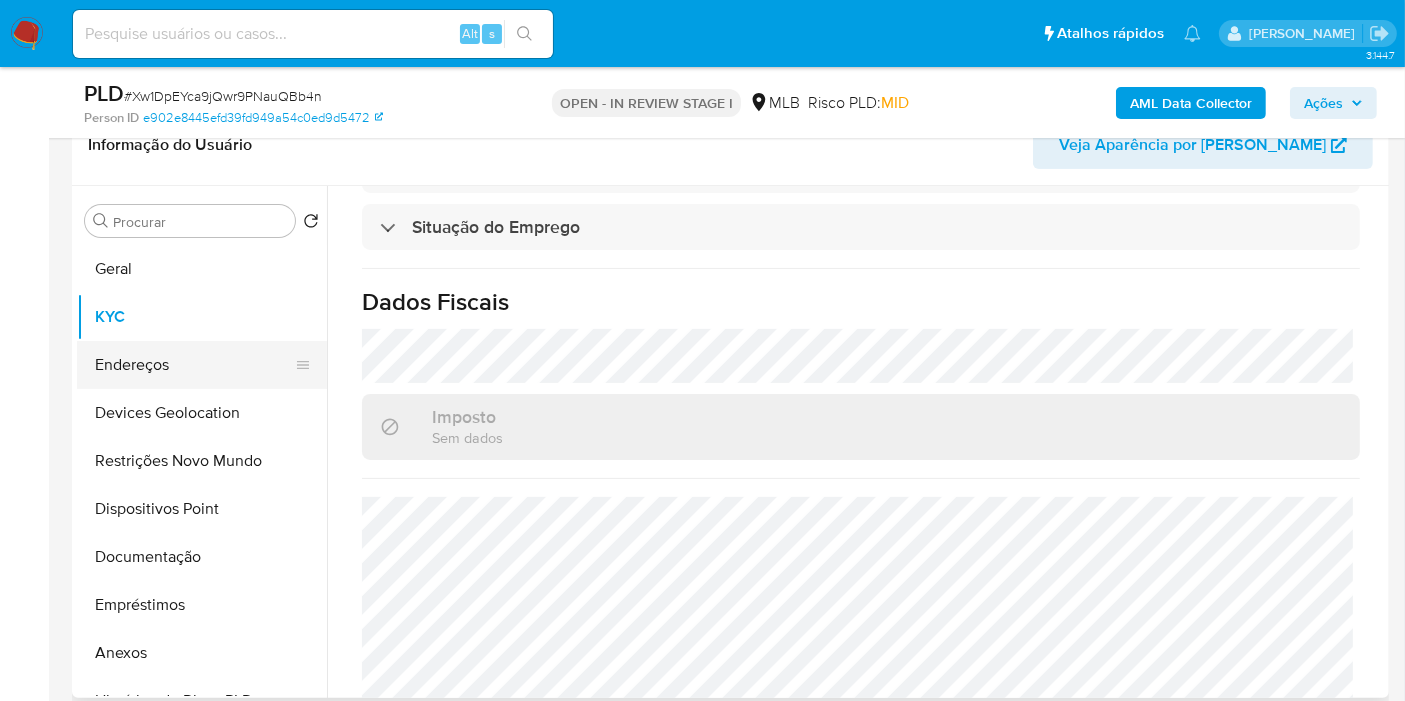 click on "Endereços" at bounding box center [194, 365] 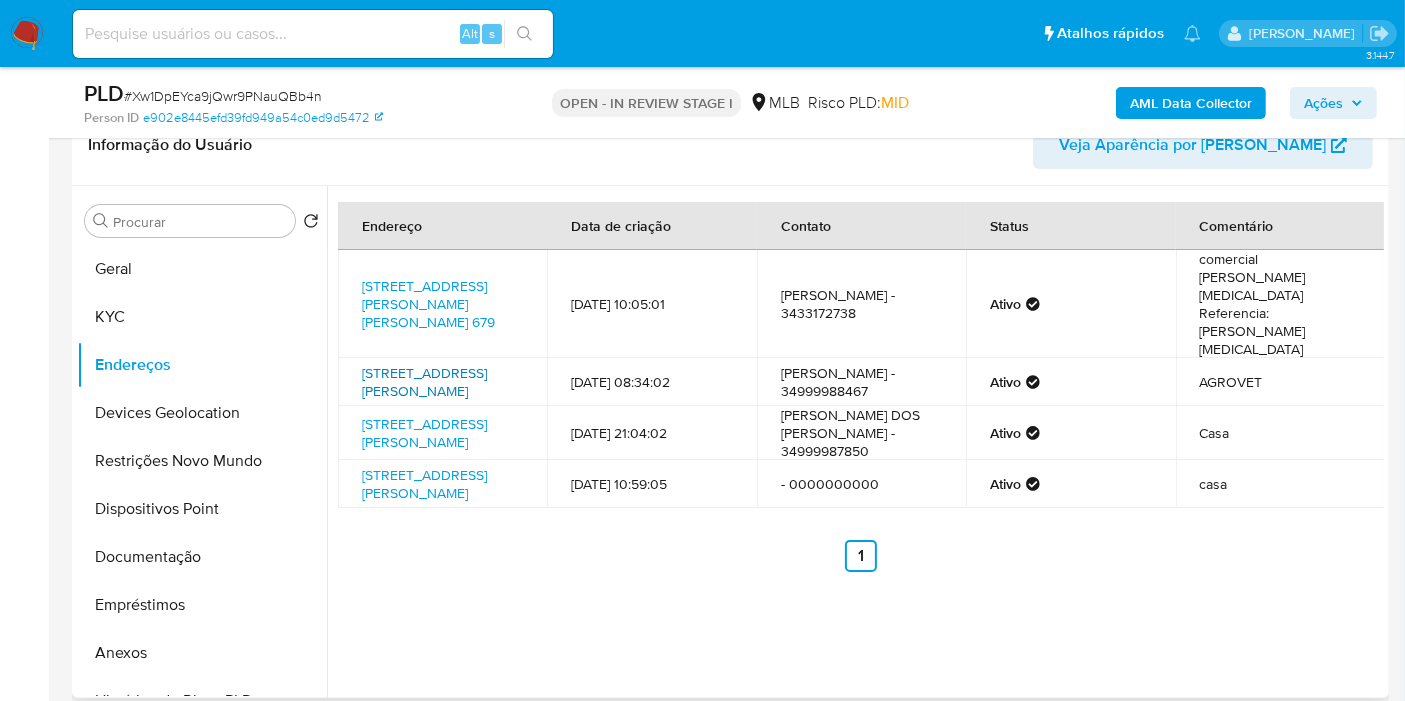 click on "Avenida Tonico Dos Santos 226, Uberaba, Minas Gerais, 38040000, Brasil 226" at bounding box center (424, 382) 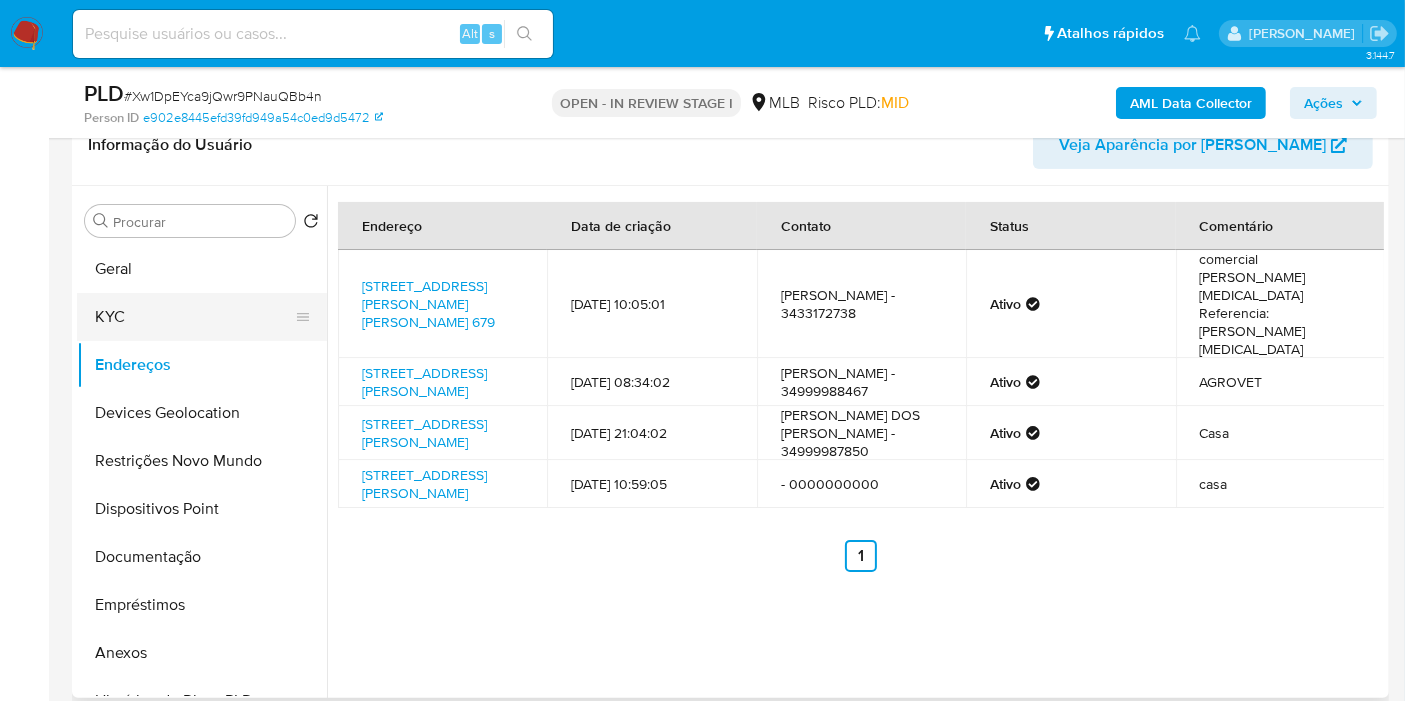 click on "KYC" at bounding box center [194, 317] 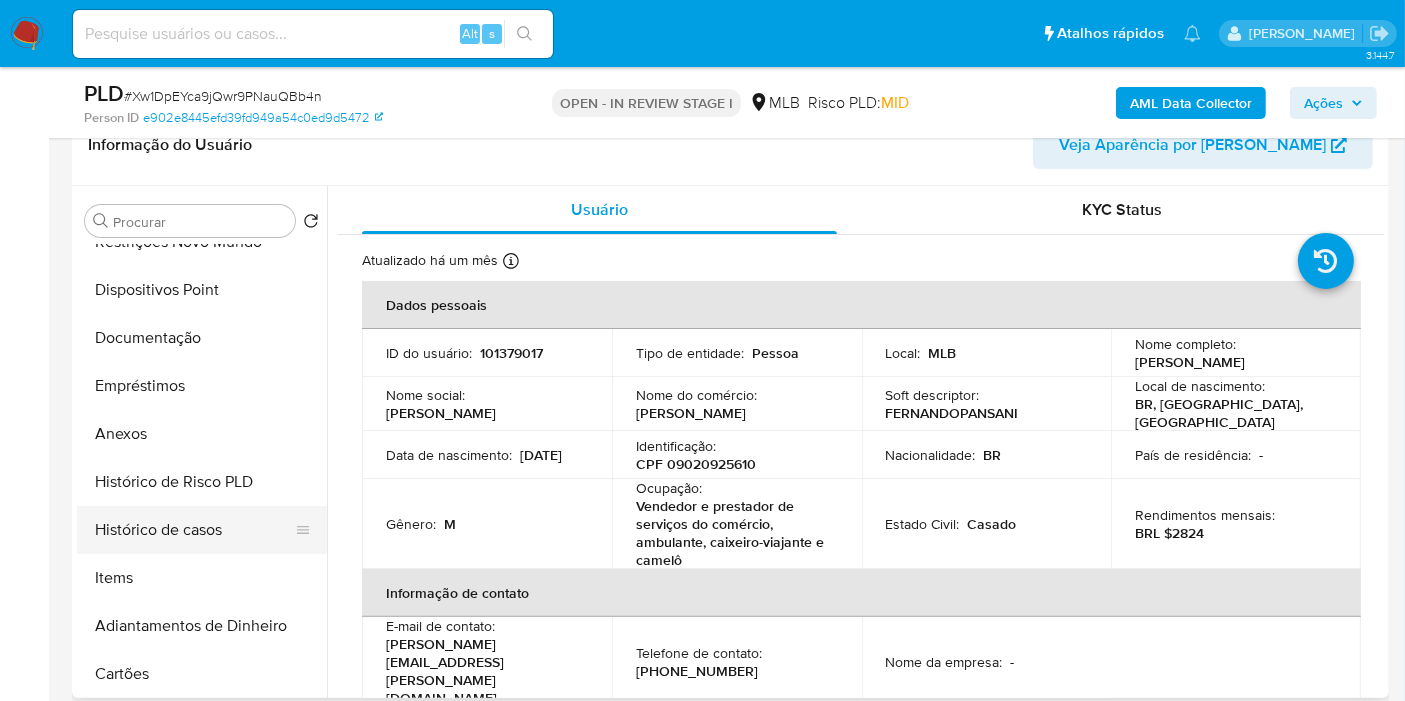 scroll, scrollTop: 222, scrollLeft: 0, axis: vertical 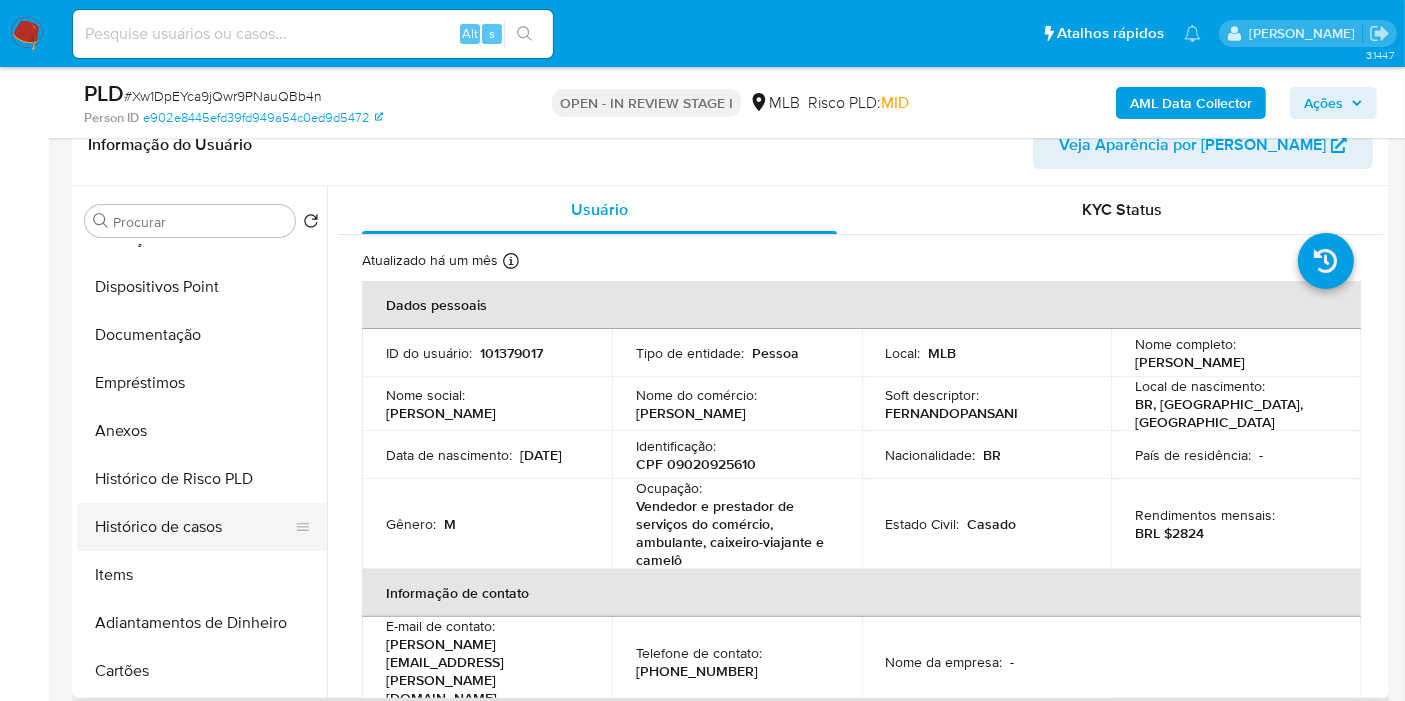 click on "Histórico de casos" at bounding box center [194, 527] 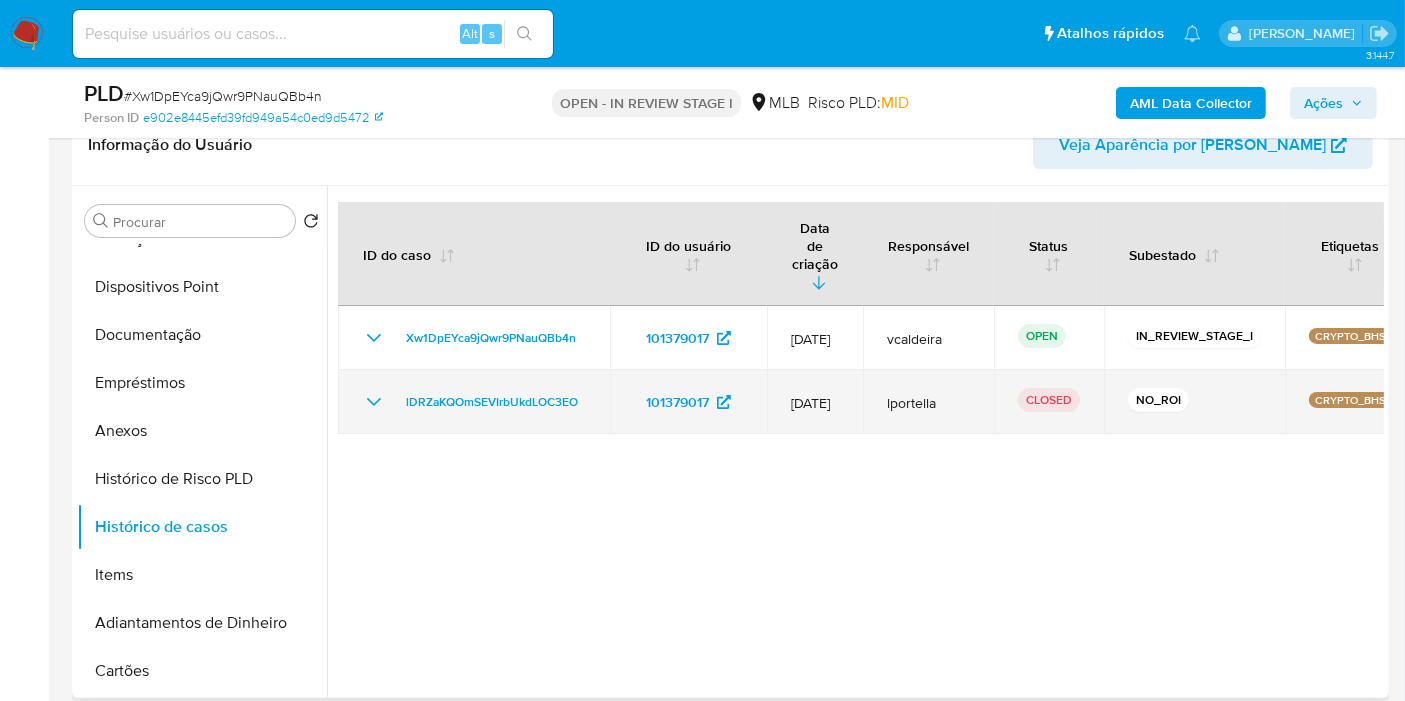 click 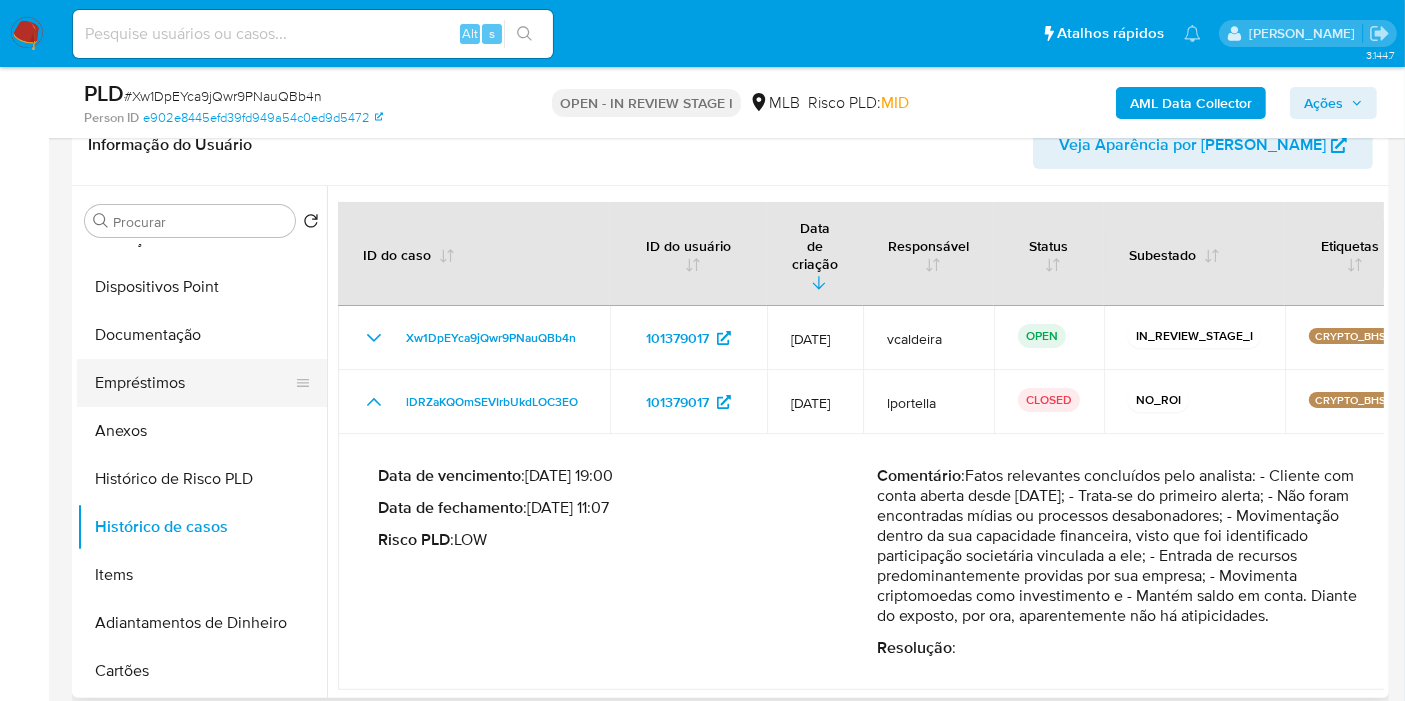 scroll, scrollTop: 0, scrollLeft: 0, axis: both 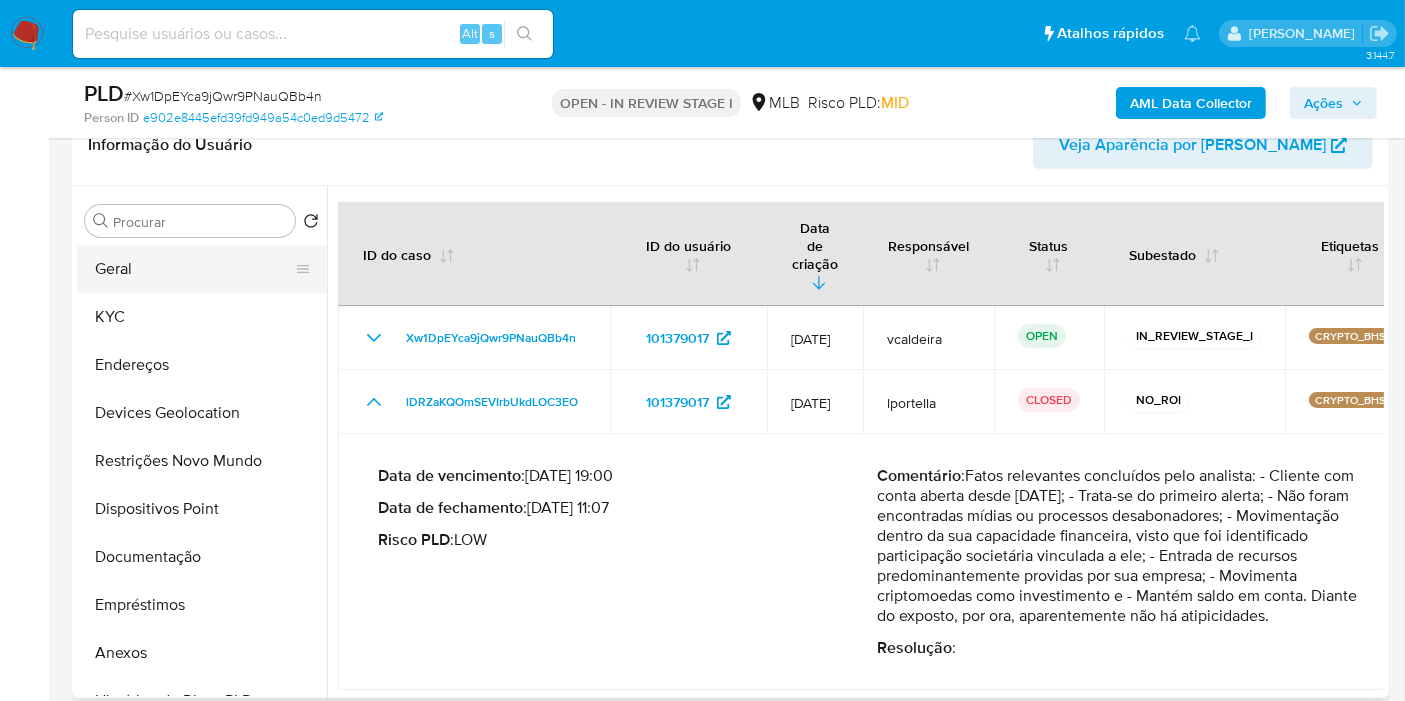 click on "Geral" at bounding box center (194, 269) 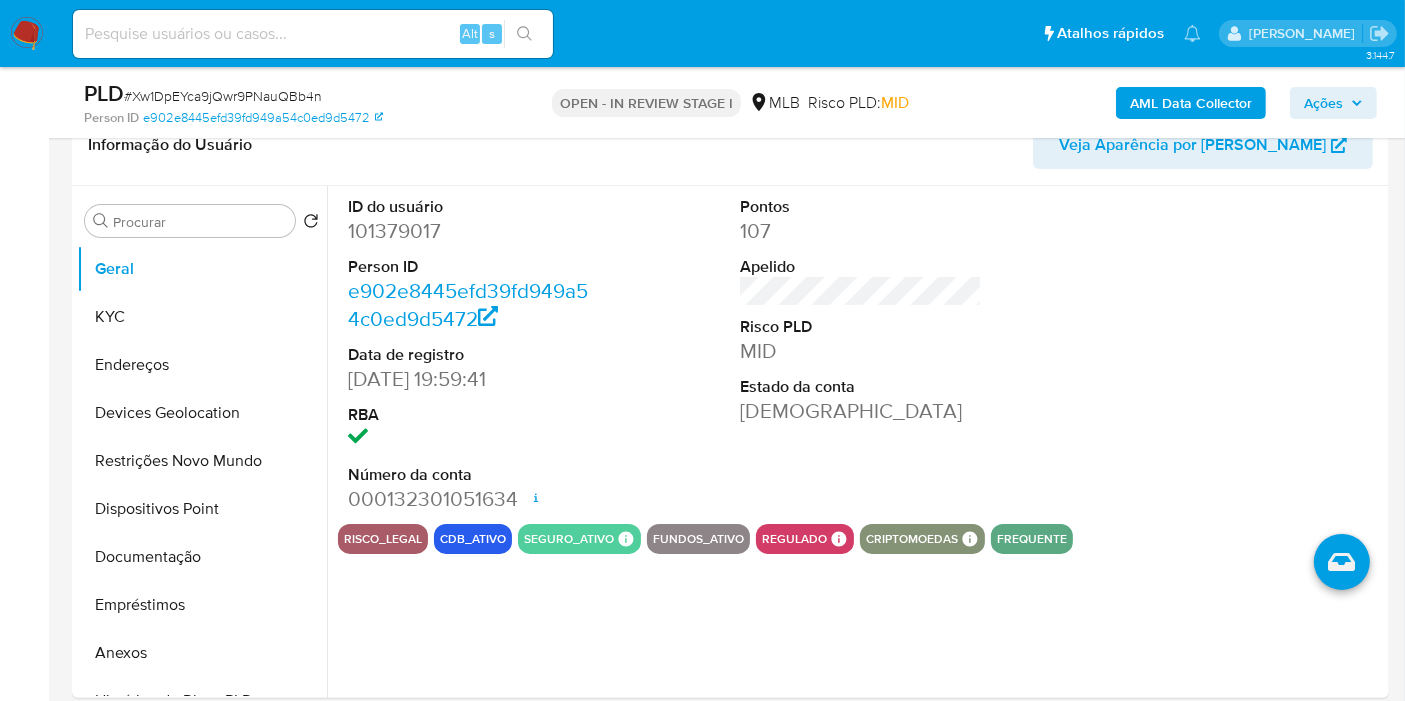 type 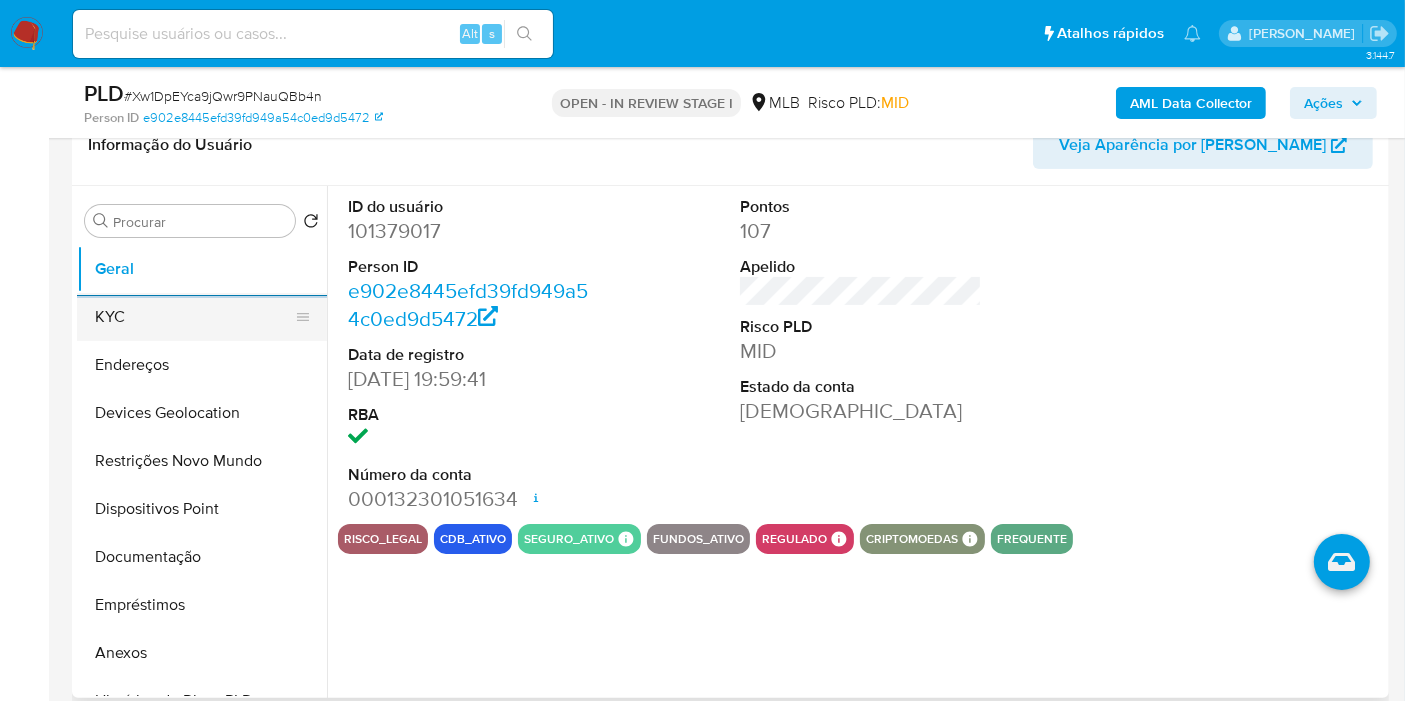 click on "KYC" at bounding box center [194, 317] 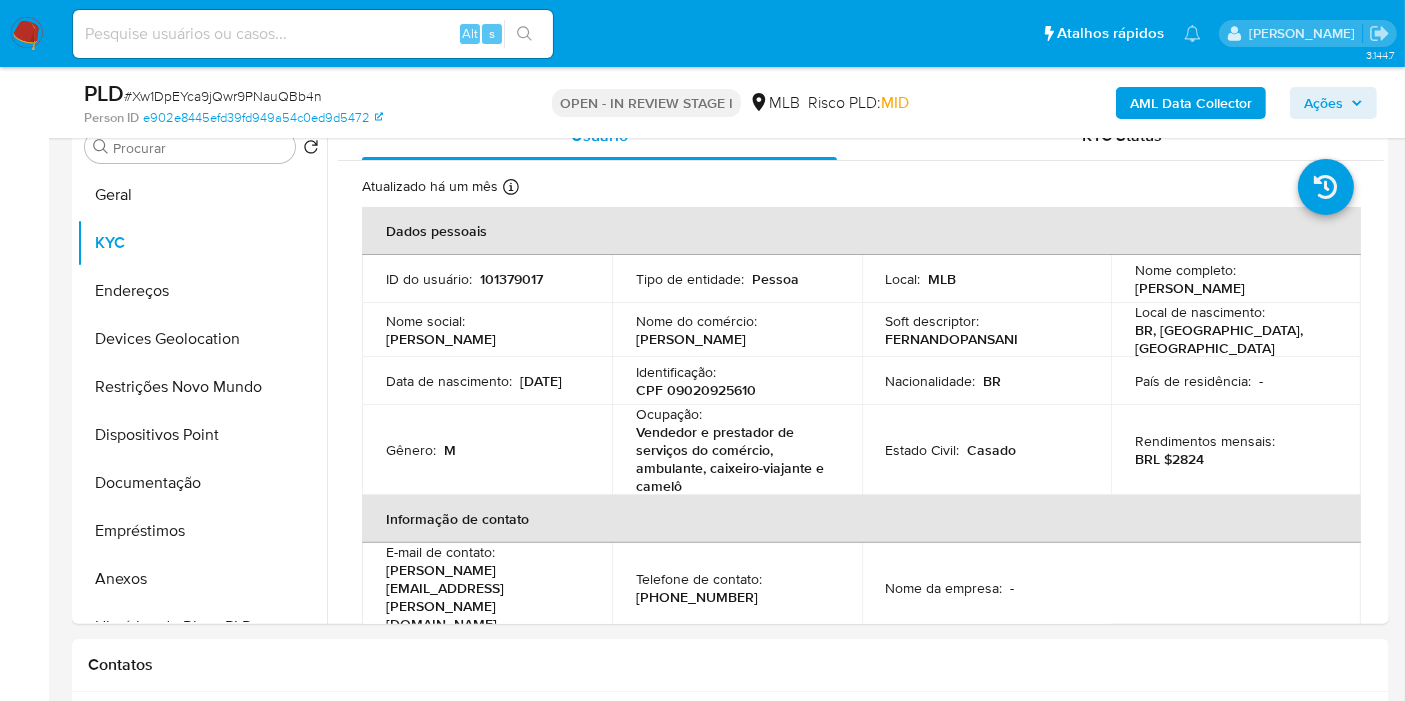 scroll, scrollTop: 397, scrollLeft: 0, axis: vertical 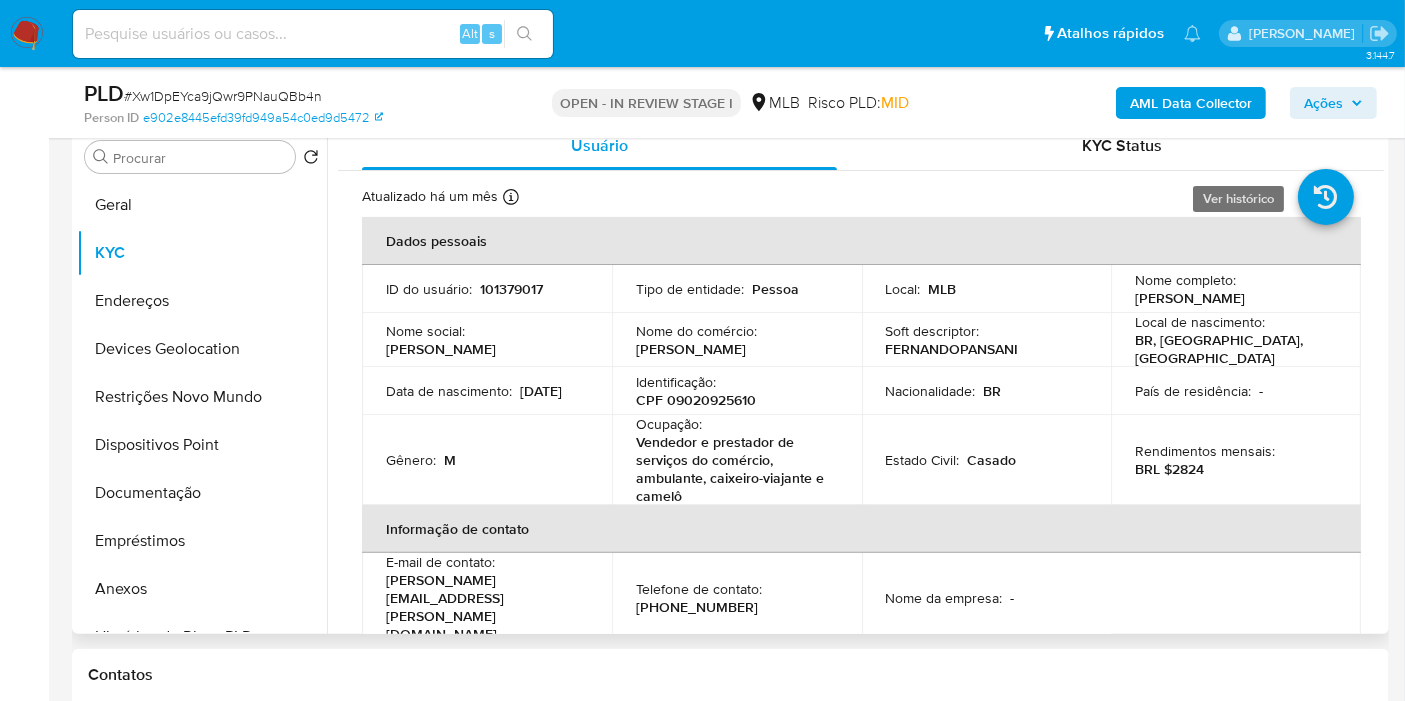 type 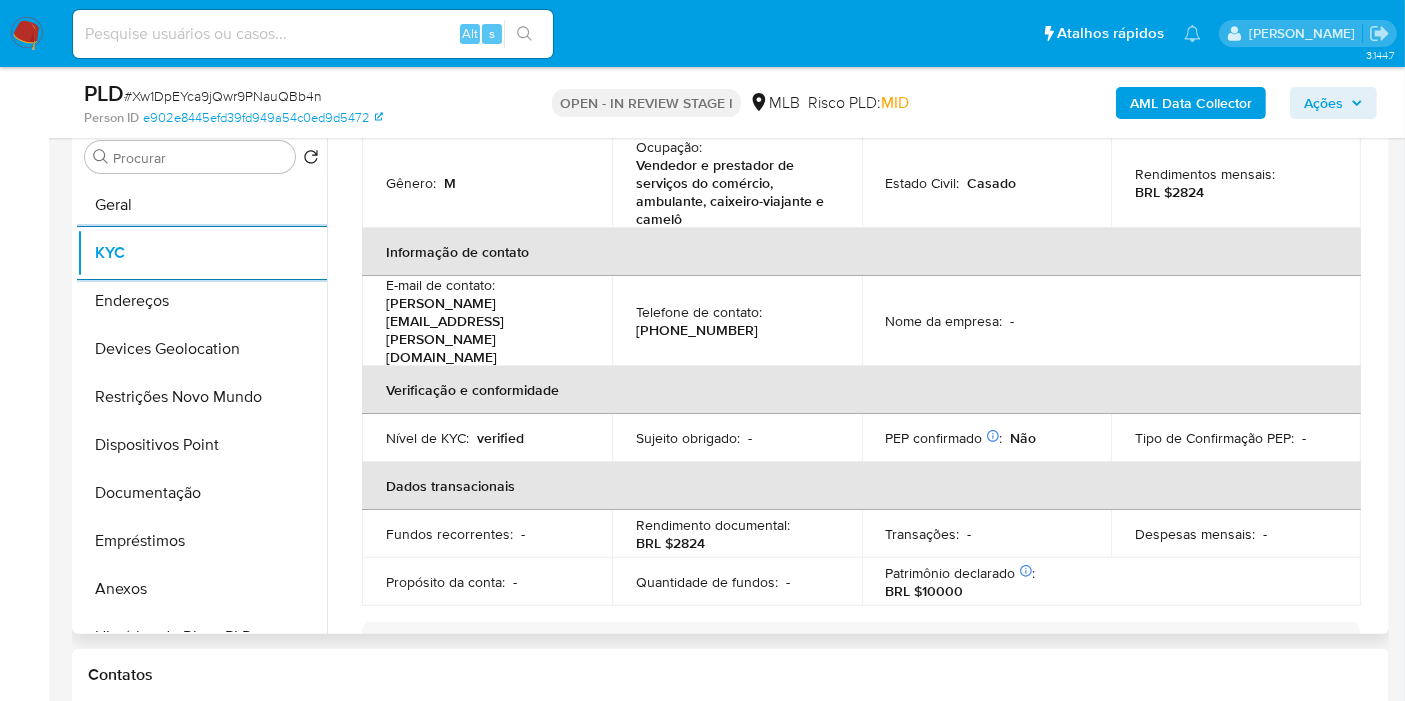scroll, scrollTop: 333, scrollLeft: 0, axis: vertical 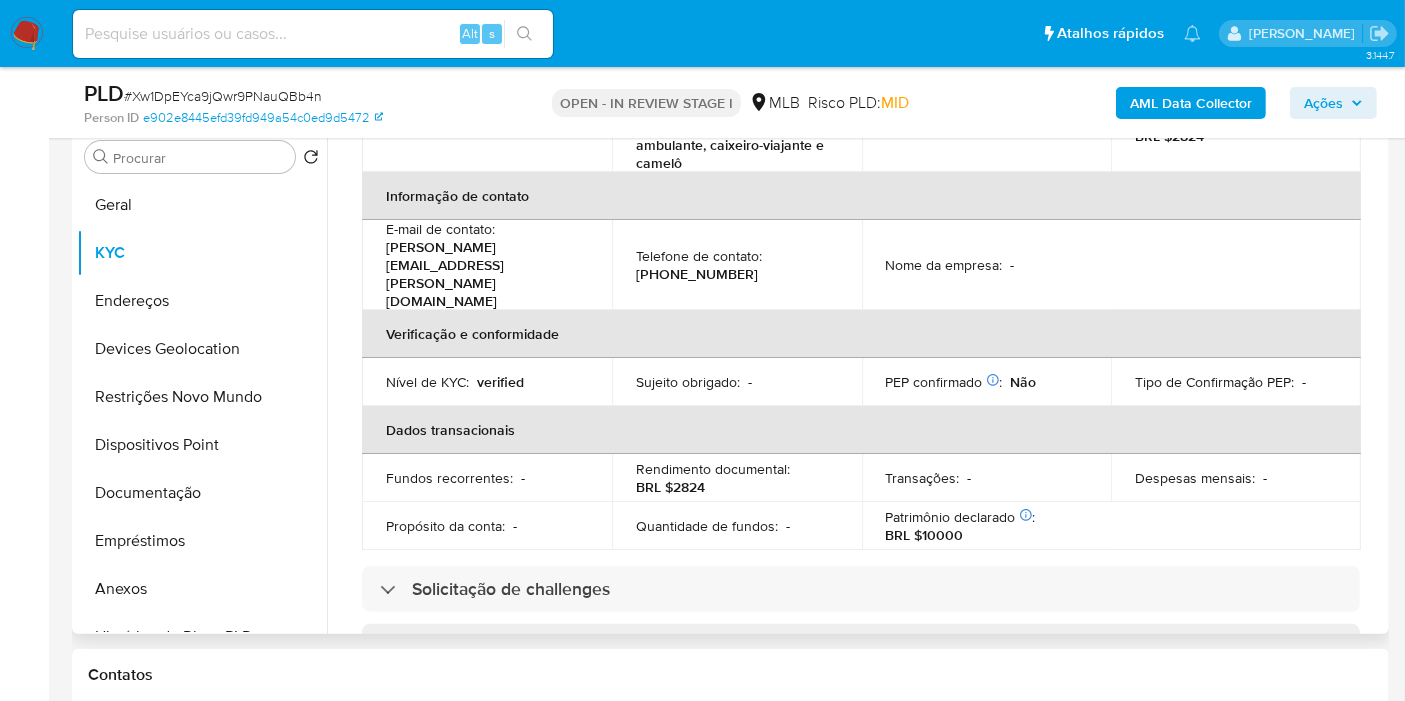 click on "Telefone de contato :    (34) 999988467" at bounding box center [737, 265] 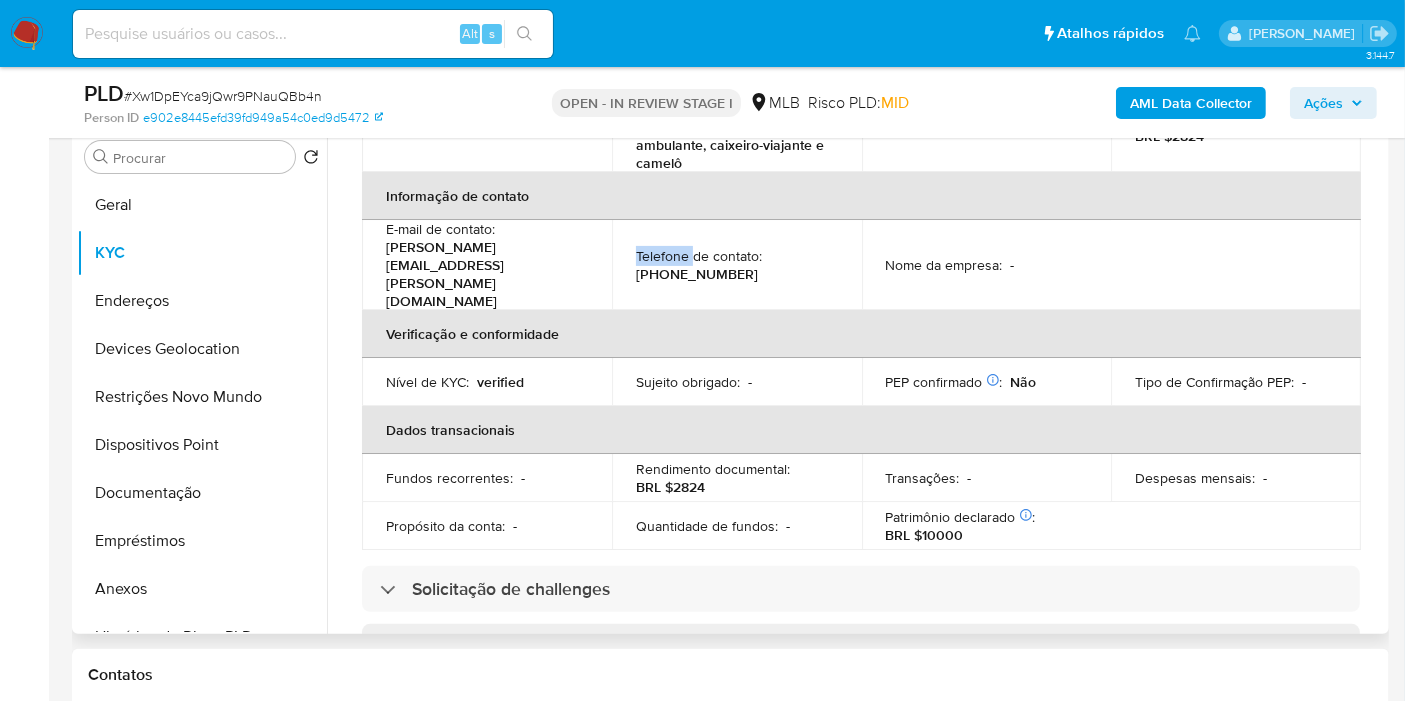 click on "Telefone de contato :    (34) 999988467" at bounding box center (737, 265) 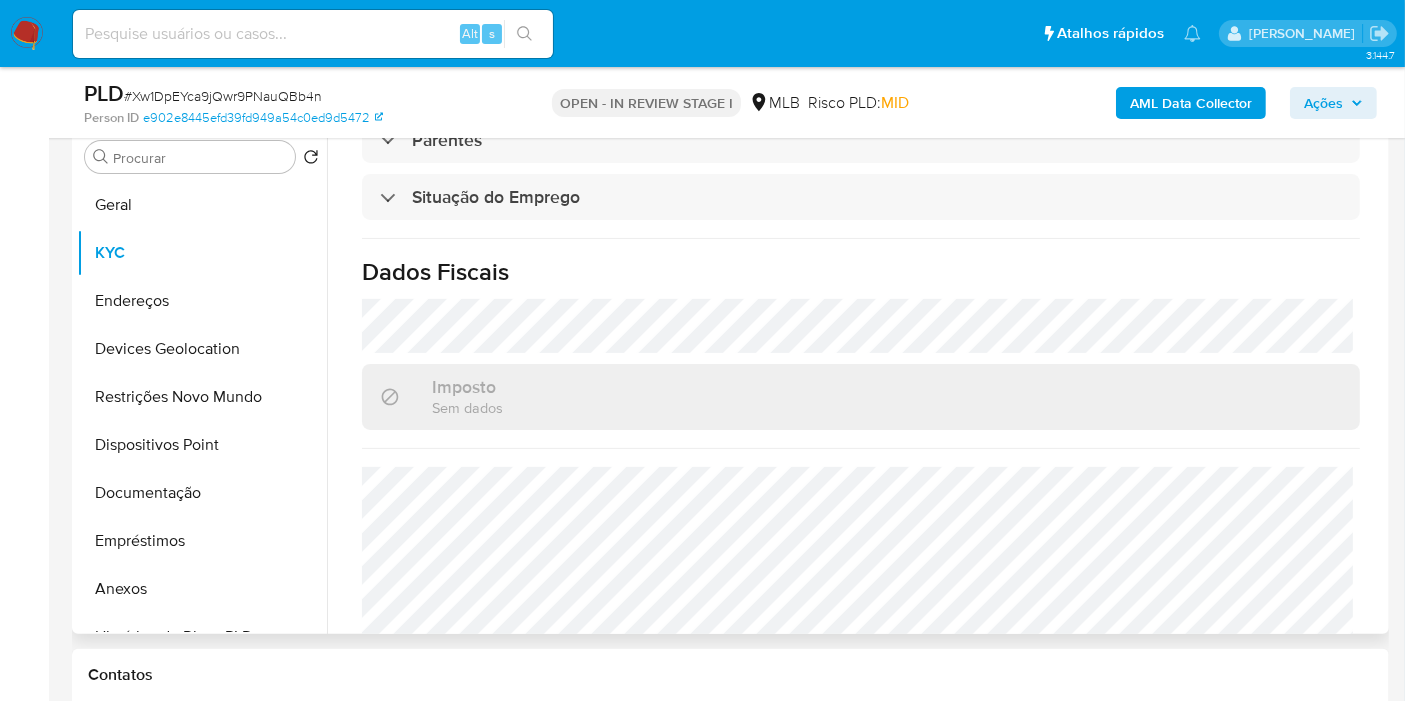 scroll, scrollTop: 950, scrollLeft: 0, axis: vertical 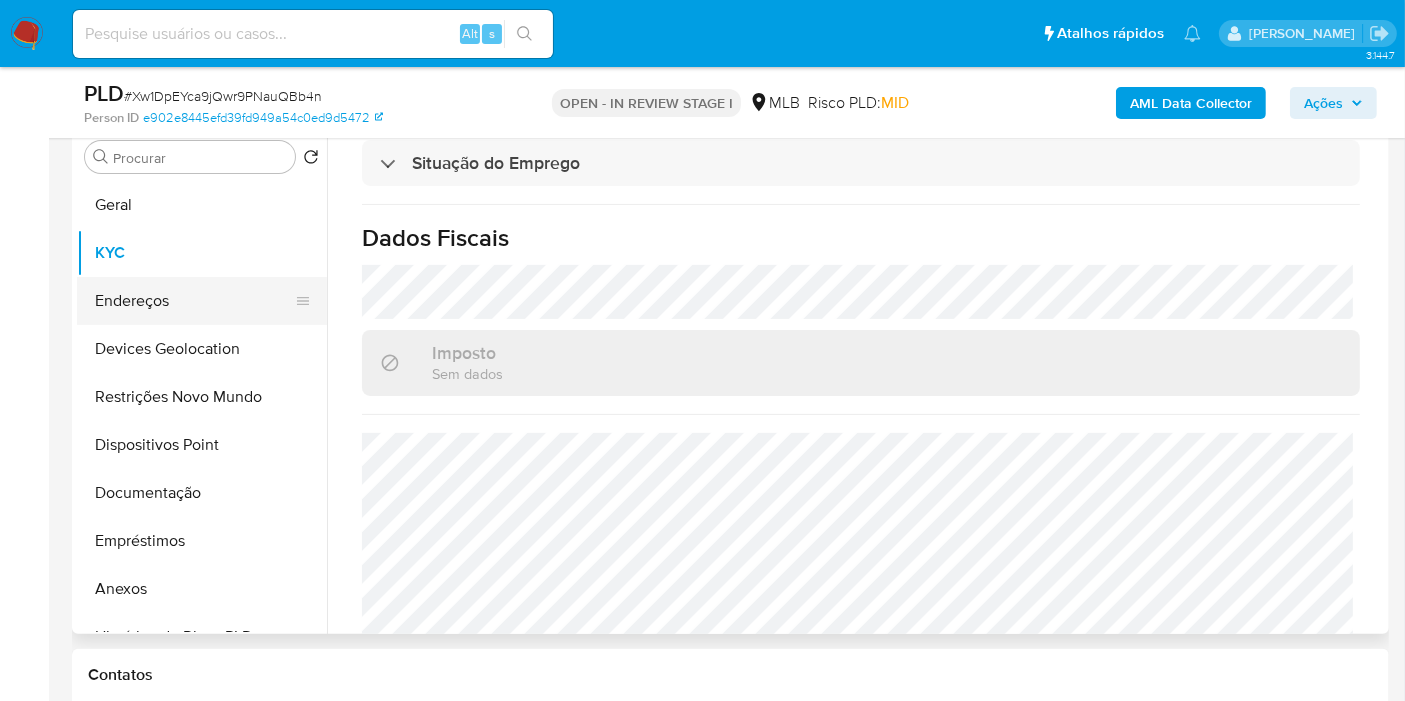 click on "Endereços" at bounding box center [194, 301] 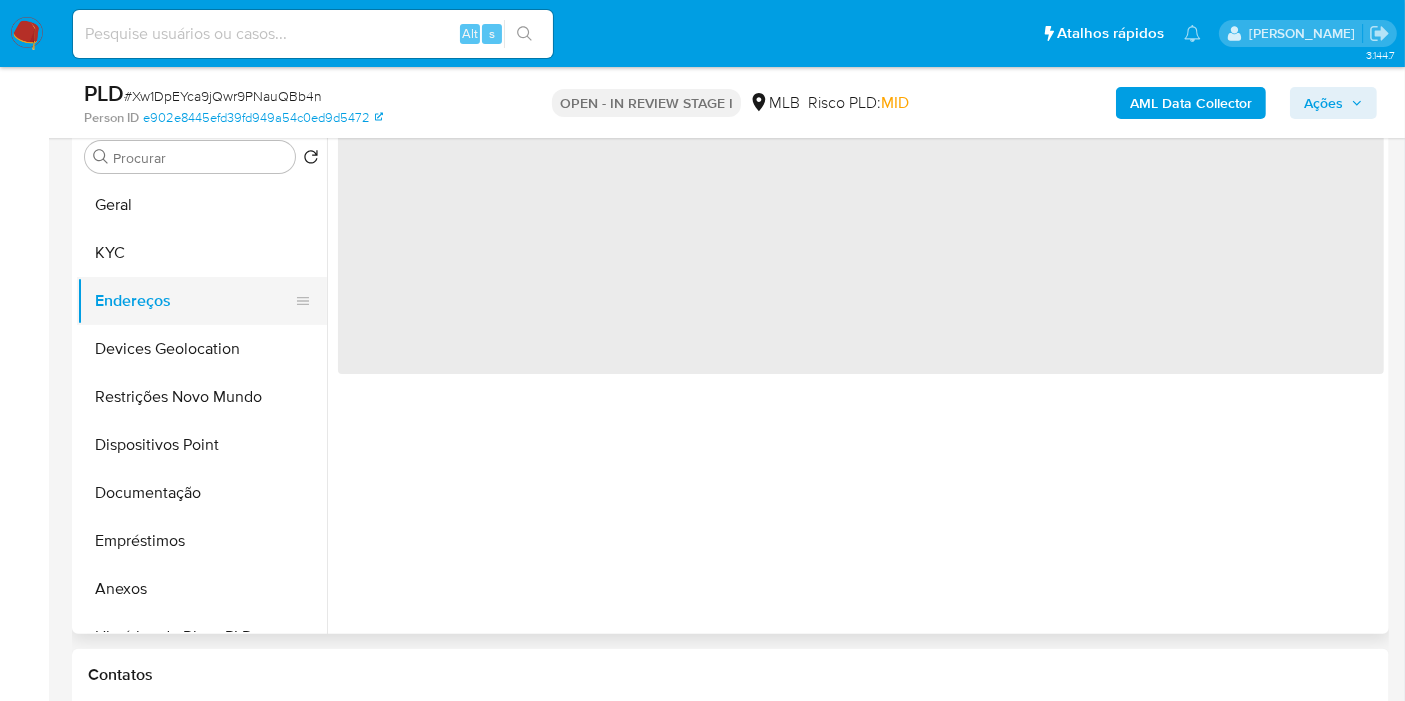 scroll, scrollTop: 0, scrollLeft: 0, axis: both 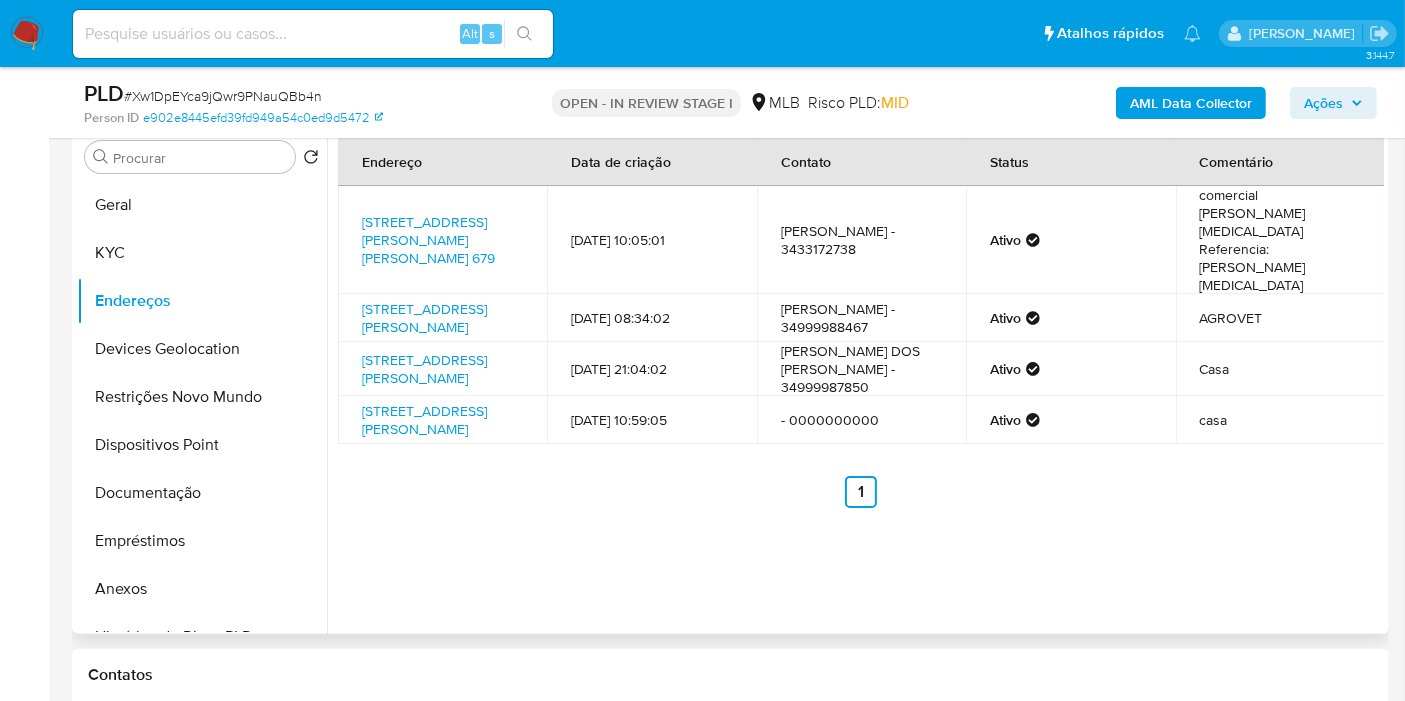 type 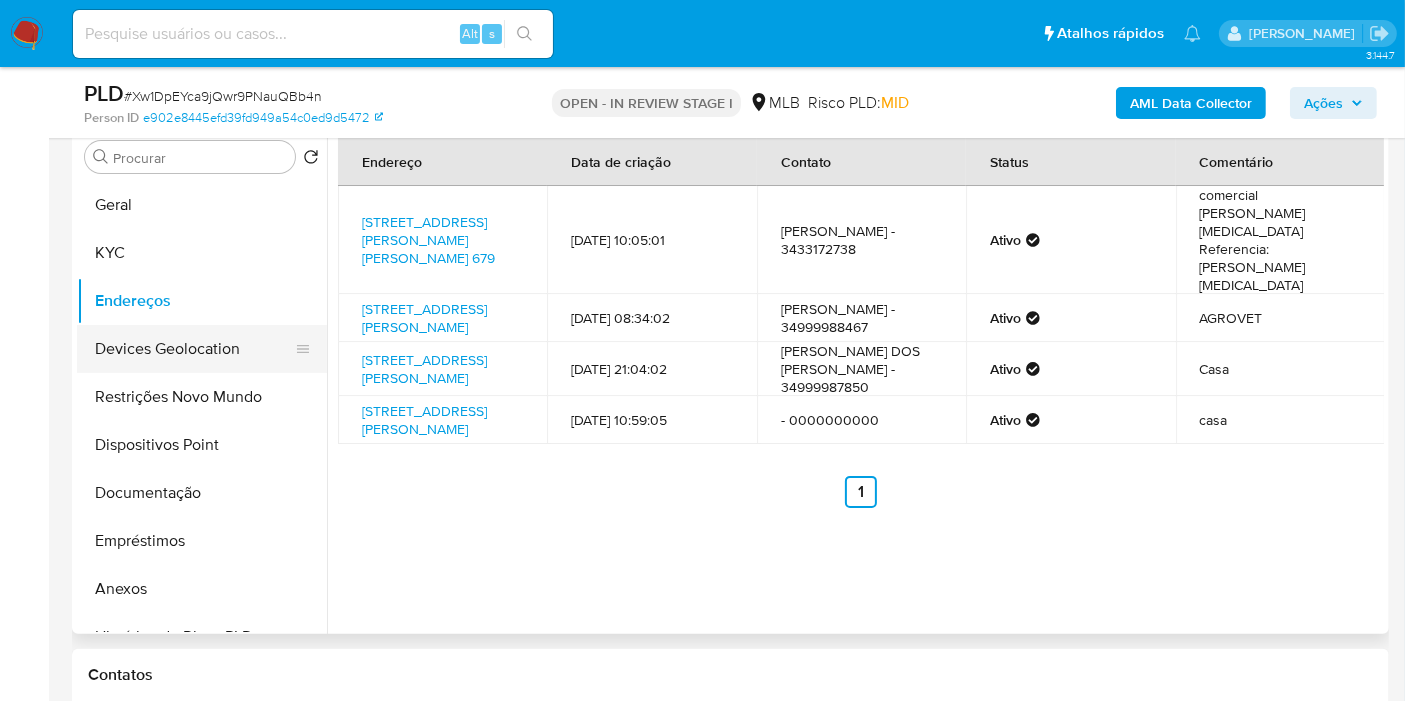 click on "Devices Geolocation" at bounding box center (194, 349) 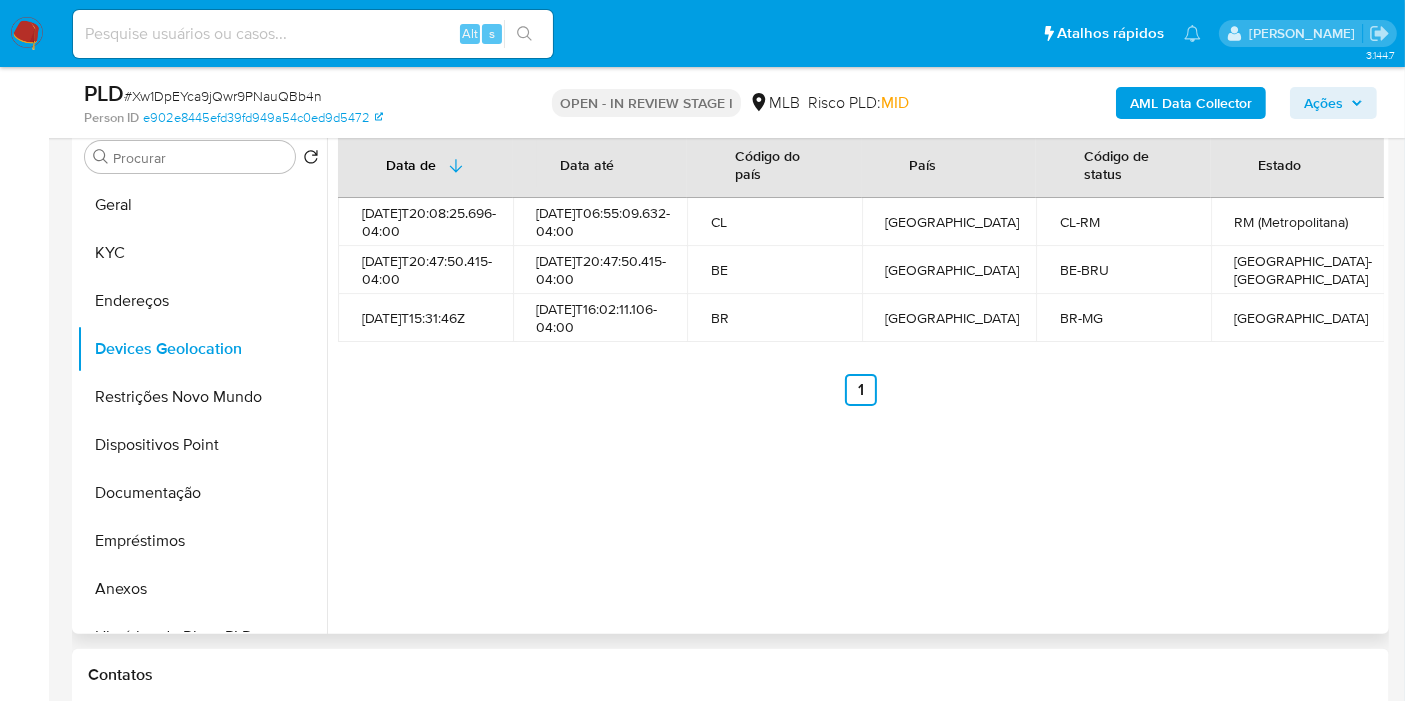 type 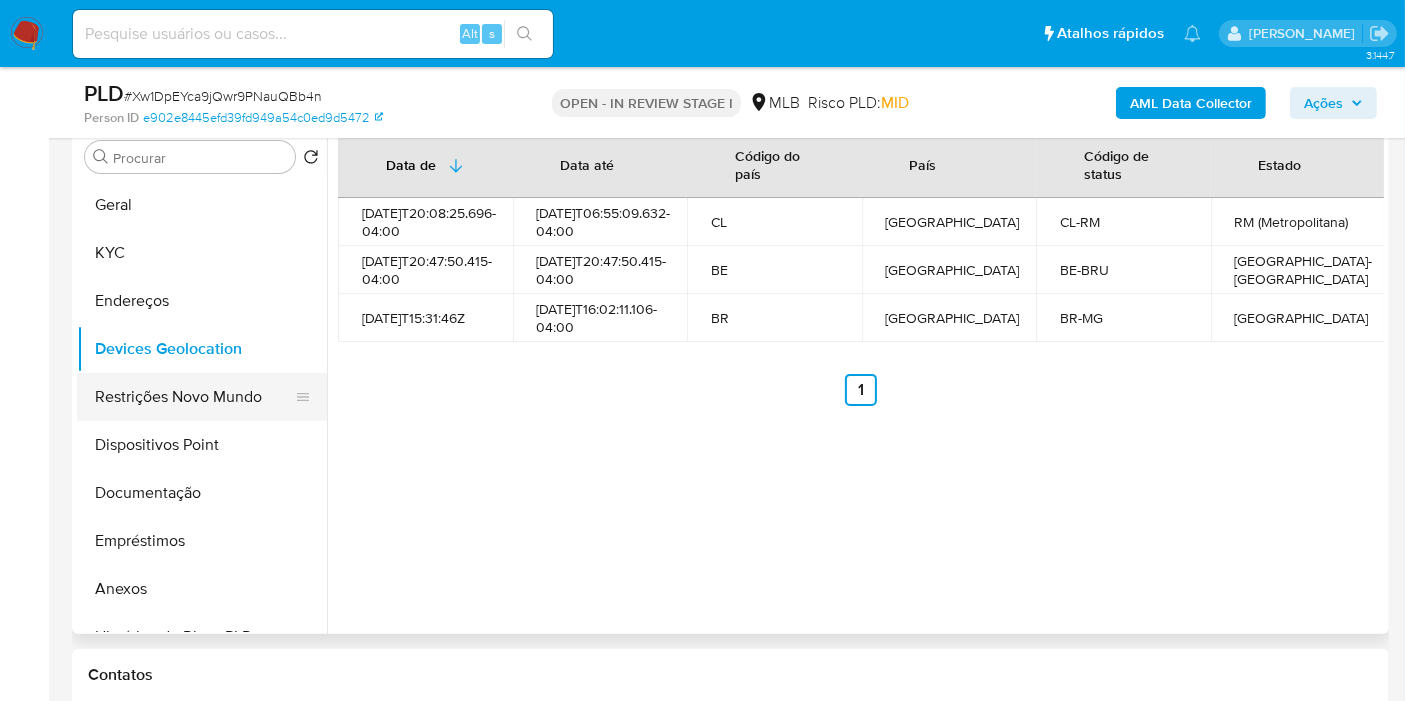 click on "Restrições Novo Mundo" at bounding box center [194, 397] 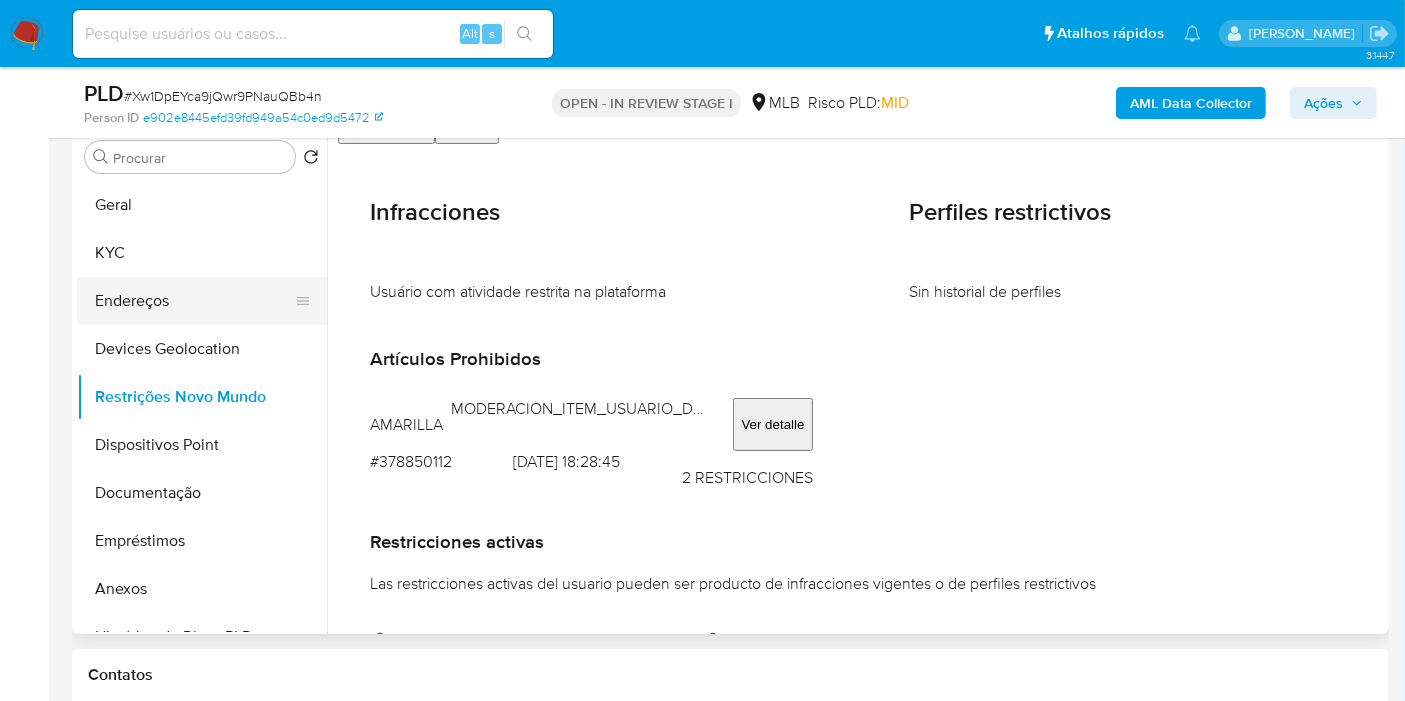 type 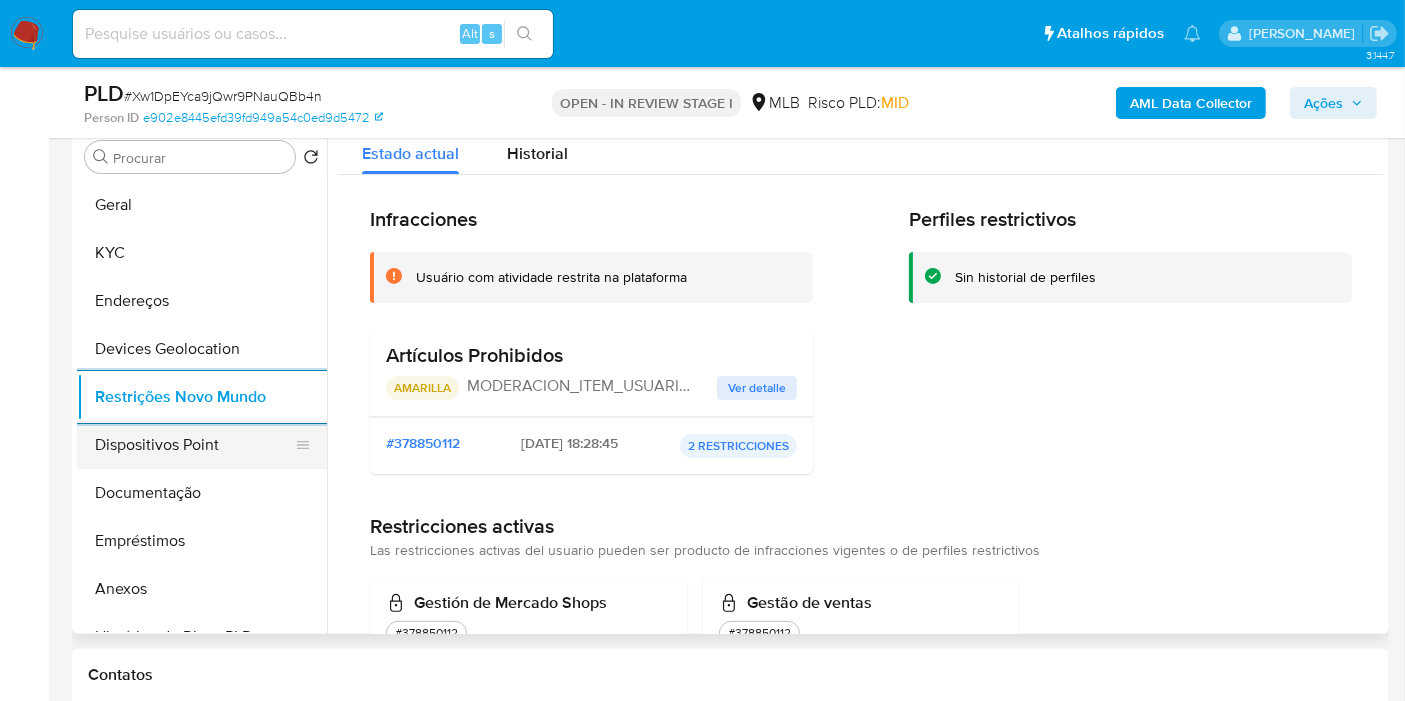 click on "Dispositivos Point" at bounding box center (194, 445) 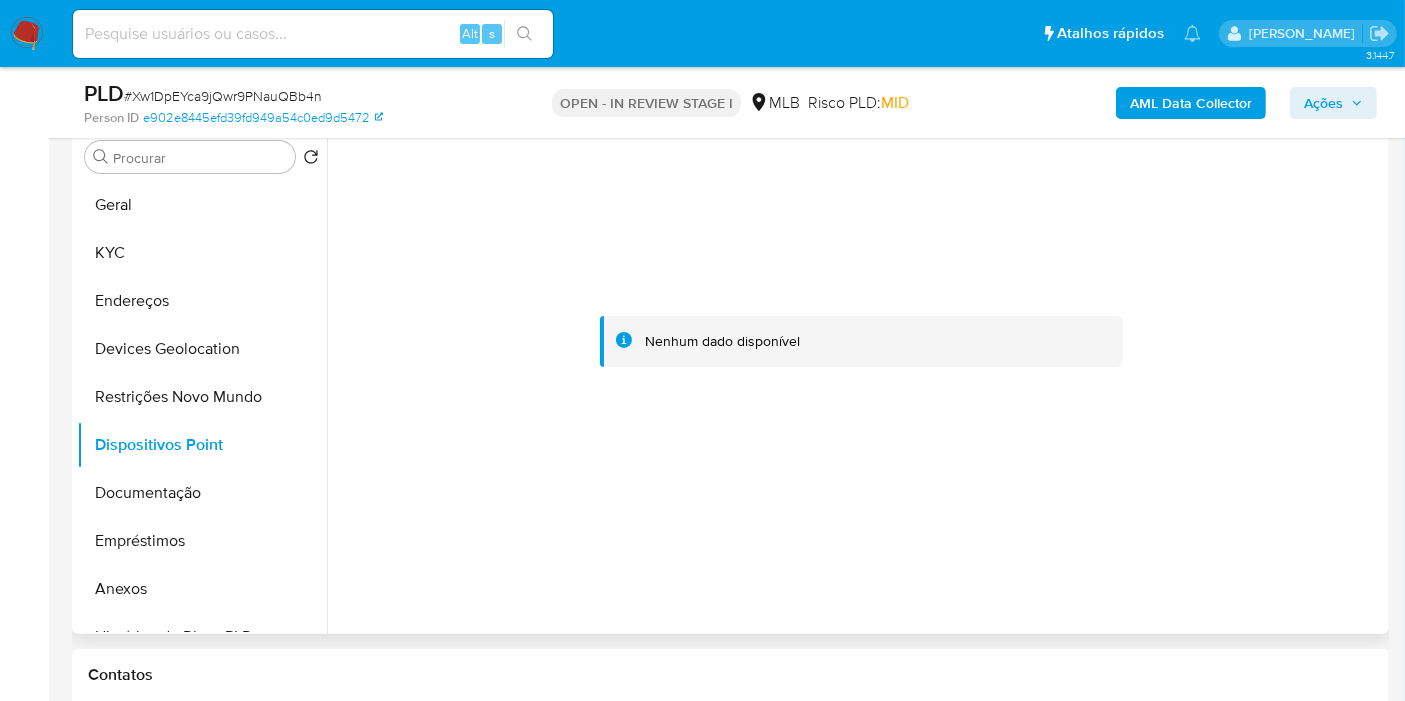 type 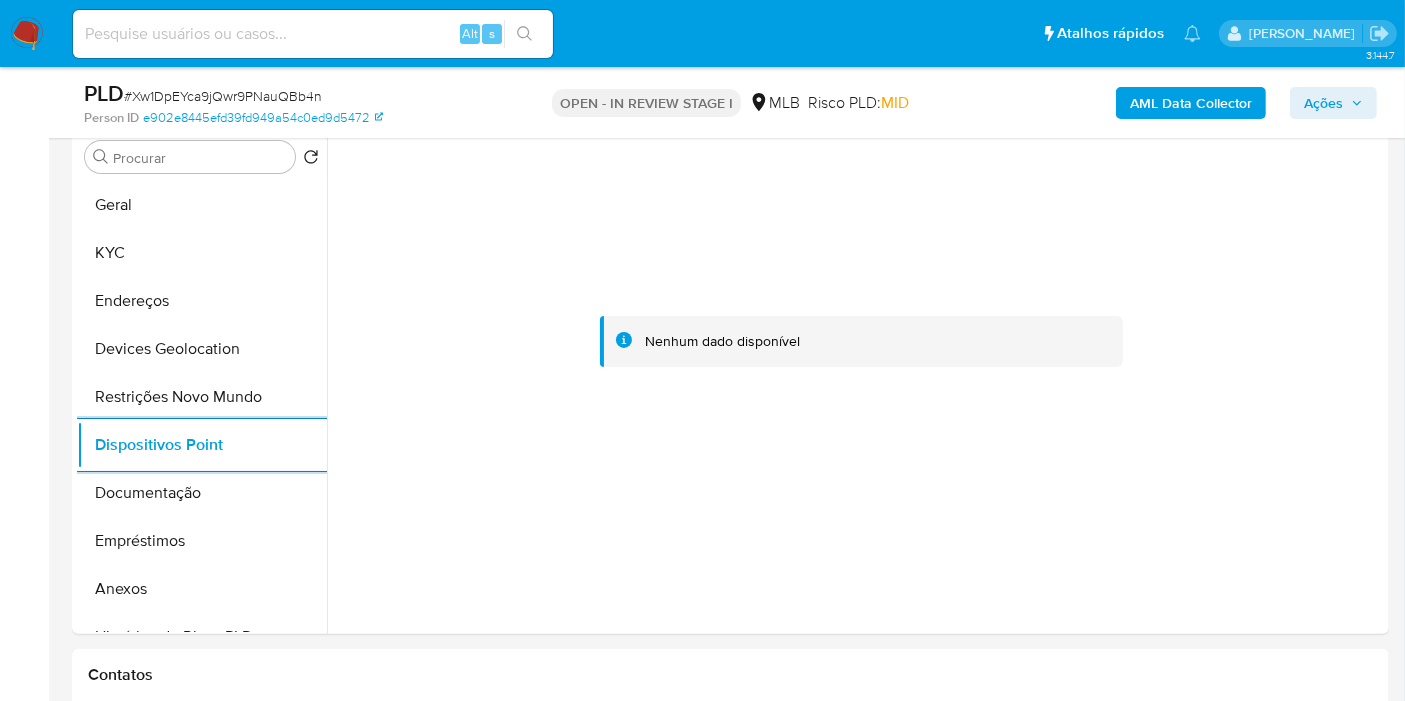 click on "PLD # Xw1DpEYca9jQwr9PNauQBb4n Person ID e902e8445efd39fd949a54c0ed9d5472 OPEN - IN REVIEW STAGE I  MLB Risco PLD:  MID AML Data Collector Ações" at bounding box center (730, 102) 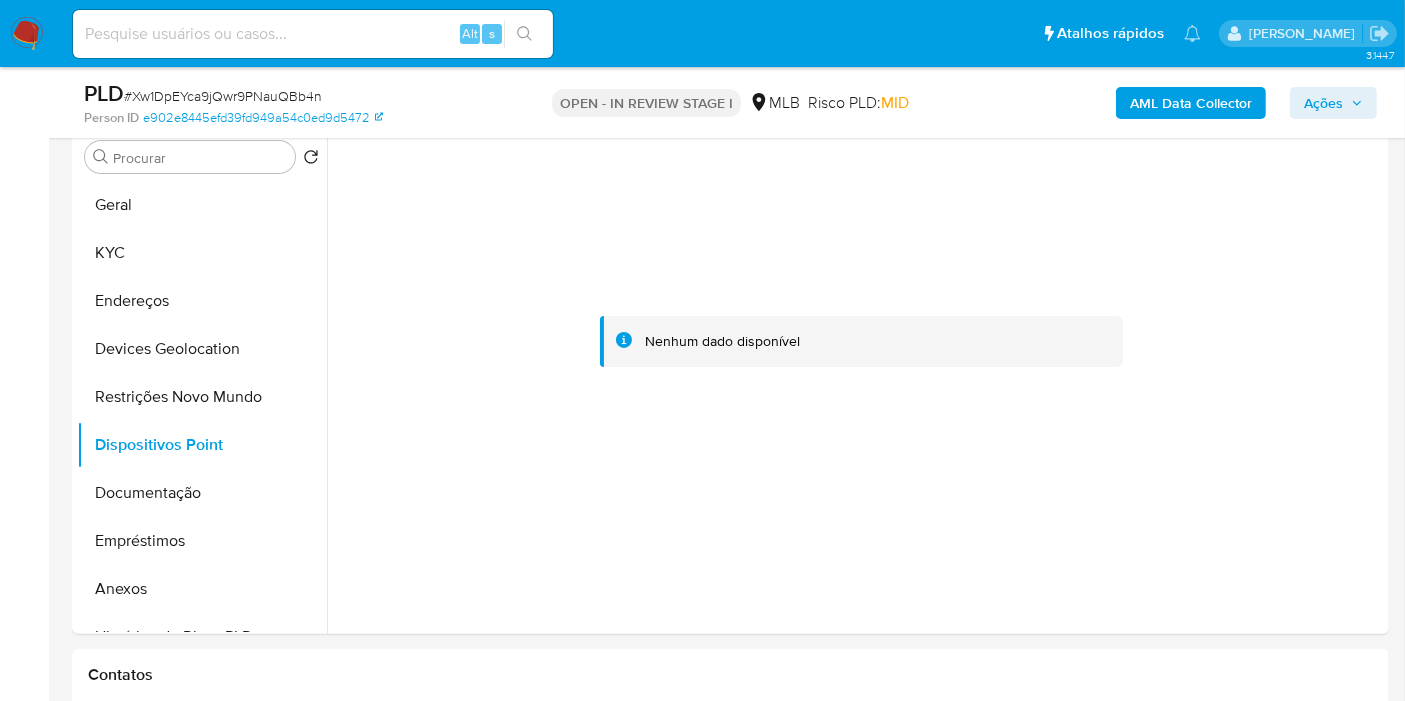 click on "AML Data Collector" at bounding box center [1191, 103] 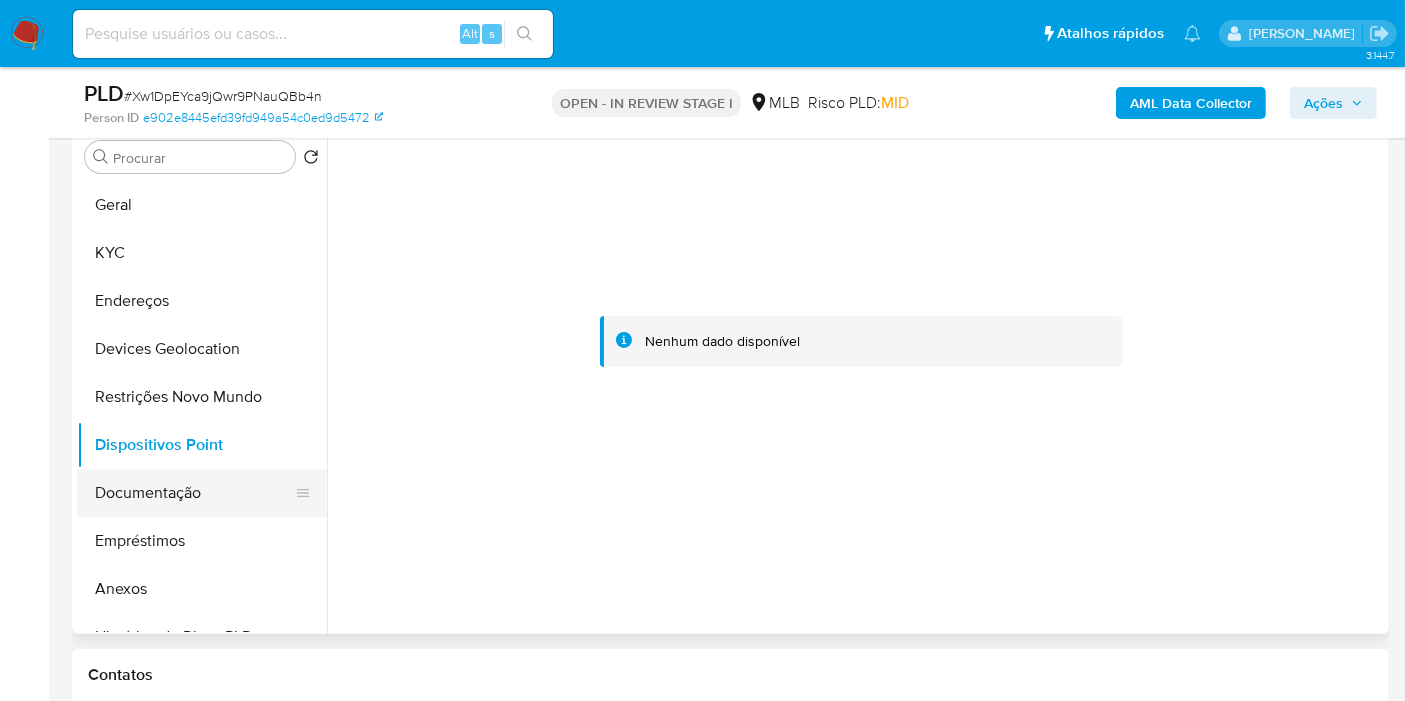 click on "Documentação" at bounding box center [194, 493] 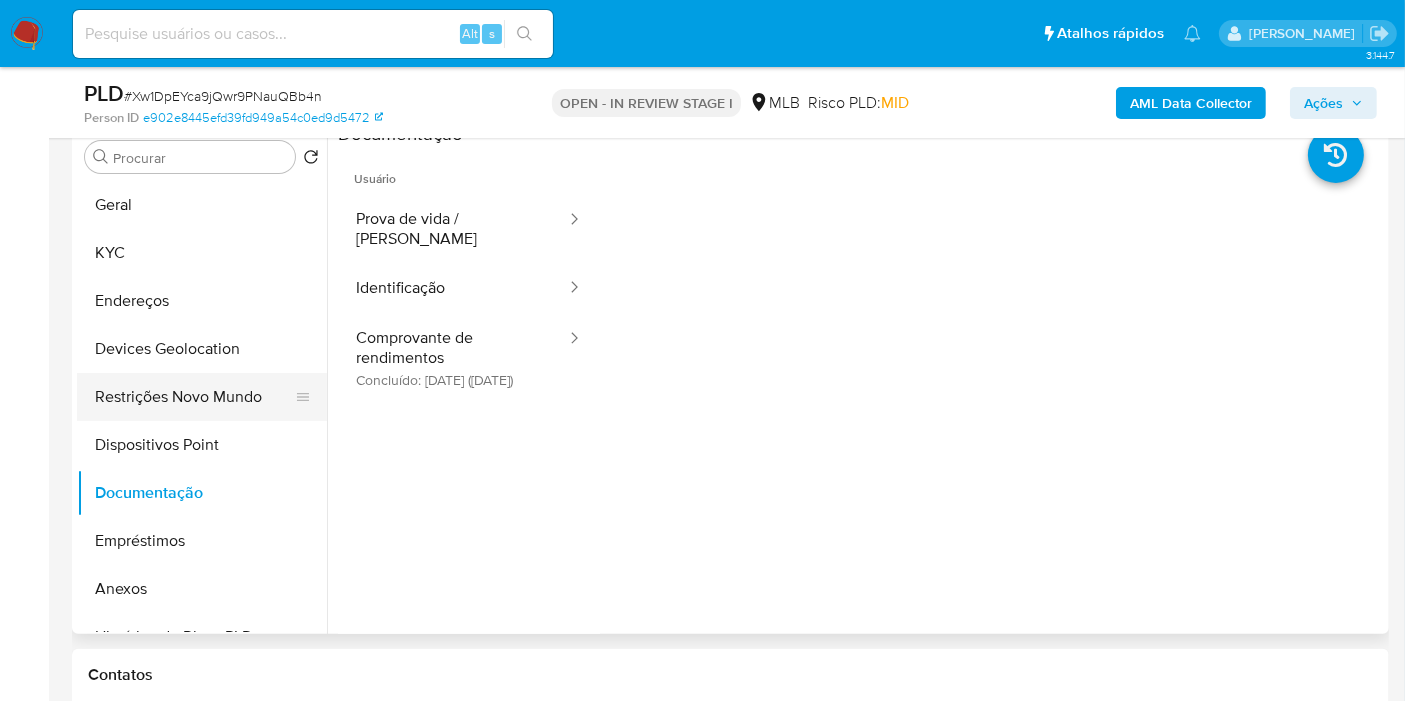 click on "Restrições Novo Mundo" at bounding box center (194, 397) 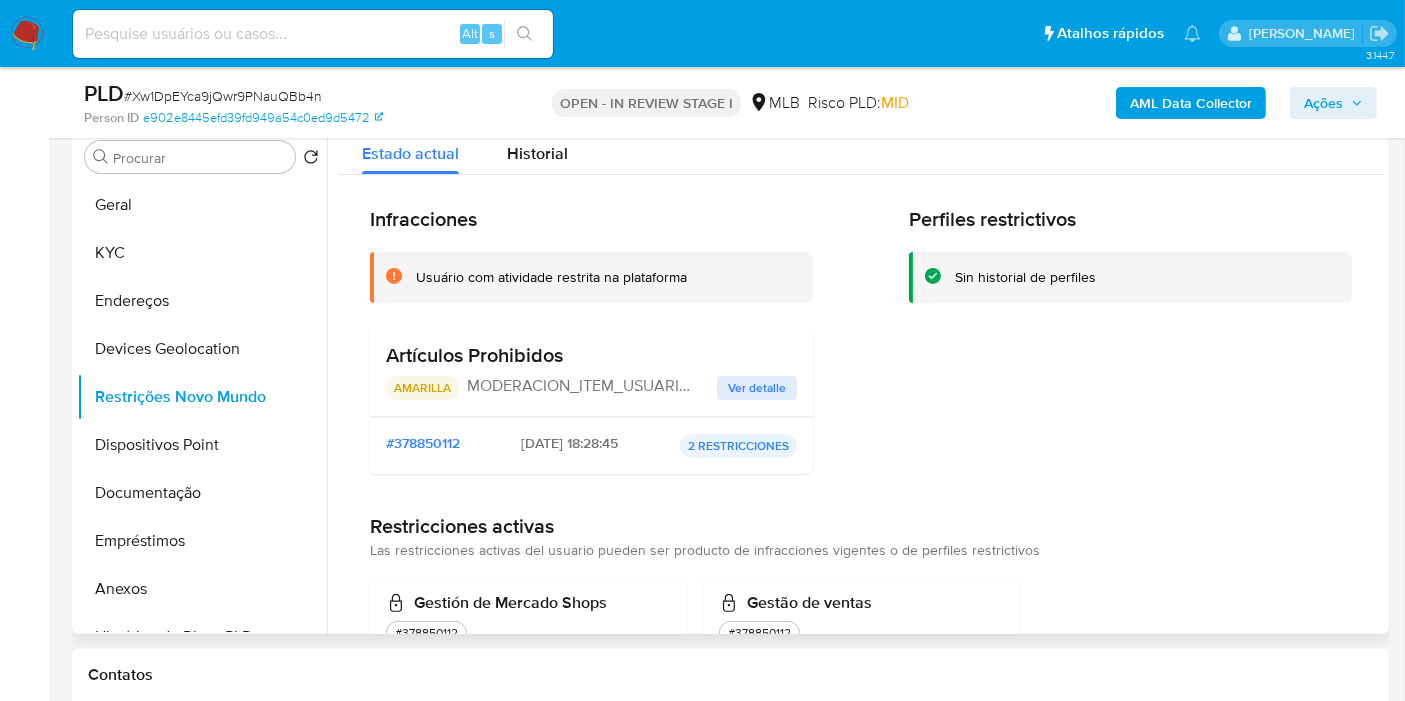 drag, startPoint x: 514, startPoint y: 350, endPoint x: 359, endPoint y: 344, distance: 155.11609 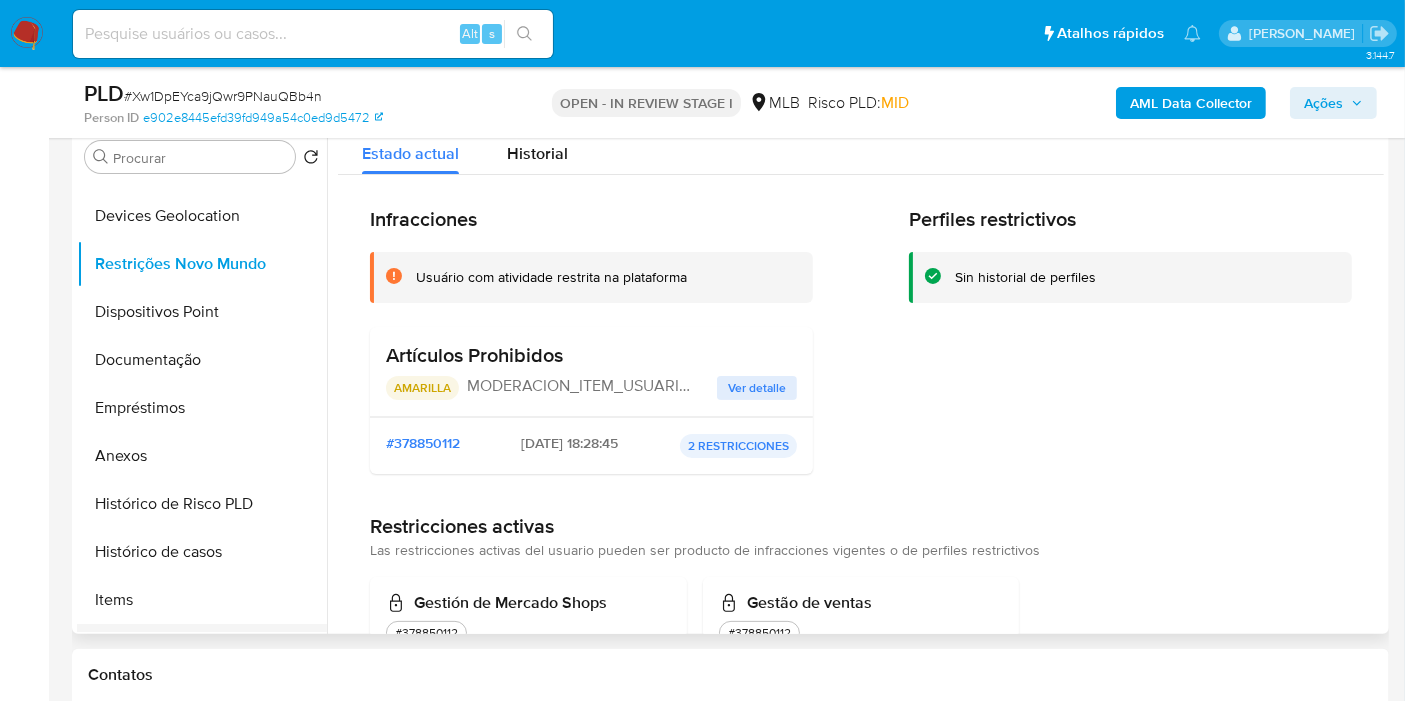 scroll, scrollTop: 333, scrollLeft: 0, axis: vertical 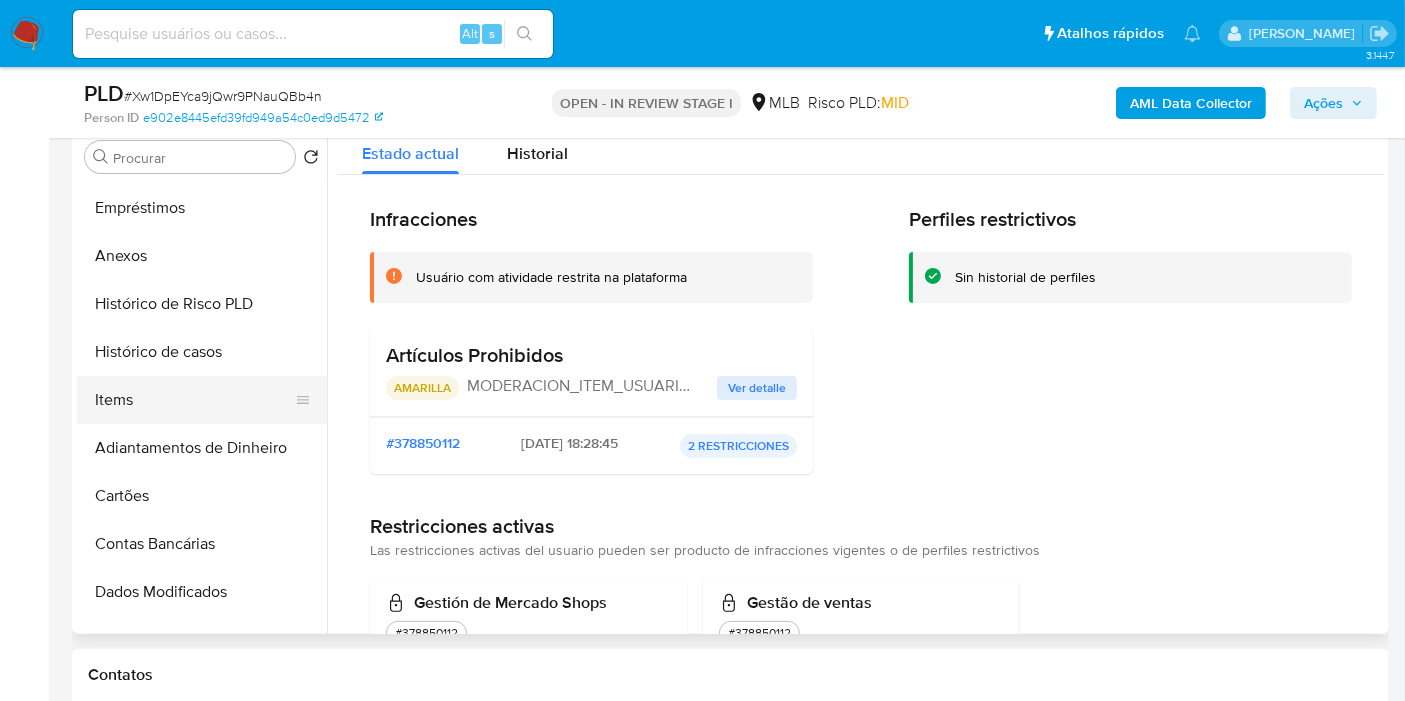 click on "Items" at bounding box center [194, 400] 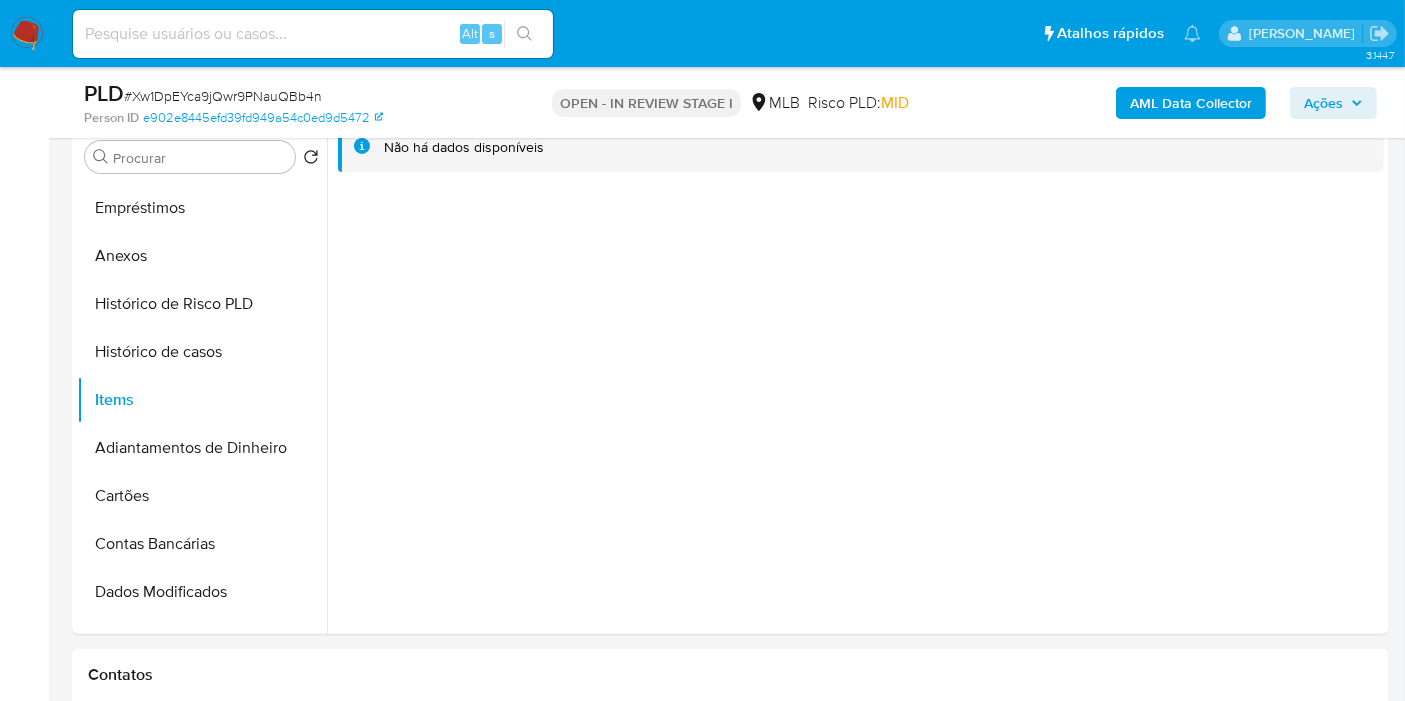 click on "AML Data Collector" at bounding box center (1191, 103) 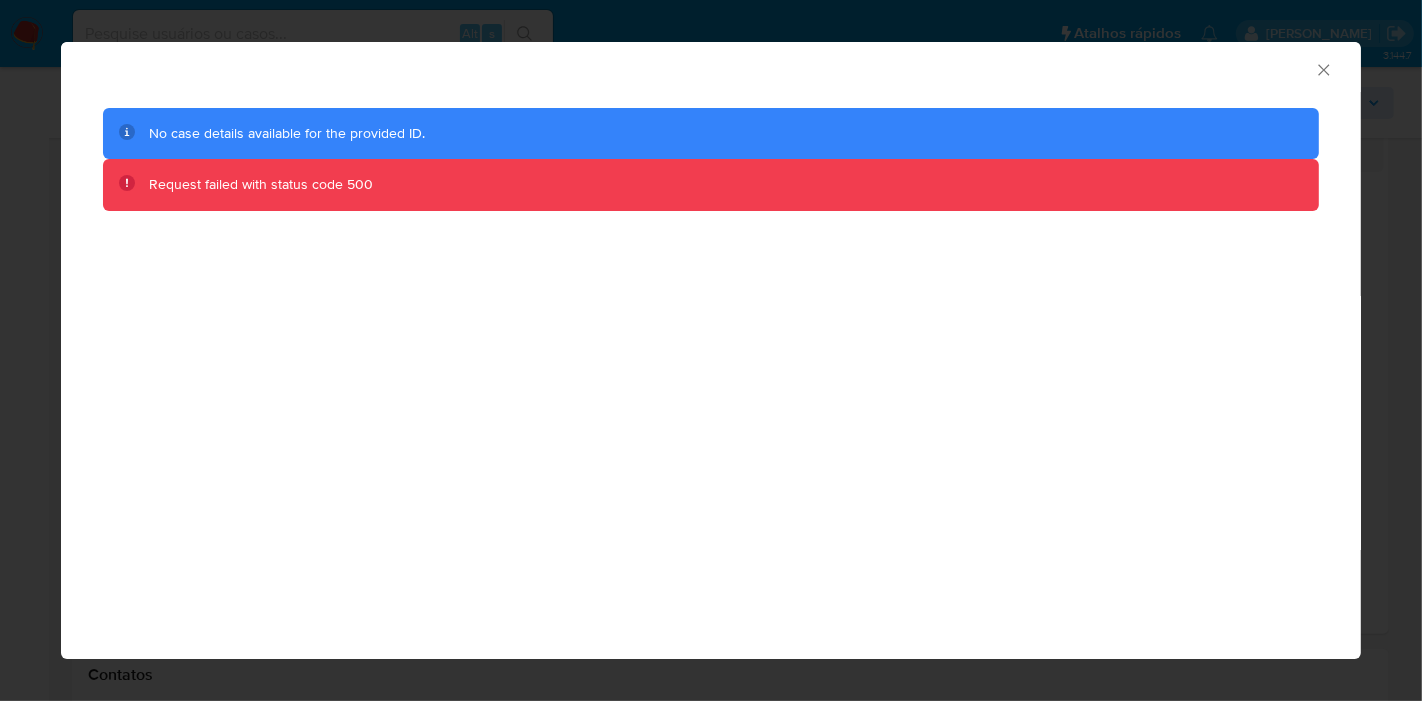 click 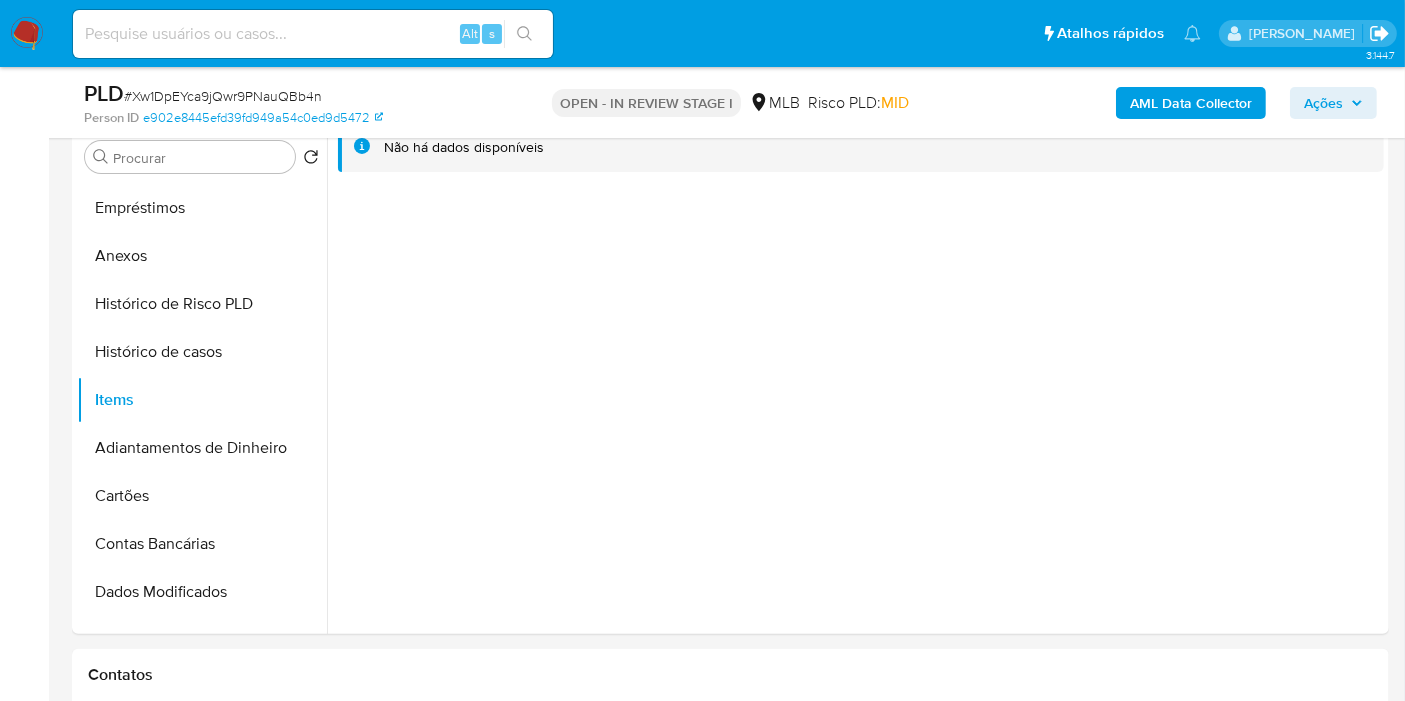 drag, startPoint x: 1371, startPoint y: 30, endPoint x: 1373, endPoint y: 40, distance: 10.198039 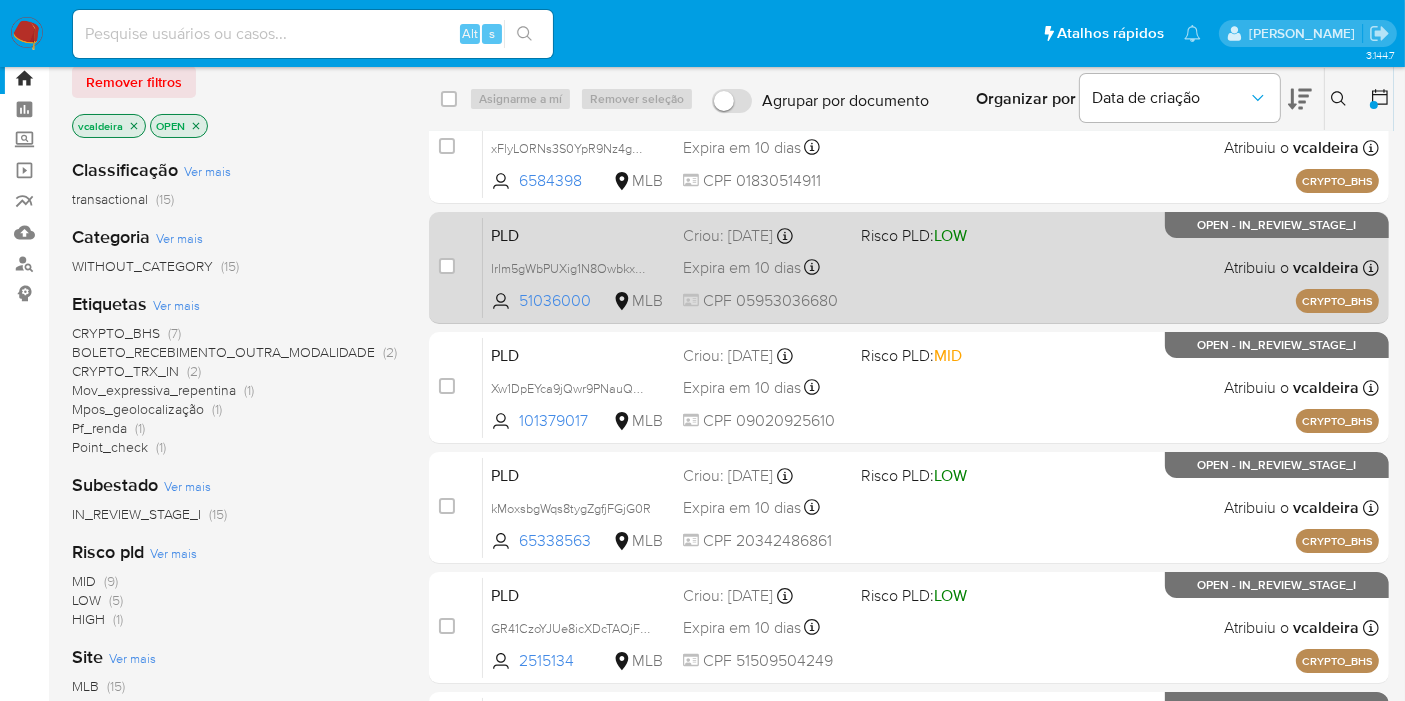 scroll, scrollTop: 0, scrollLeft: 0, axis: both 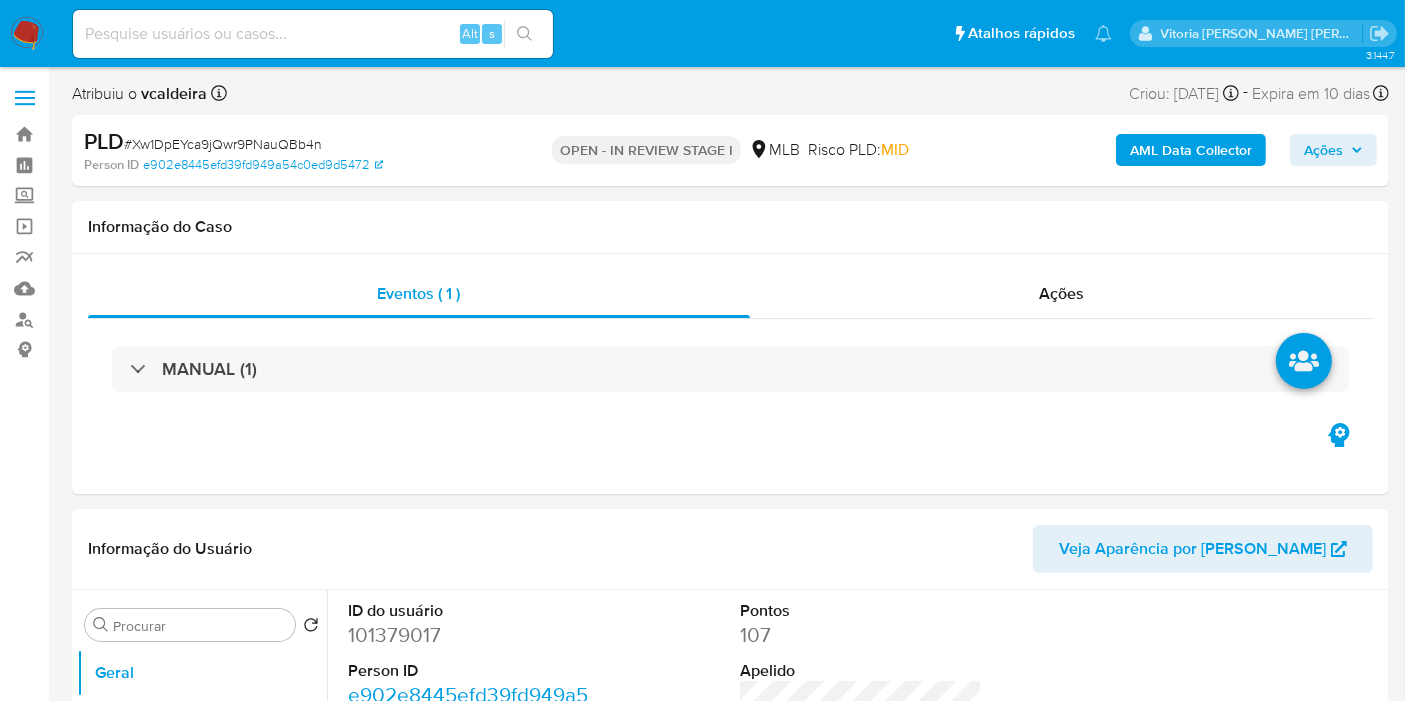 click on "AML Data Collector" at bounding box center [1191, 150] 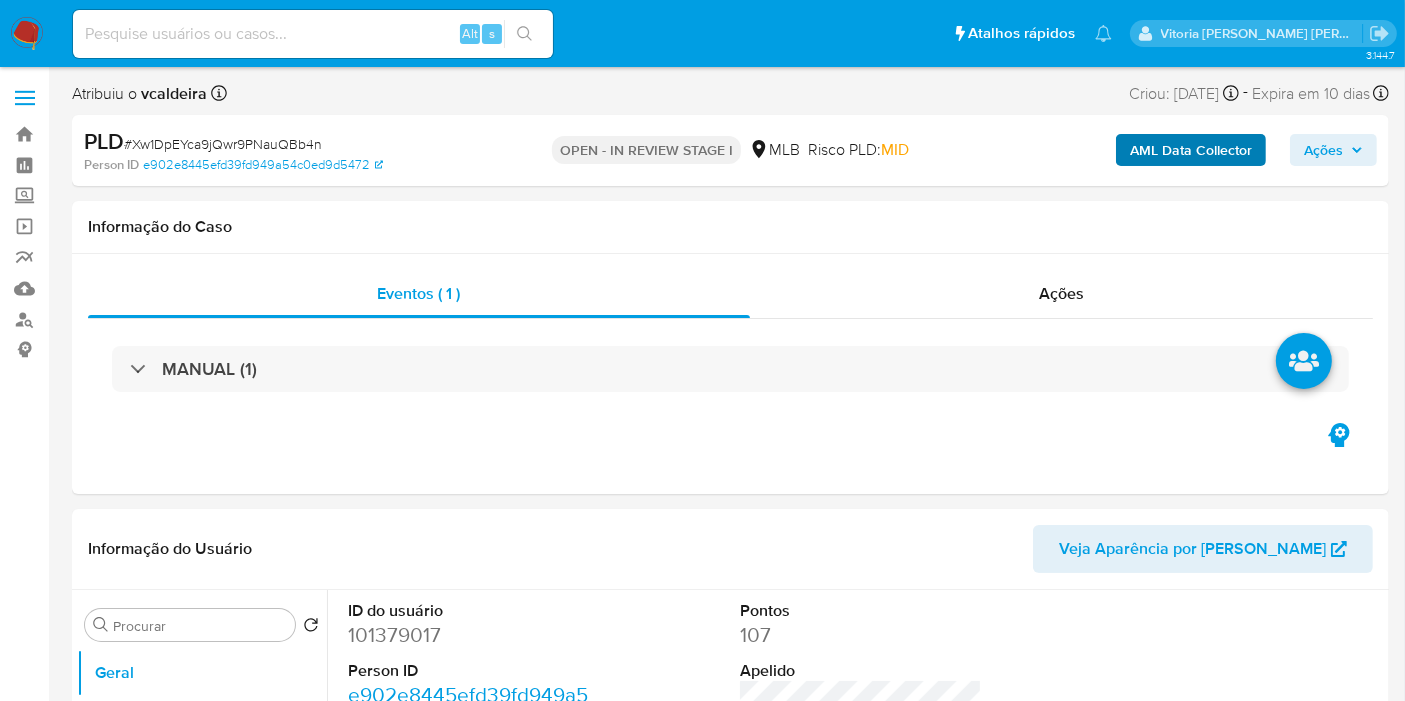 select on "10" 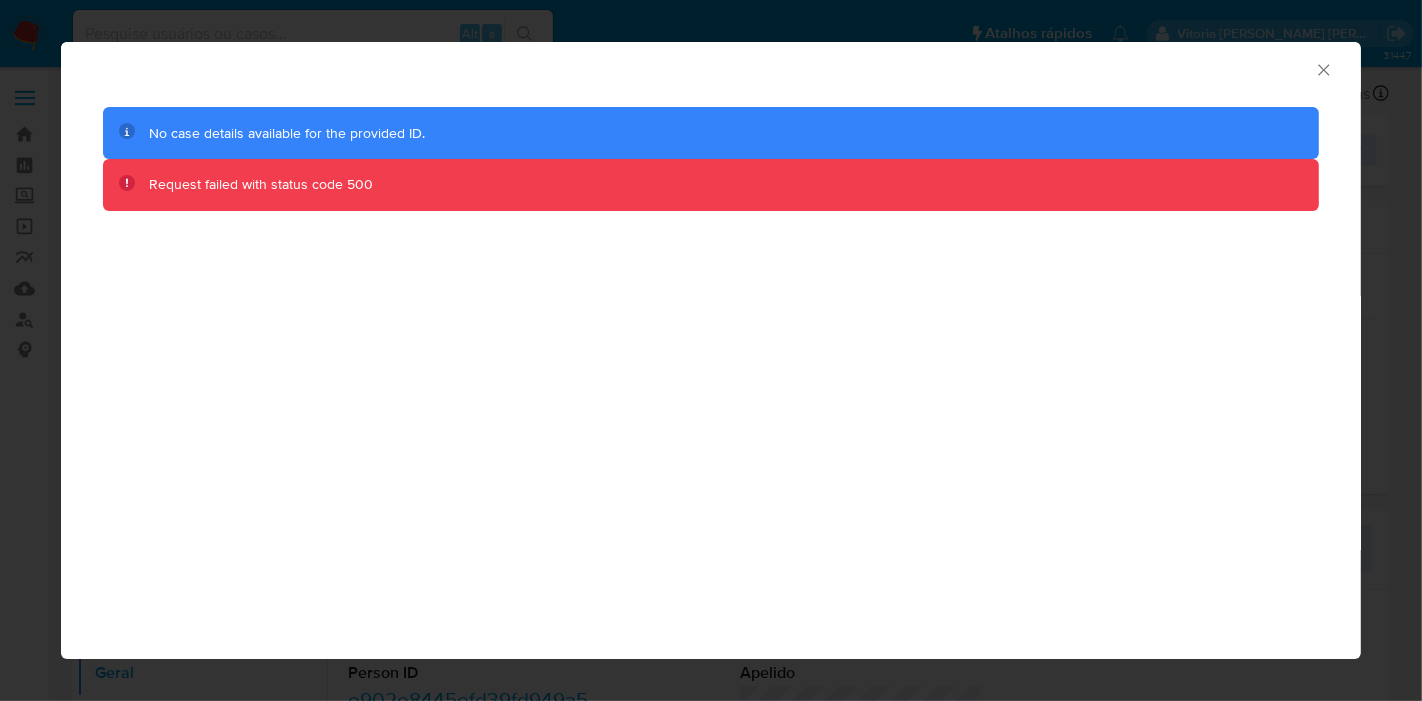 click 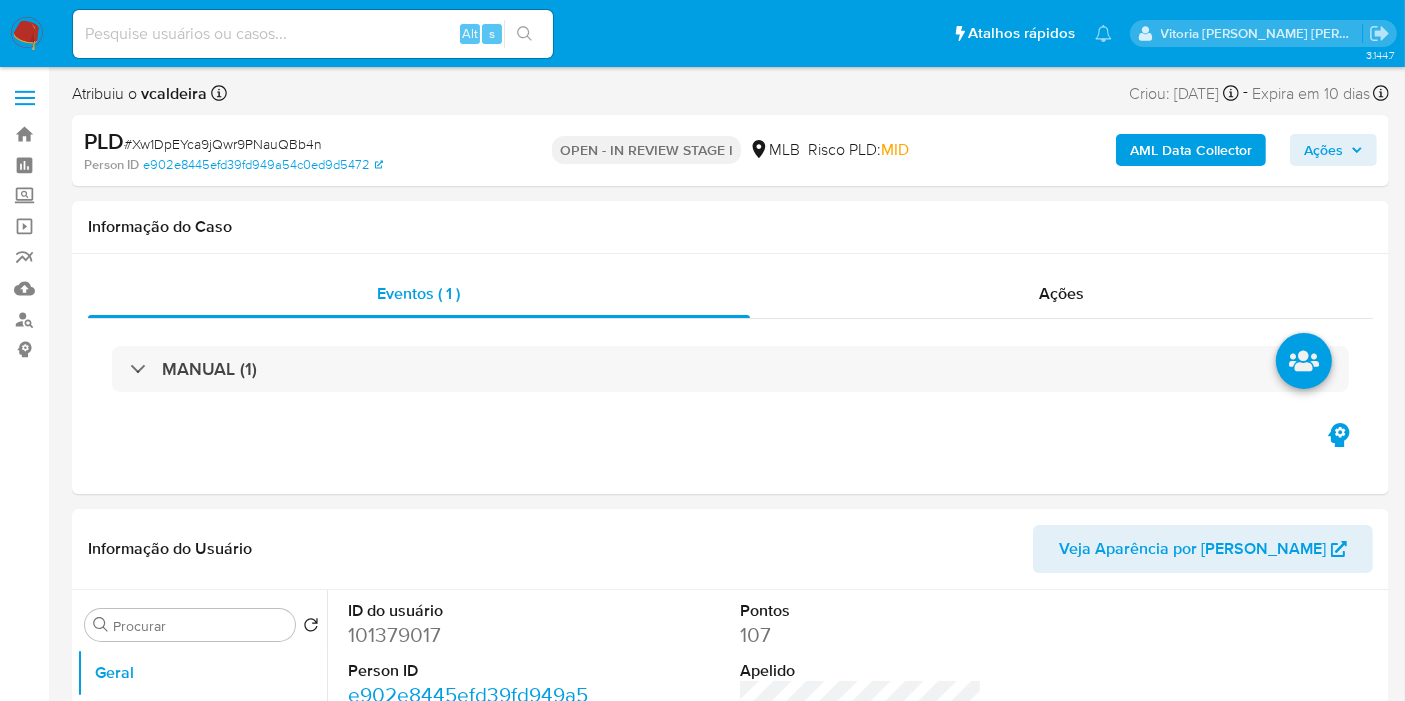 click on "AML Data Collector" at bounding box center (1191, 150) 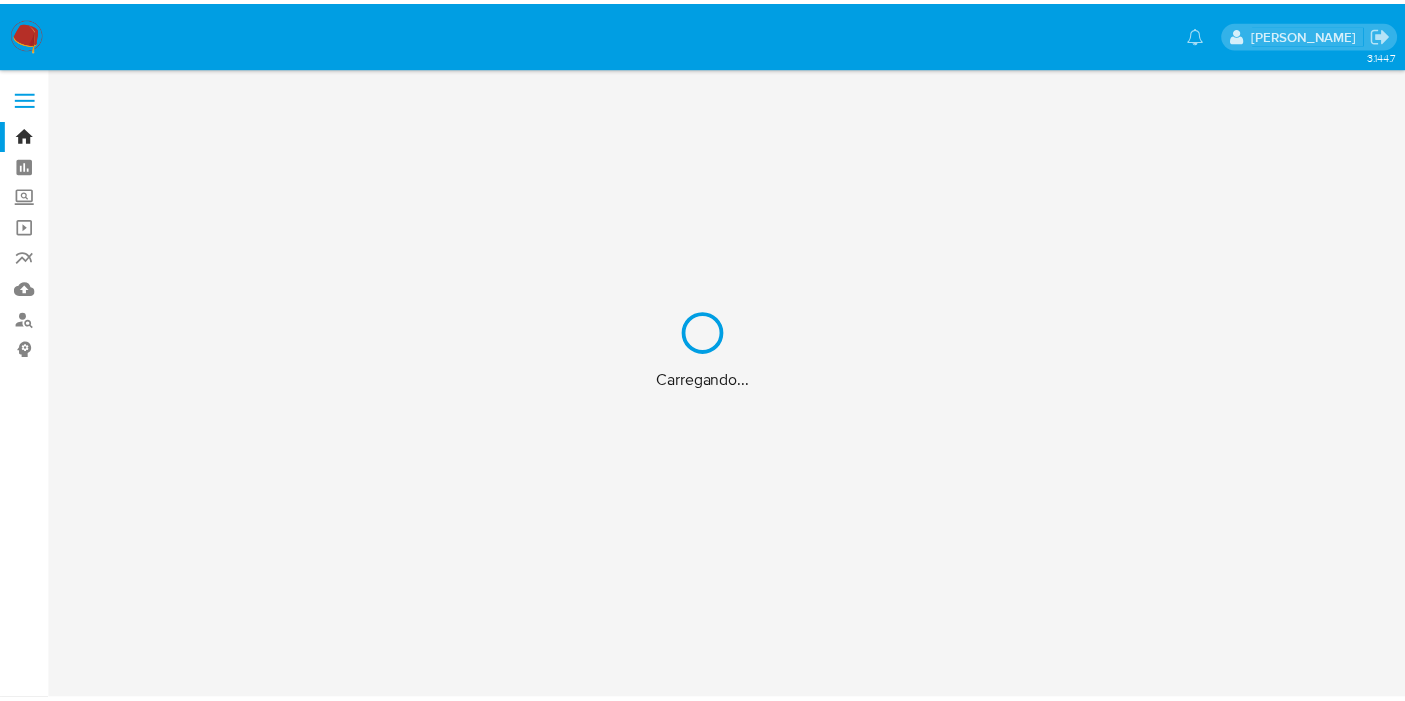 scroll, scrollTop: 0, scrollLeft: 0, axis: both 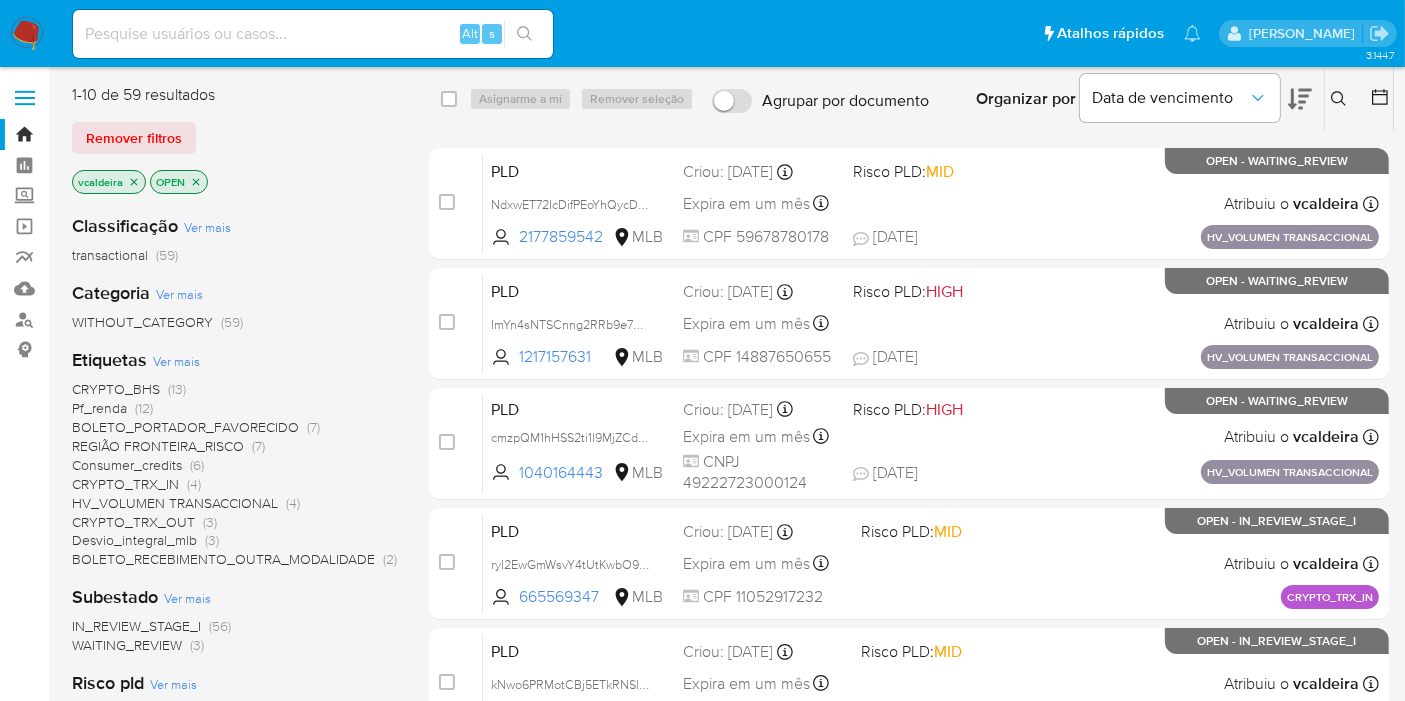click at bounding box center [313, 34] 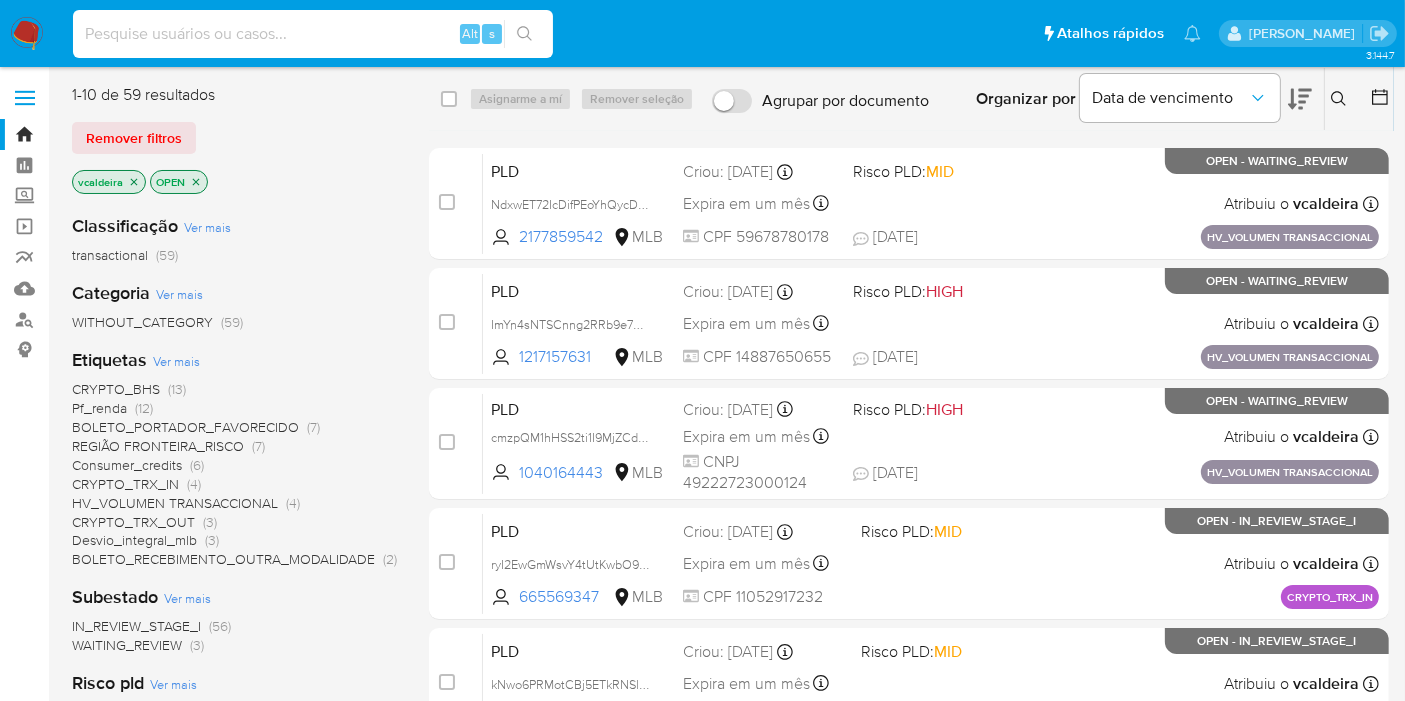 paste on "9YBxDBy5FZKdNQpnq4MbrWj7" 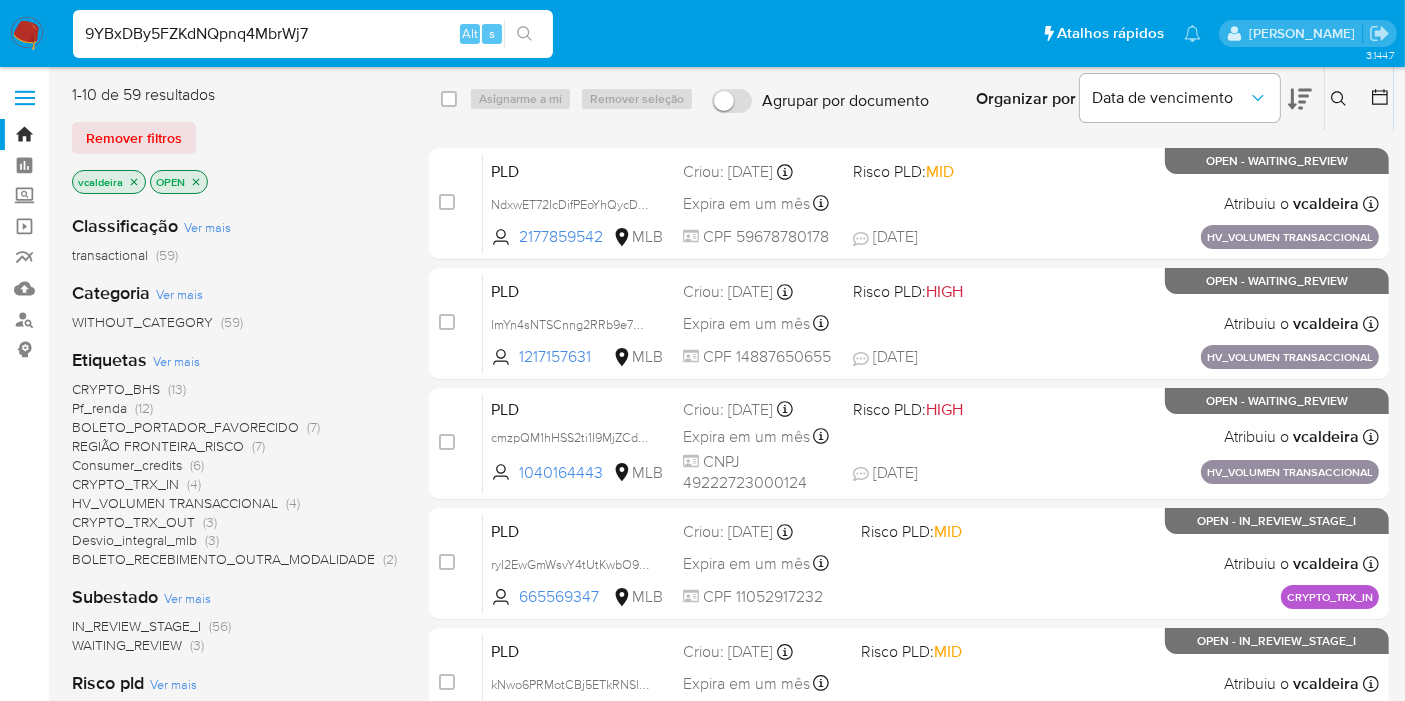 type on "9YBxDBy5FZKdNQpnq4MbrWj7" 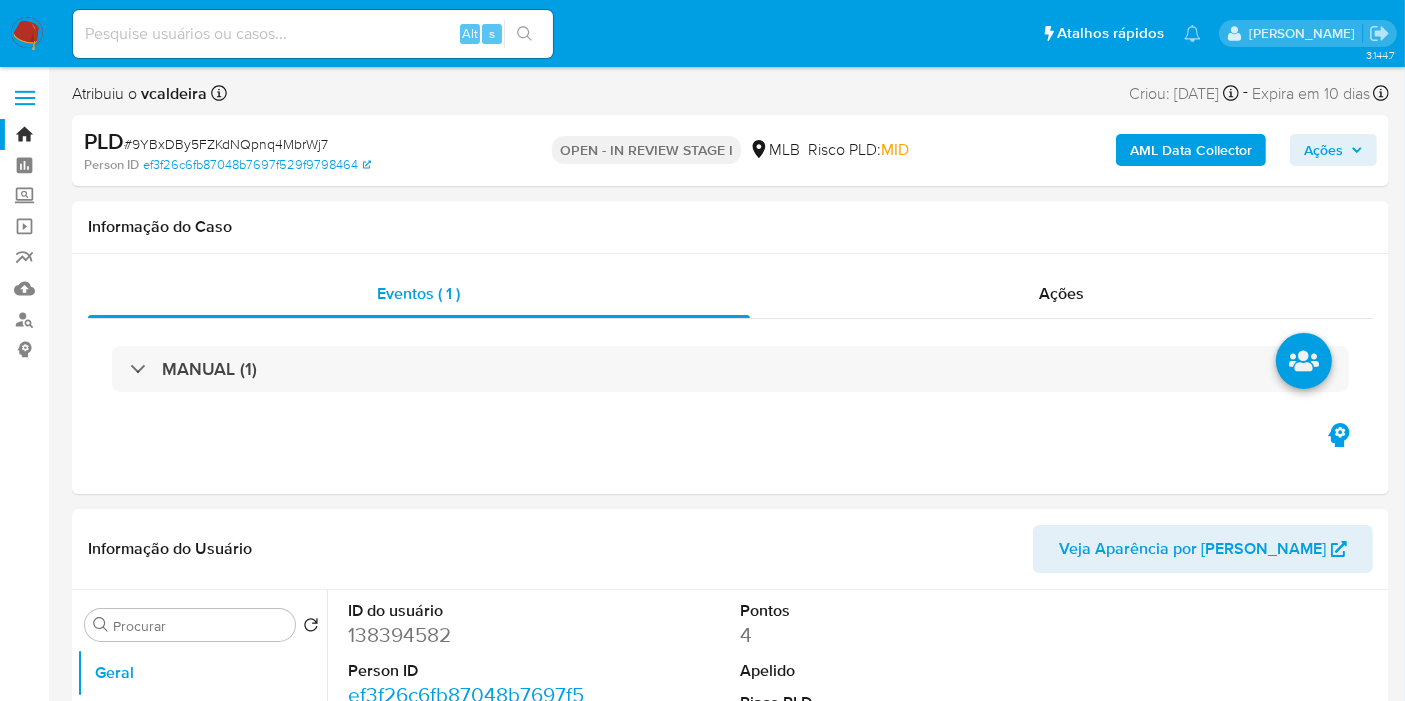 select on "10" 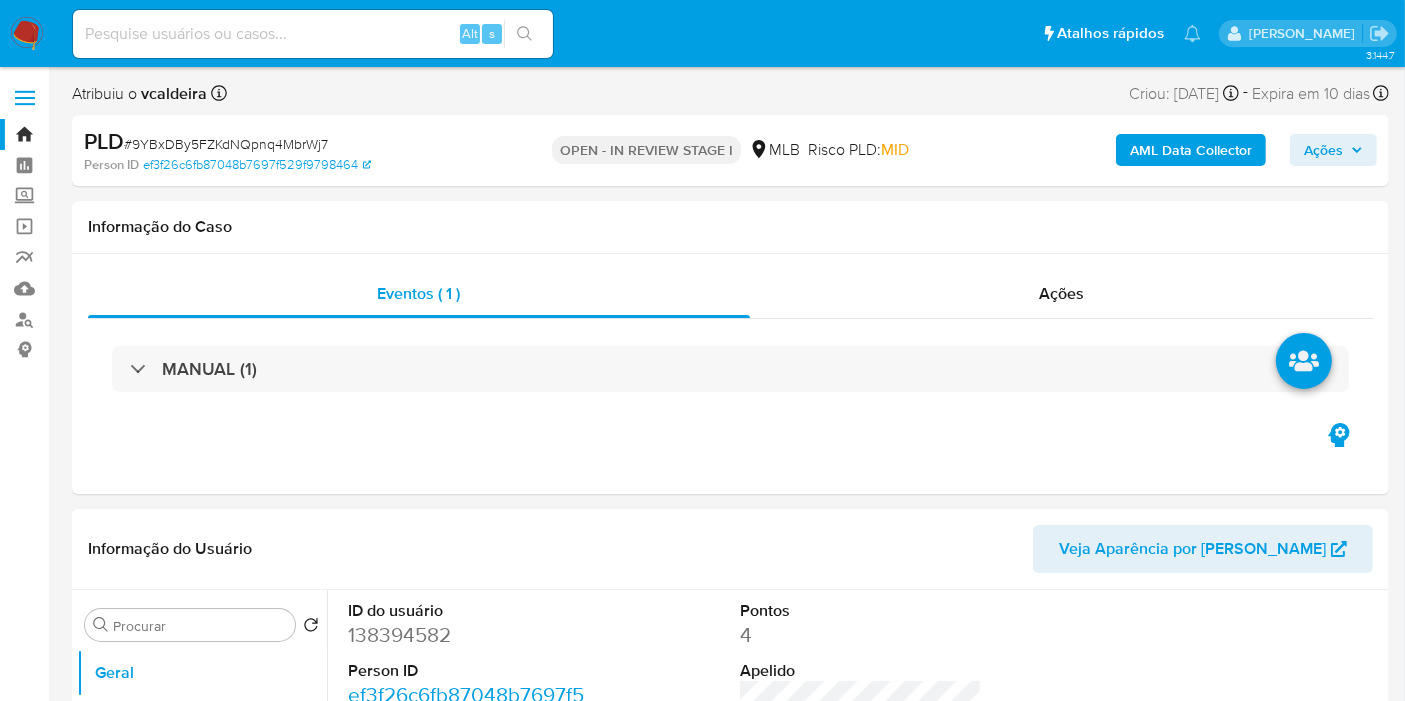 click on "138394582" at bounding box center (469, 635) 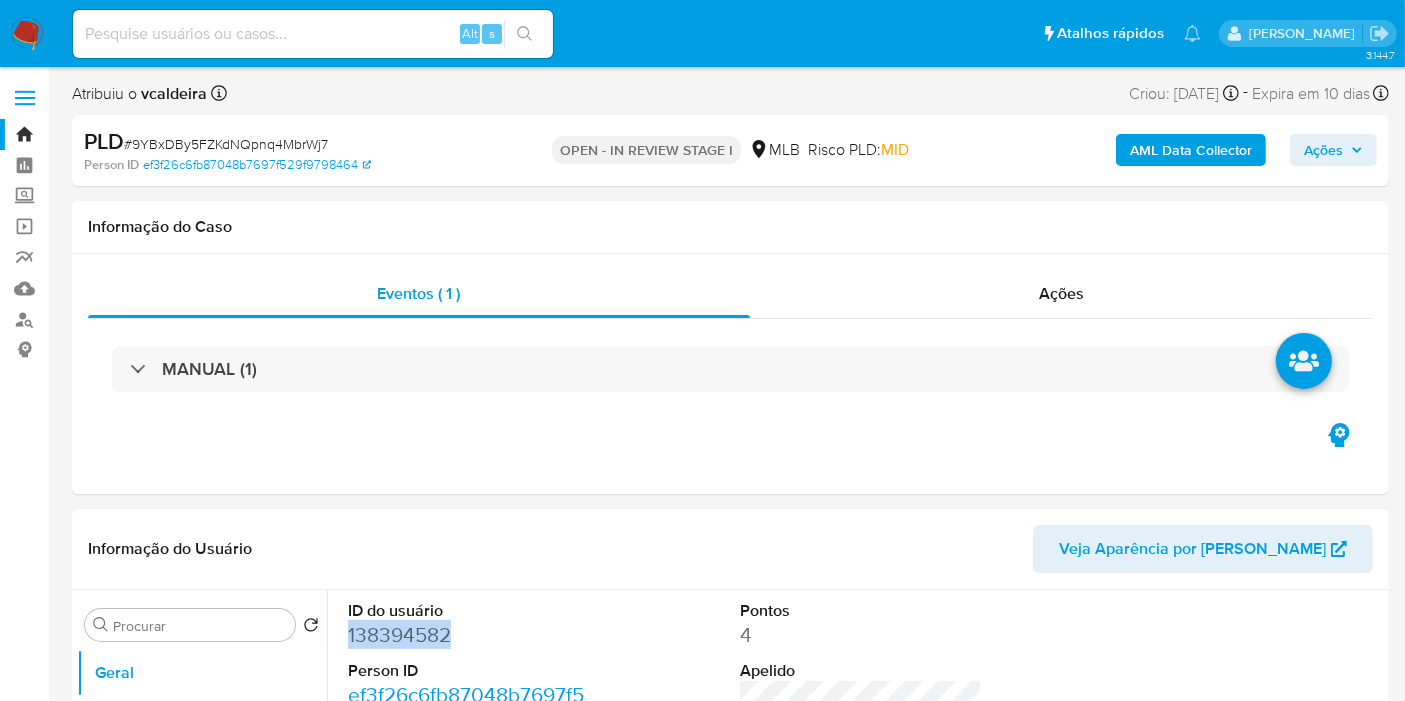 click on "138394582" at bounding box center [469, 635] 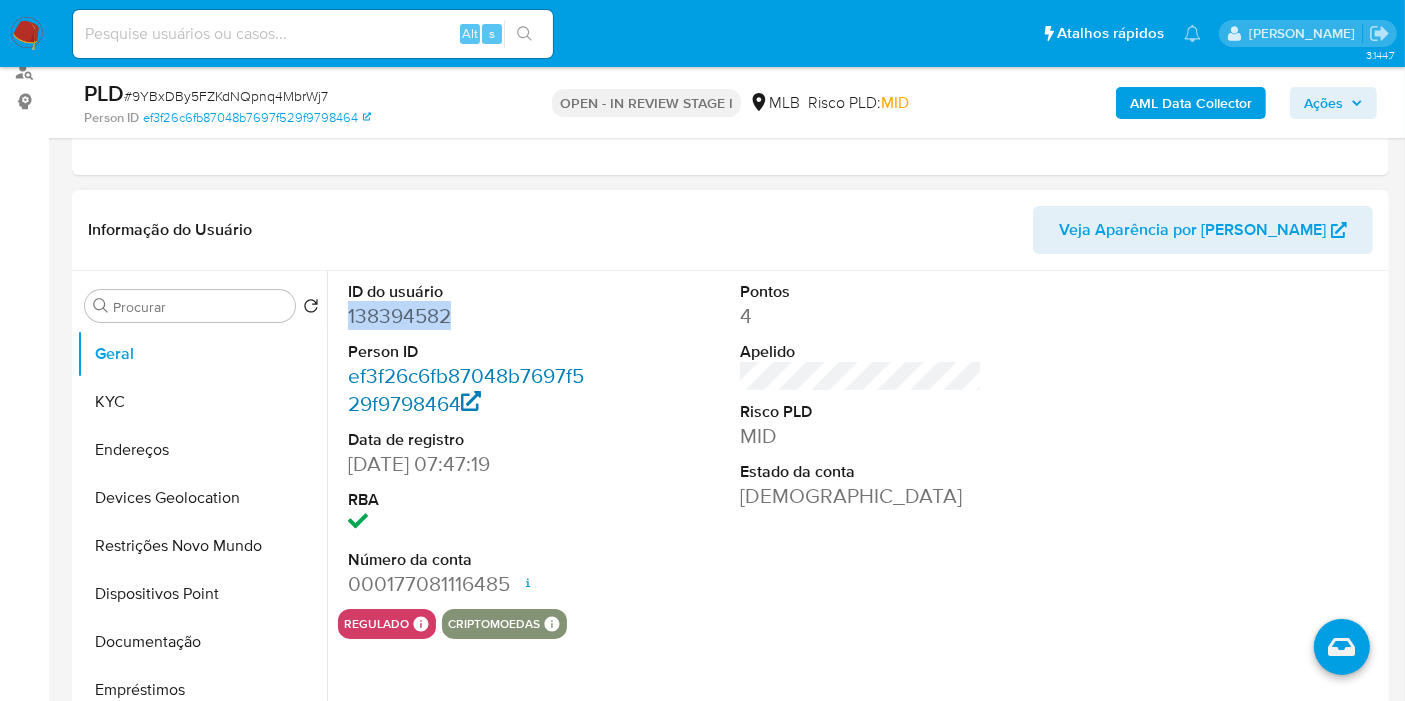 scroll, scrollTop: 222, scrollLeft: 0, axis: vertical 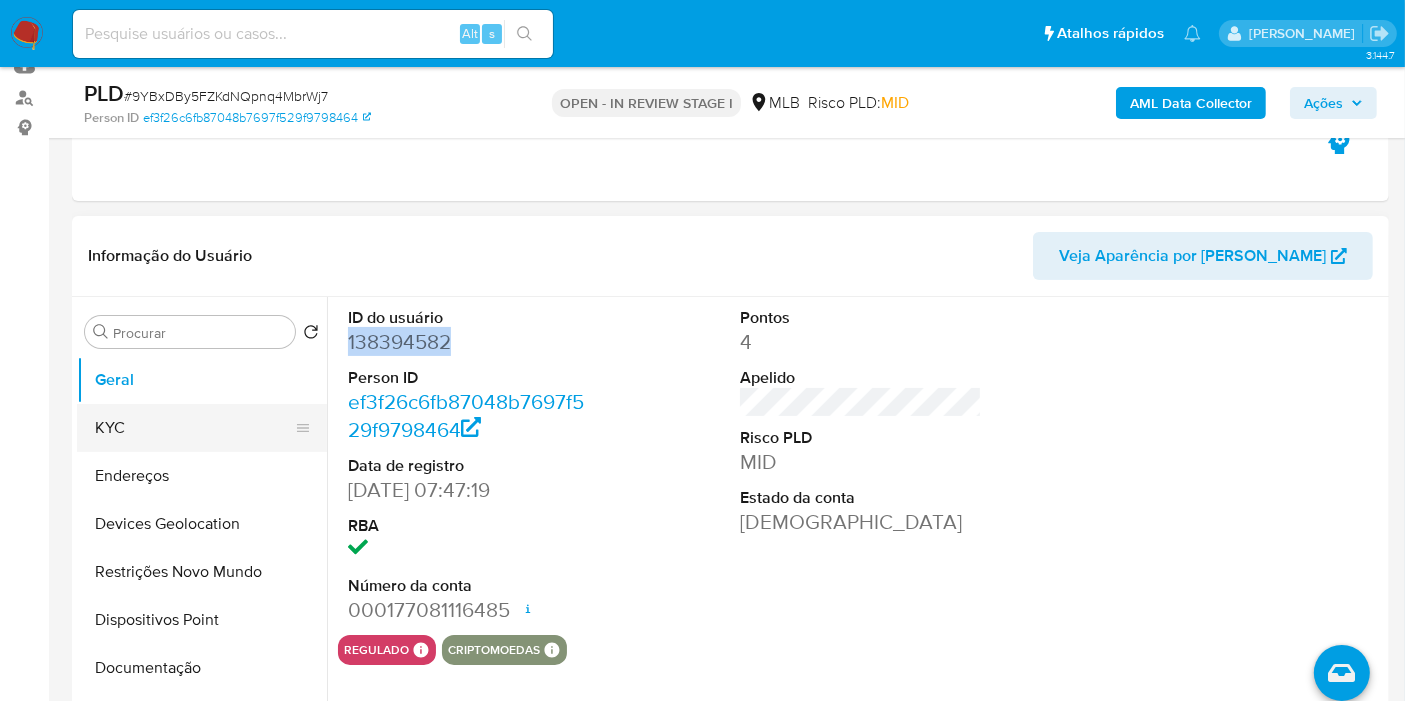 click on "KYC" at bounding box center (194, 428) 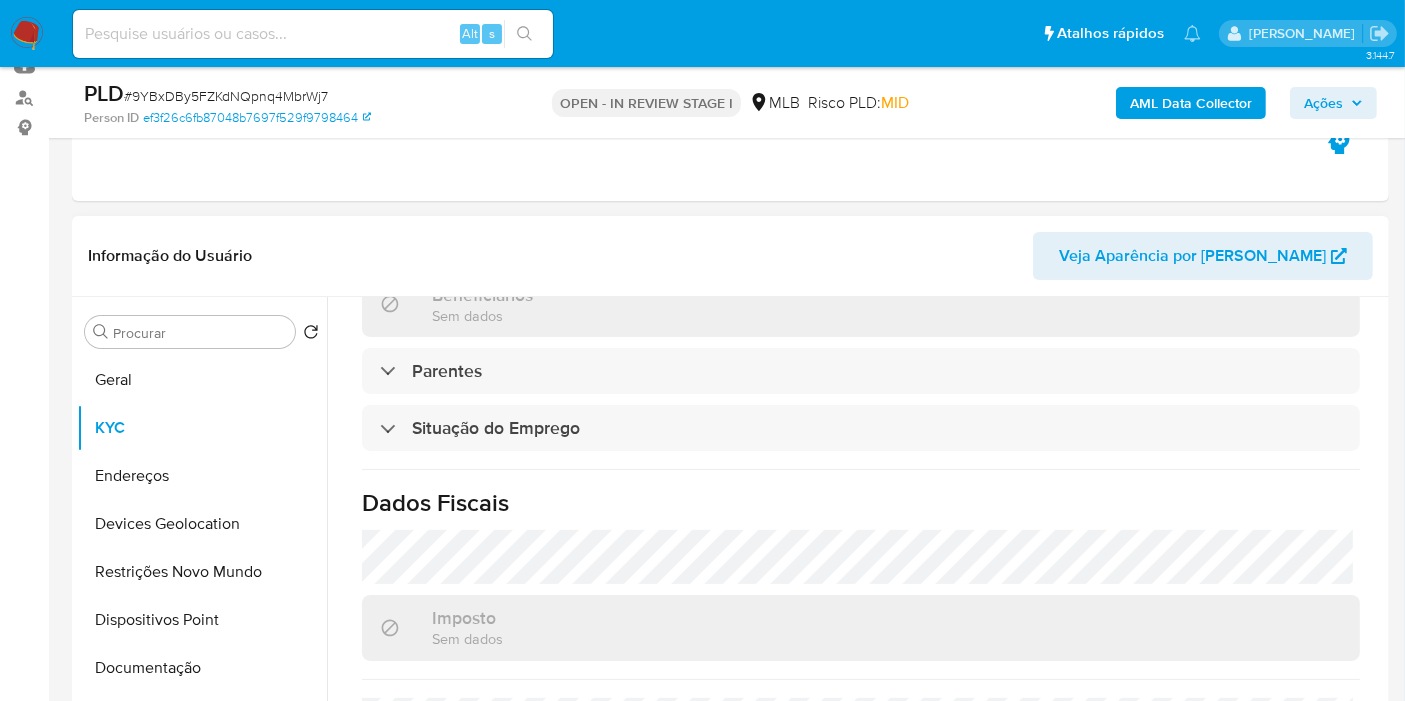scroll, scrollTop: 932, scrollLeft: 0, axis: vertical 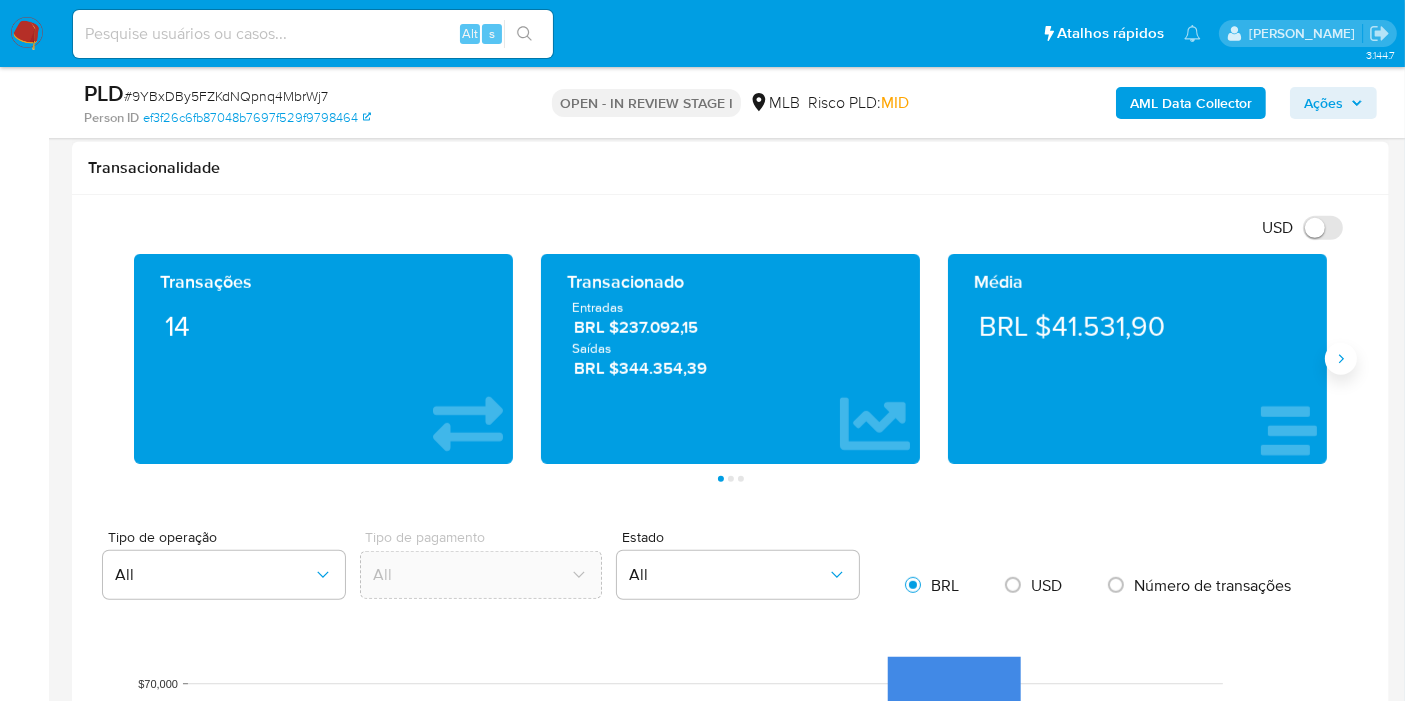click 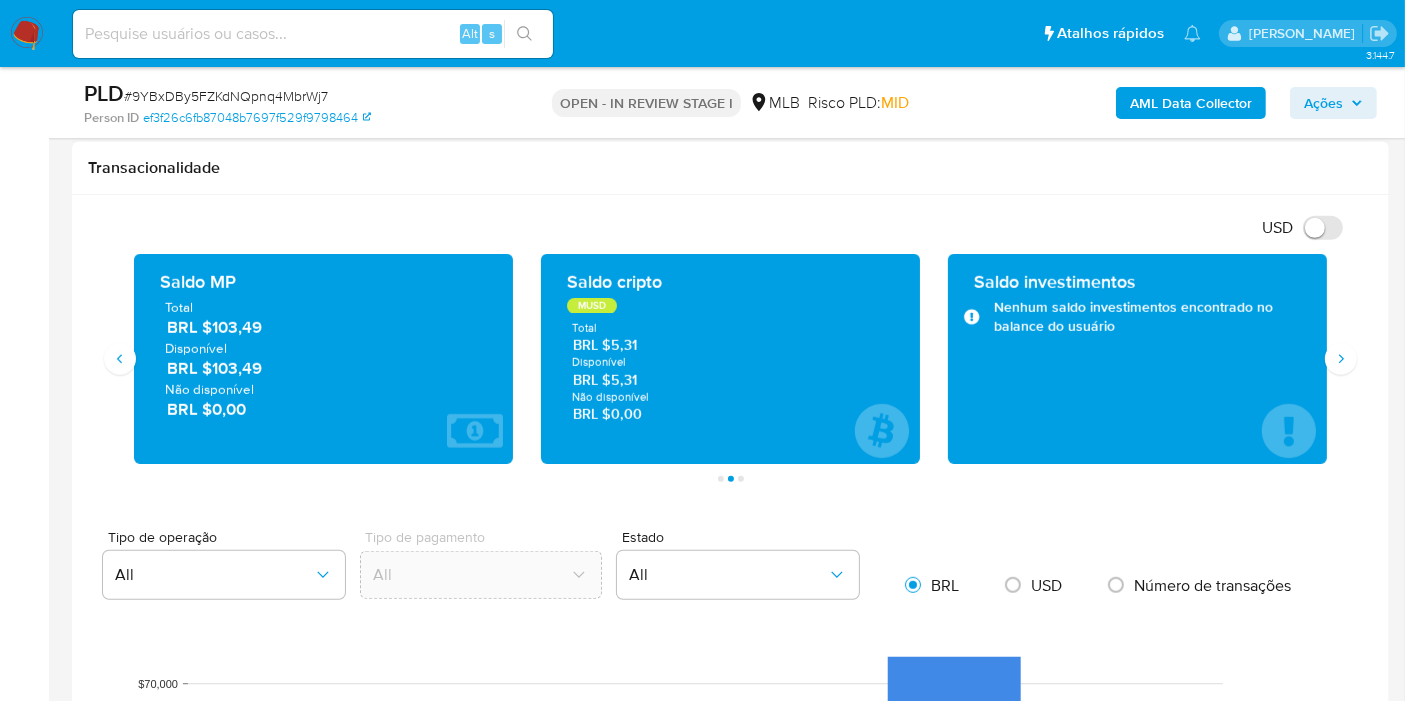 click on "Transações 14 Transacionado Entradas BRL $237.092,15 Saídas BRL $344.354,39 Média BRL $41.531,90 Saldo MP Total BRL $103,49 Disponível BRL $103,49 Não disponível BRL $0,00 Saldo cripto MUSD Total BRL $5,31 Disponível BRL $5,31 Não disponível BRL $0,00 Saldo investimentos Nenhum saldo investimentos encontrado no balance do usuário Saldo reserva Total BRL $110.240,96 Disponível BRL $0,00 Não disponível BRL $110.240,96 Página 1 Página 2 Página 3" at bounding box center (730, 368) 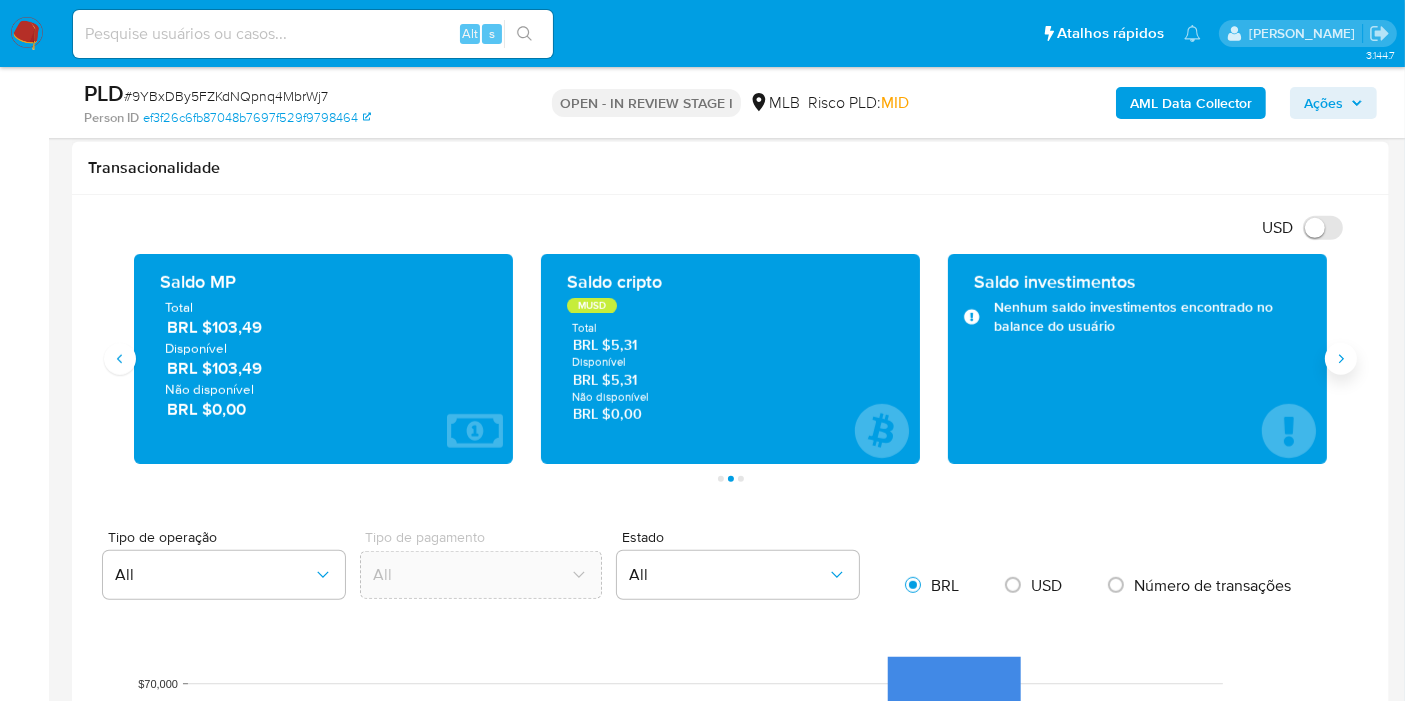 click 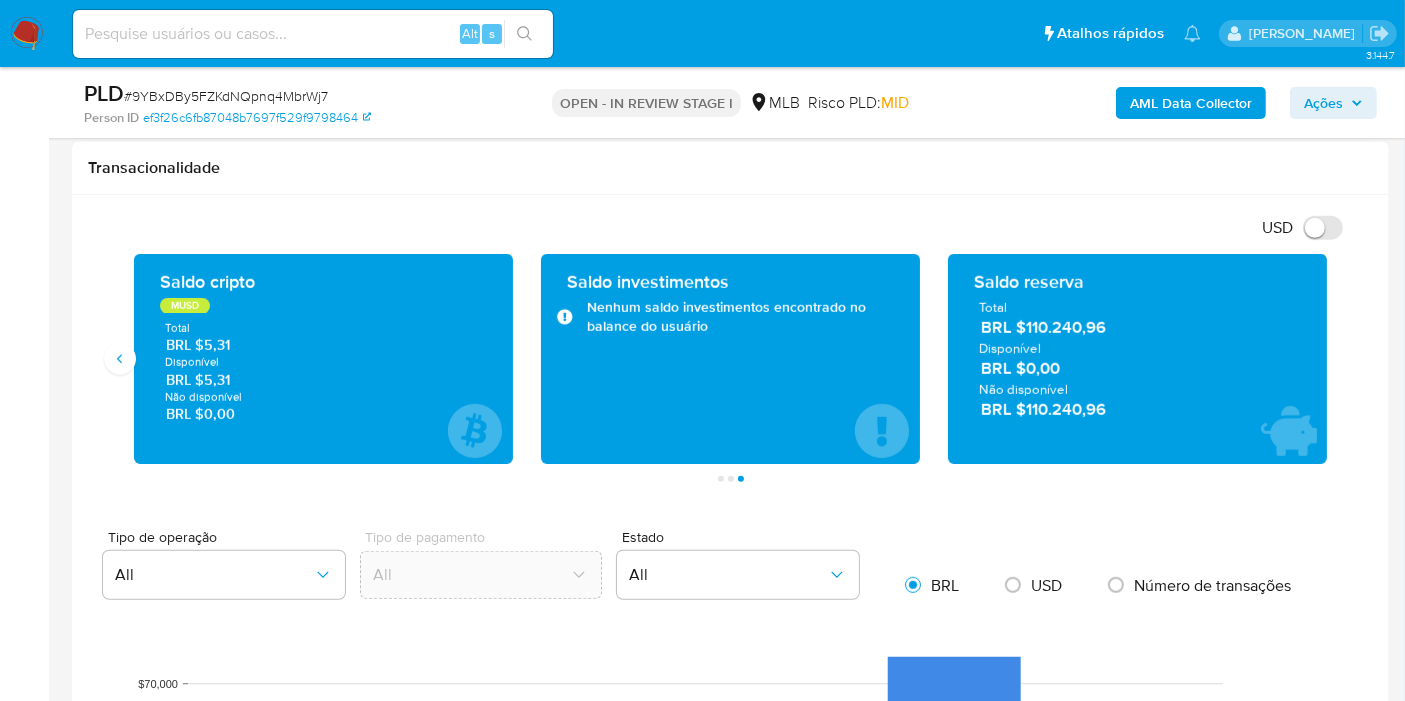 drag, startPoint x: 1088, startPoint y: 412, endPoint x: 1025, endPoint y: 415, distance: 63.07139 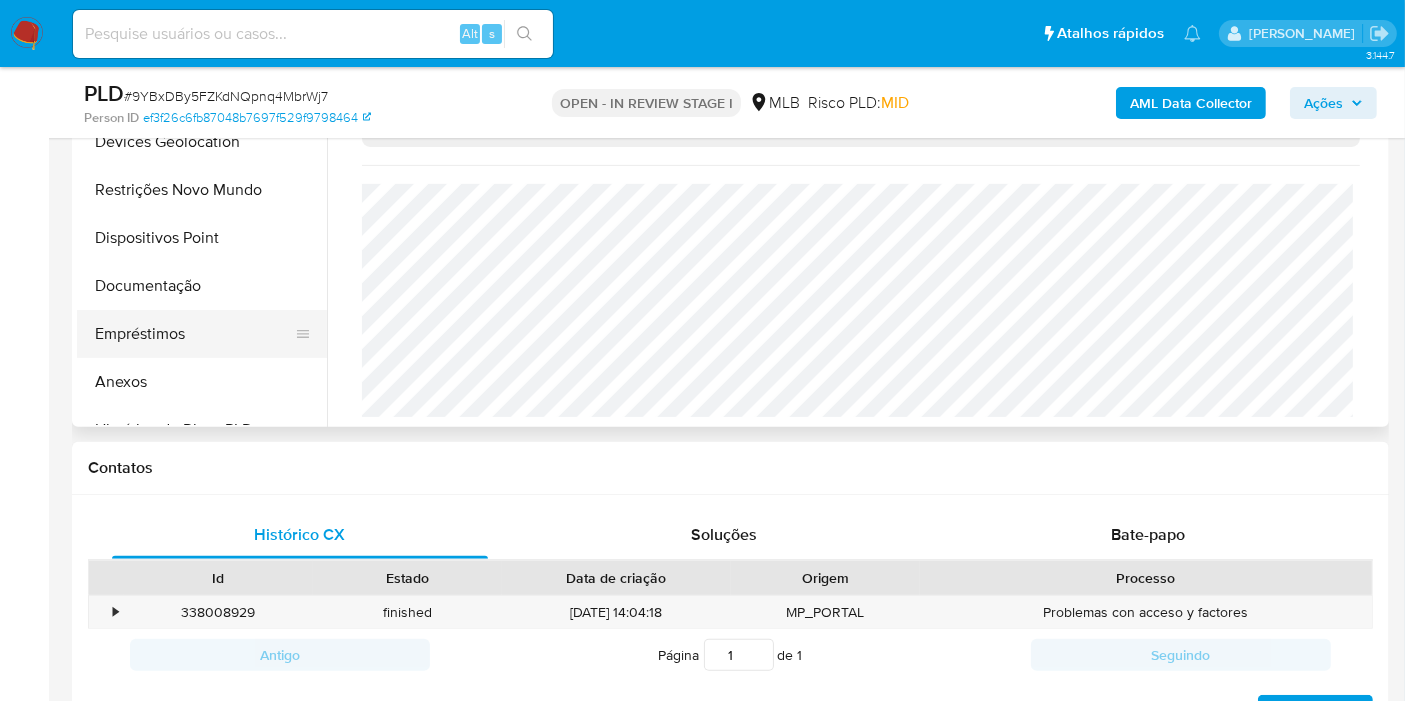 scroll, scrollTop: 555, scrollLeft: 0, axis: vertical 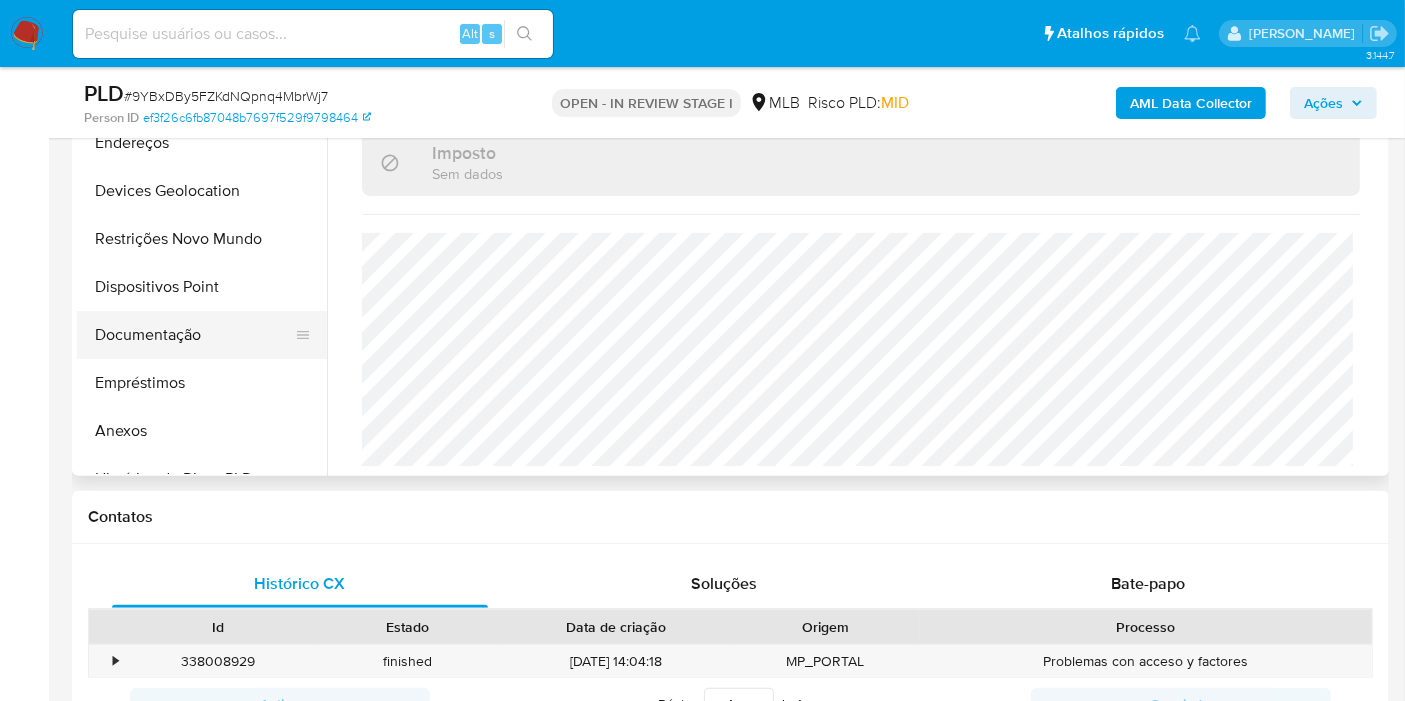 click on "Documentação" at bounding box center (194, 335) 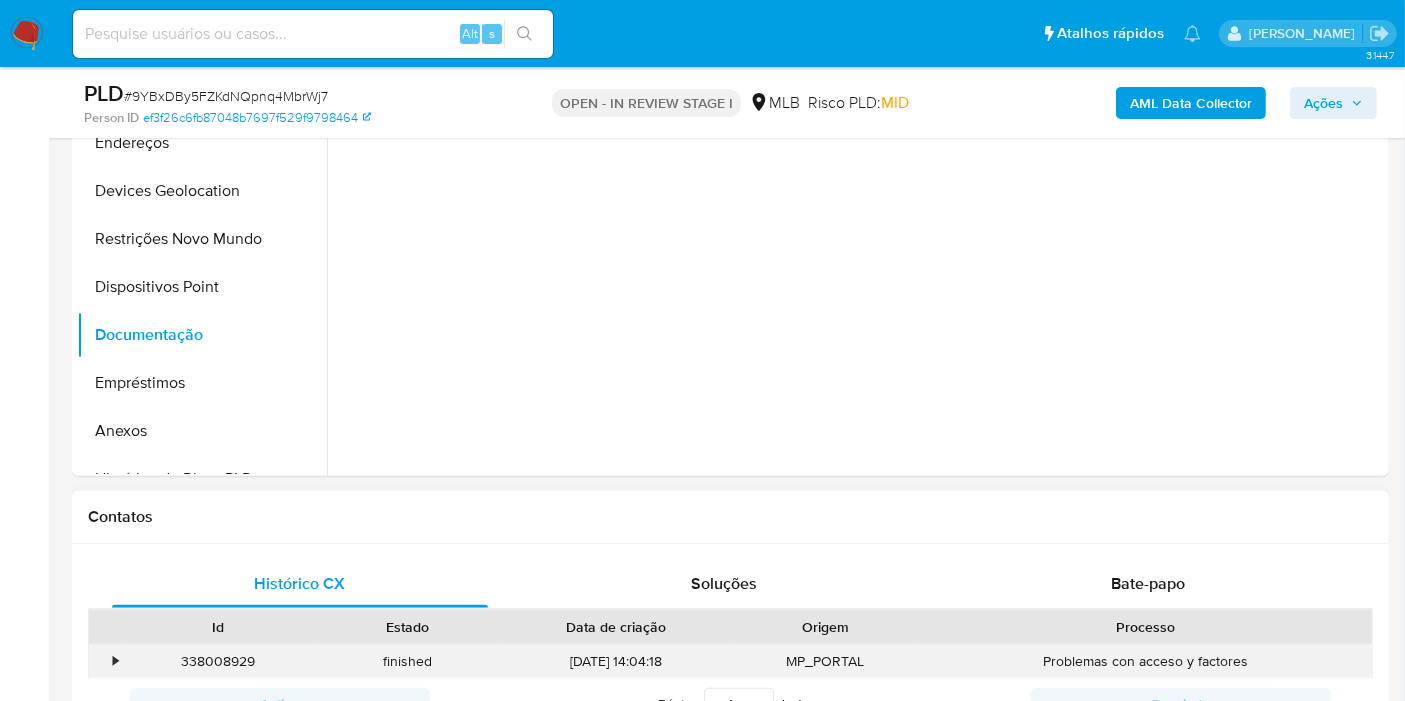 scroll, scrollTop: 0, scrollLeft: 0, axis: both 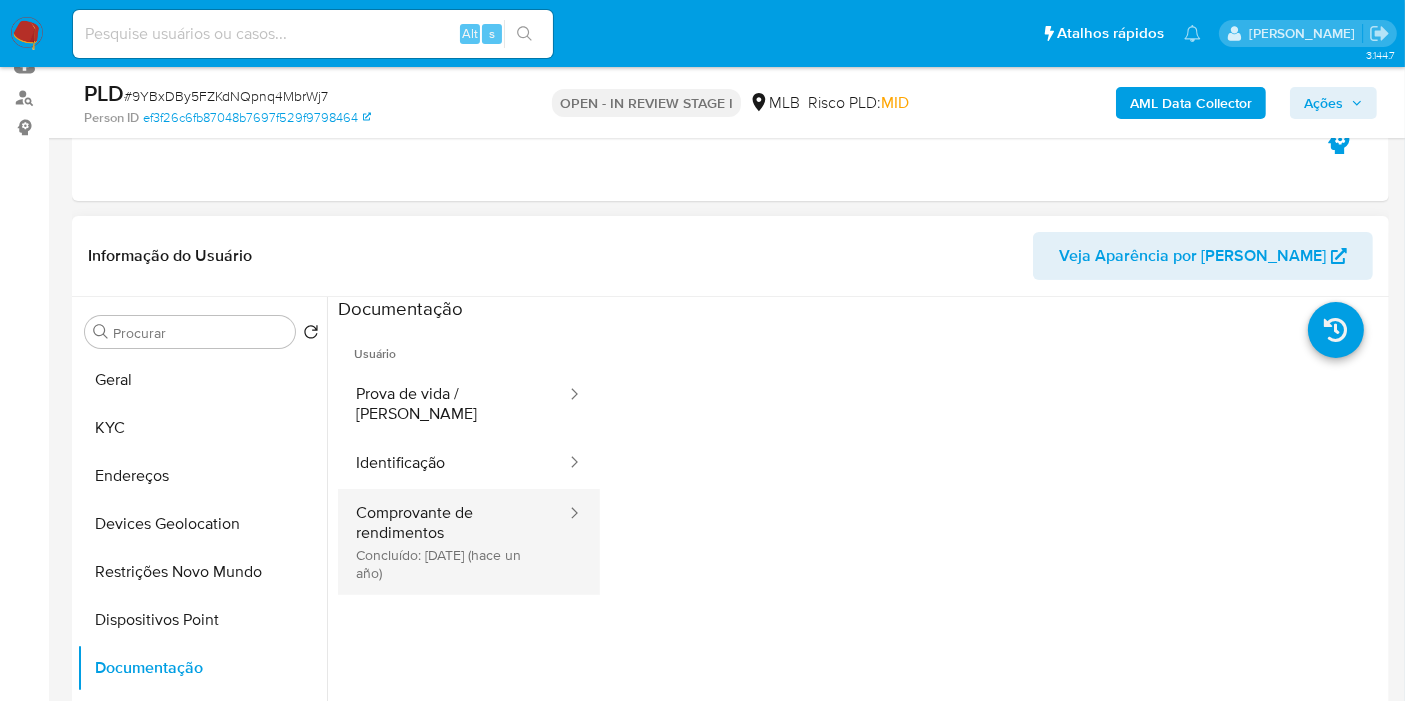 click on "Comprovante de rendimentos Concluído: 10/06/2024 (hace un año)" at bounding box center [453, 542] 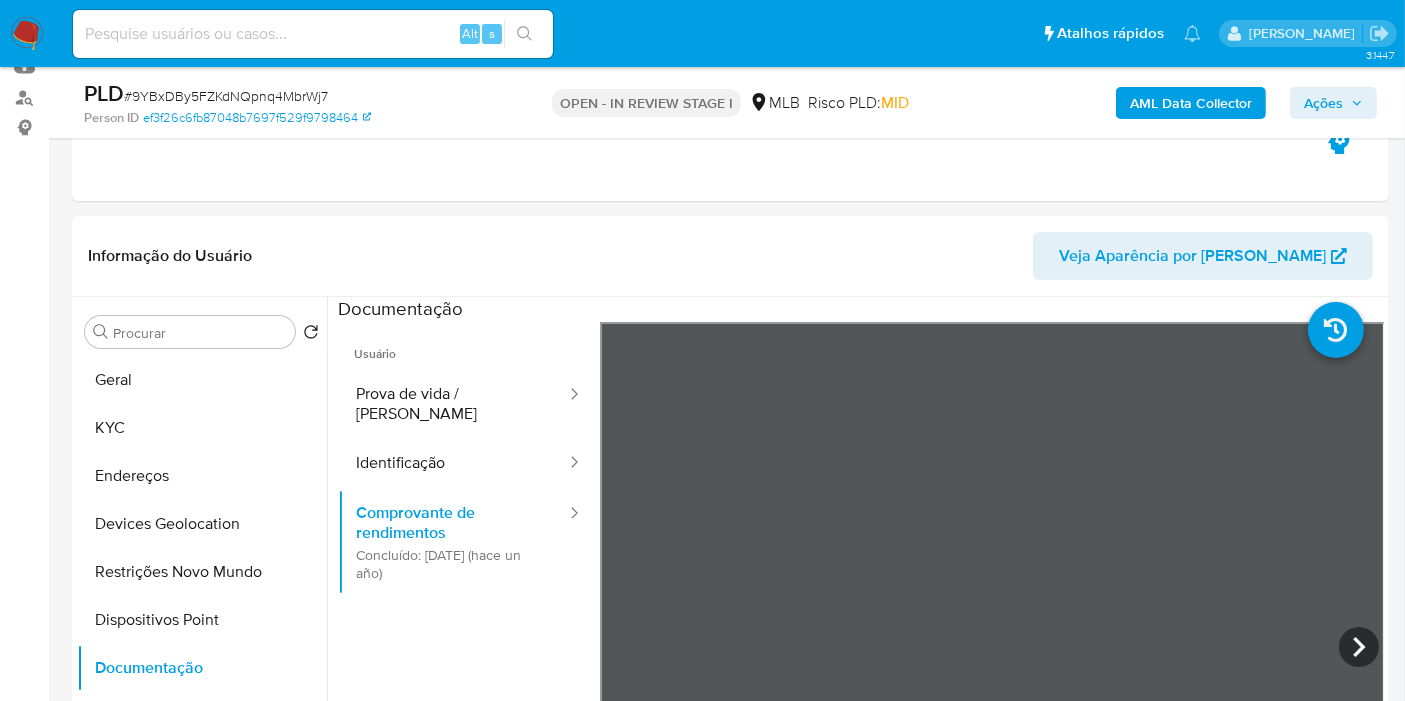 click on "Pausado Ver notificaciones Alt s Atalhos rápidos   Presiona las siguientes teclas para acceder a algunas de las funciones Pesquisar caso ou usuário Alt s Voltar para casa Alt h Adicione um comentário Alt c Ir para a resolução de um caso Alt r Adicionar um anexo Alt a Solicitar desafio KYC Alt 3 Adicionar restrição Alt 4 Remover restrição Alt 5 Vitoria Rodrigues Caldeira Bandeja Painel Screening Pesquisa em Listas Watchlist Ferramentas Operações em massa relatórios Mulan Localizador de pessoas Consolidado 3.144.7 Atribuiu o   vcaldeira   Asignado el: 16/06/2025 19:20:57 Criou: 16/06/2025   Criou: 16/06/2025 19:20:57 - Expira em 10 dias   Expira em 31/07/2025 19:20:58 PLD # 9YBxDBy5FZKdNQpnq4MbrWj7 Person ID ef3f26c6fb87048b7697f529f9798464 OPEN - IN REVIEW STAGE I  MLB Risco PLD:  MID AML Data Collector Ações Informação do Caso Eventos ( 1 ) Ações MANUAL (1) Informação do Usuário Veja Aparência por Pessoa Procurar   Retornar ao pedido padrão Geral KYC Endereços Devices Geolocation Items" at bounding box center (702, 1758) 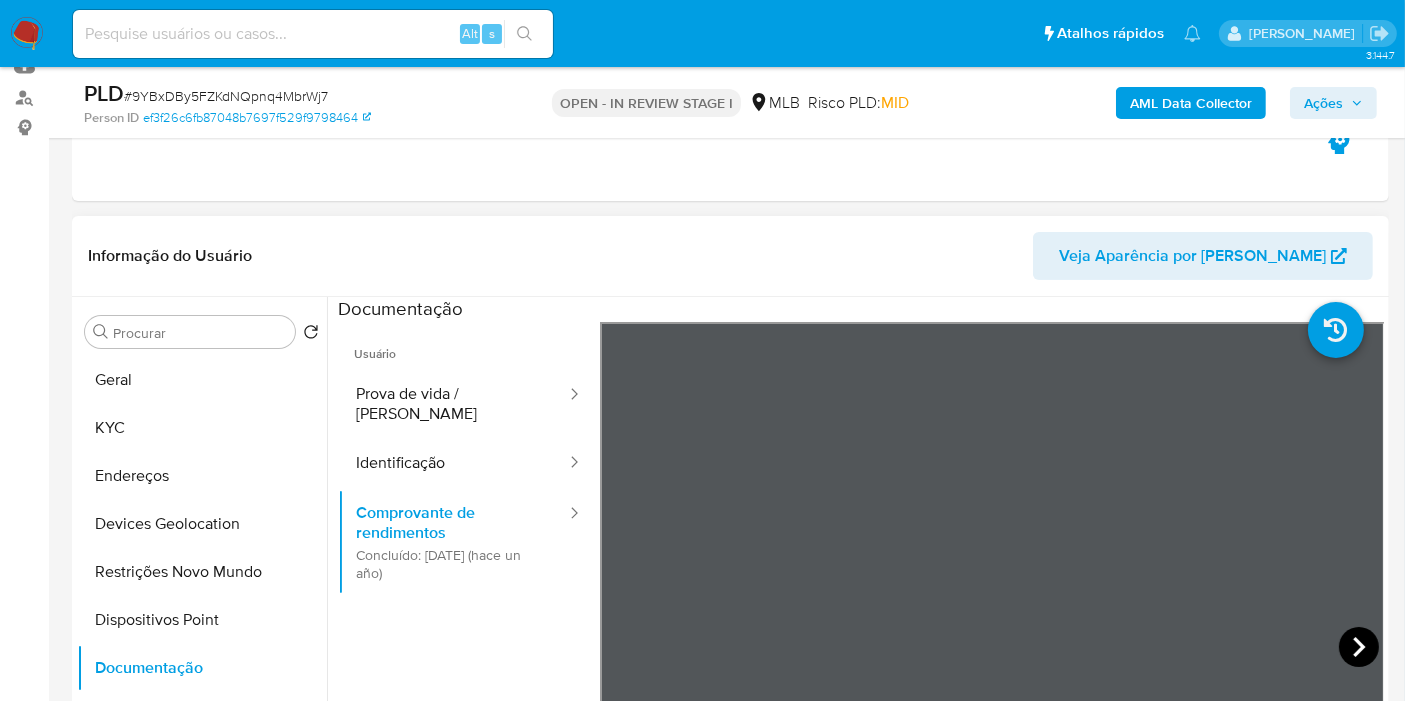 click 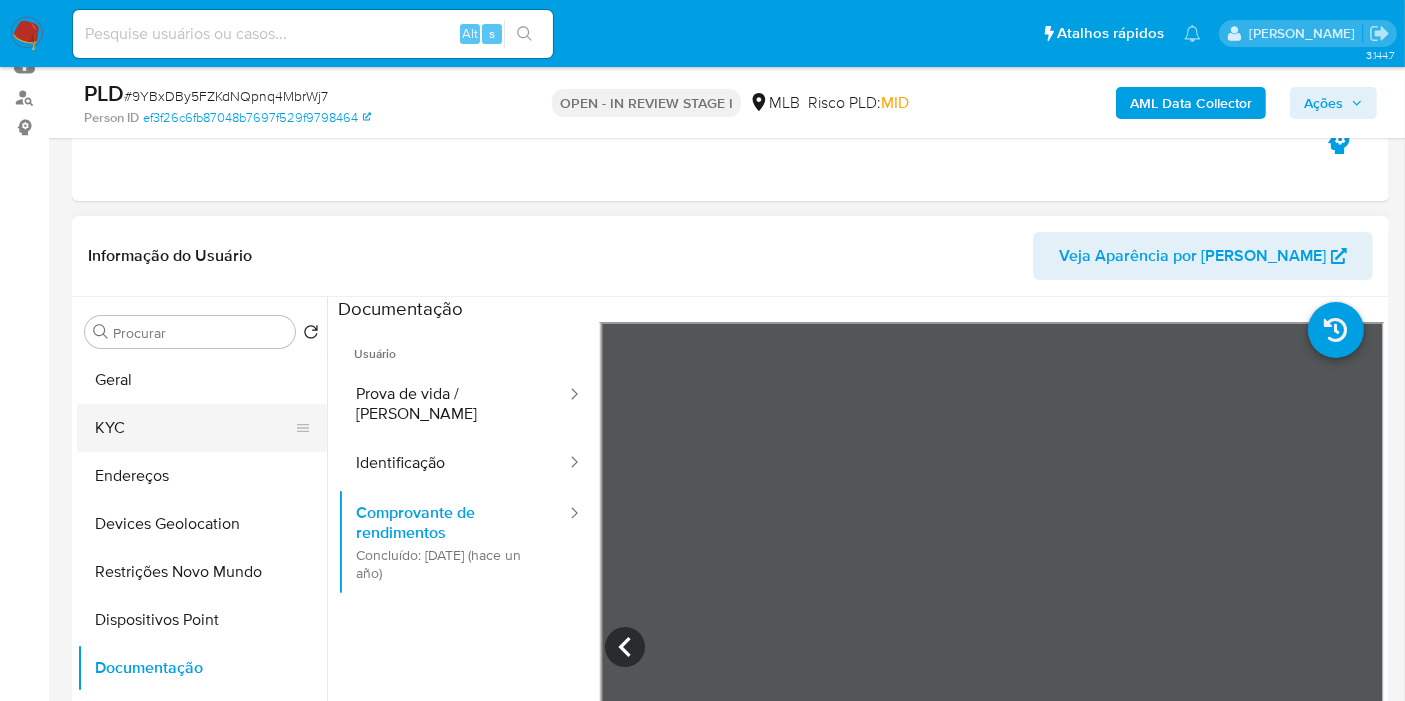 click on "KYC" at bounding box center (194, 428) 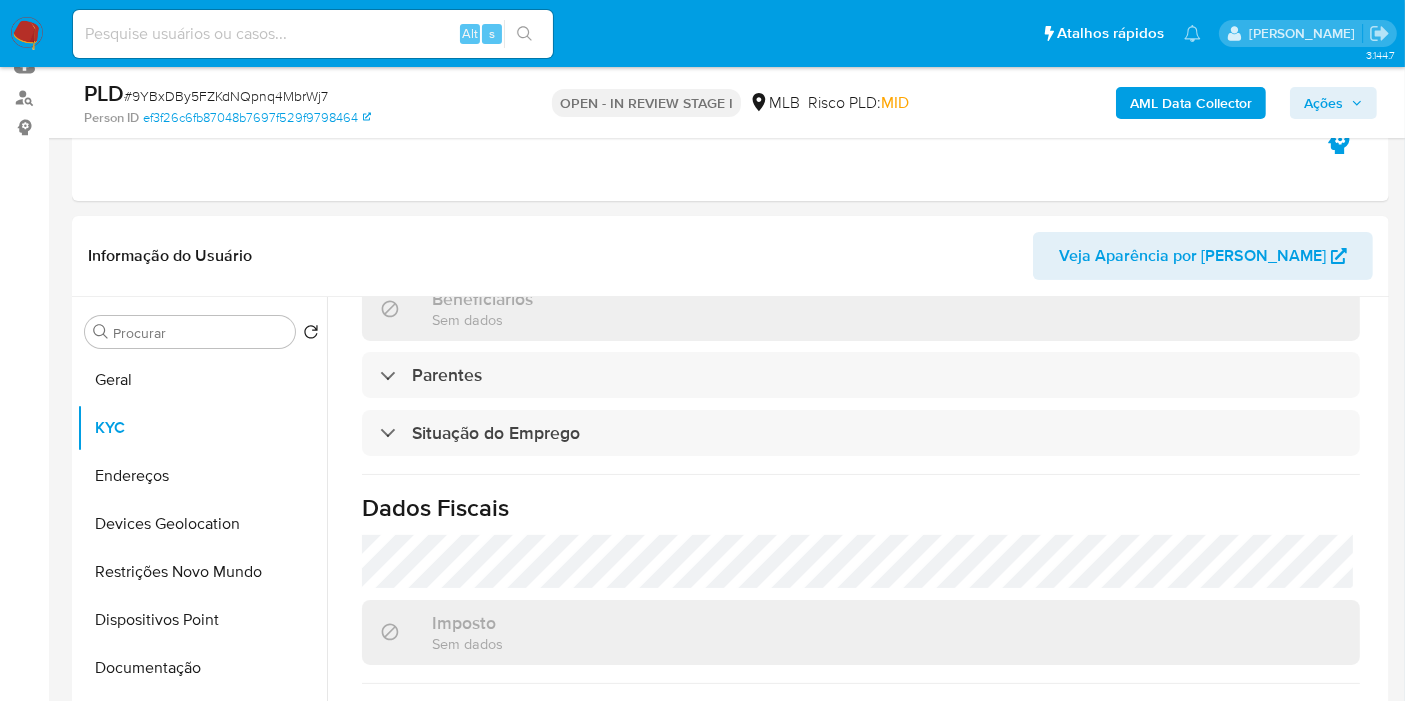 scroll, scrollTop: 580, scrollLeft: 0, axis: vertical 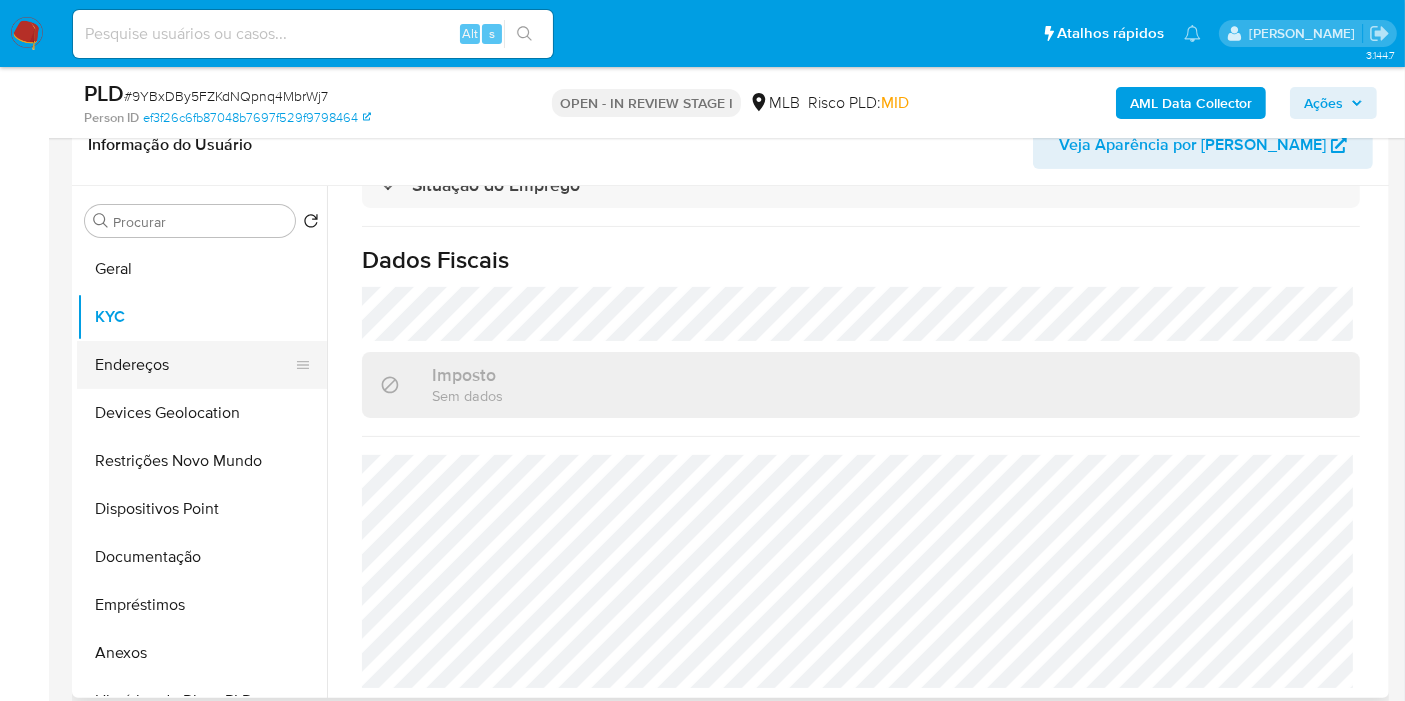 click on "Endereços" at bounding box center [194, 365] 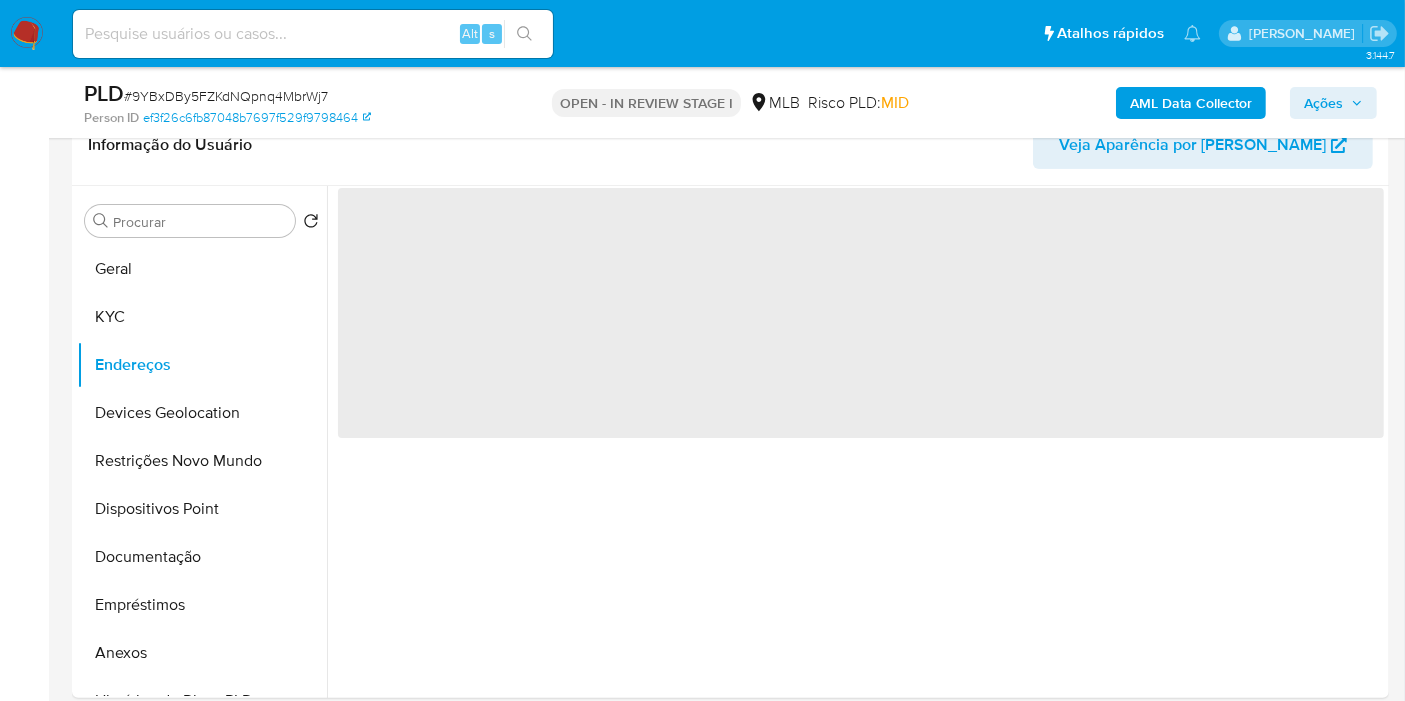 scroll, scrollTop: 0, scrollLeft: 0, axis: both 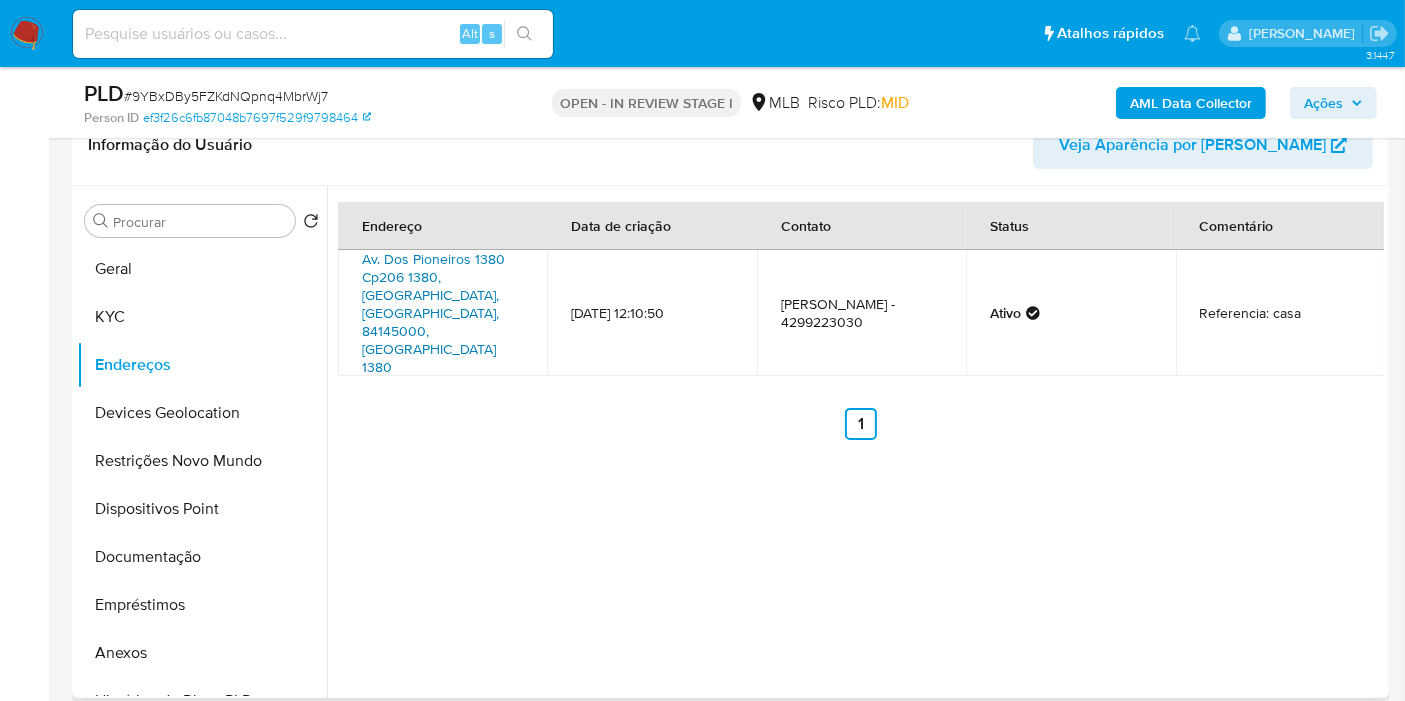 click on "Av. Dos Pioneiros 1380 Cp206 1380, [GEOGRAPHIC_DATA], [GEOGRAPHIC_DATA], 84145000, [GEOGRAPHIC_DATA] 1380" at bounding box center [433, 313] 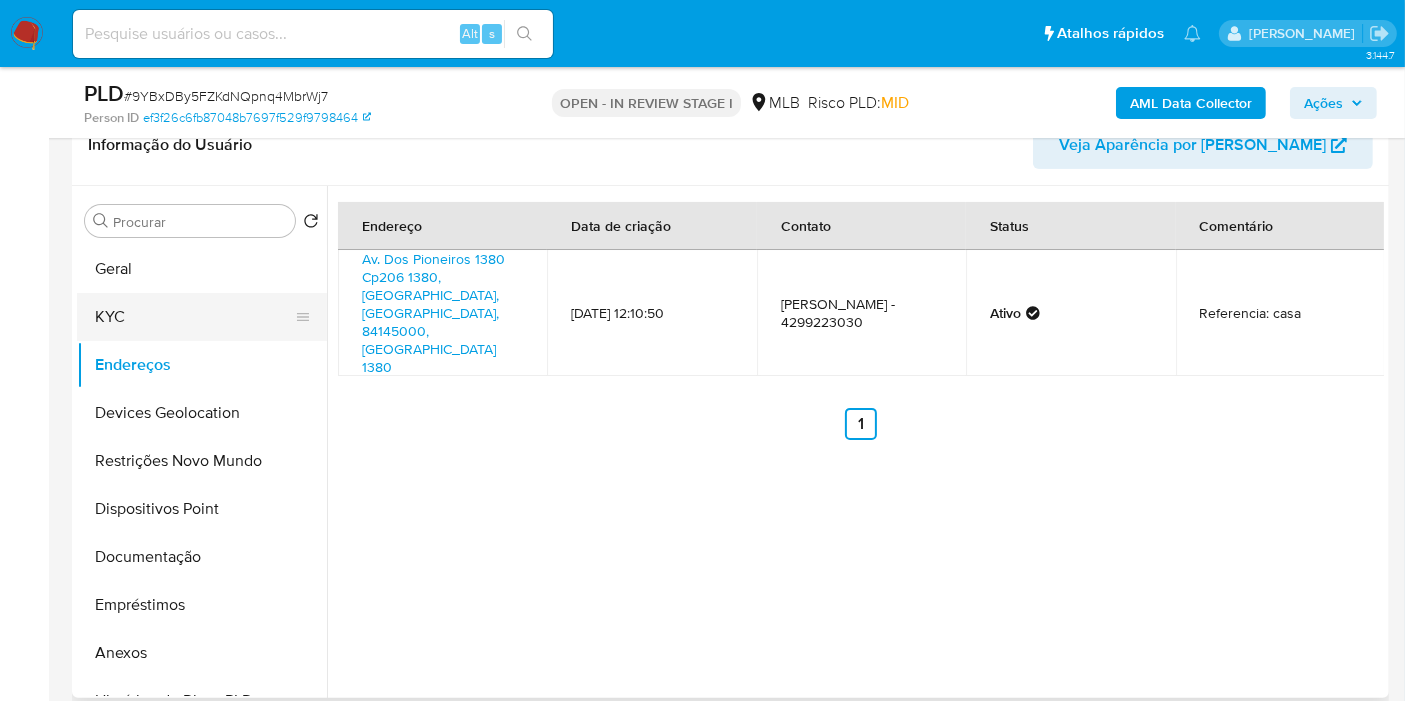 click on "KYC" at bounding box center [194, 317] 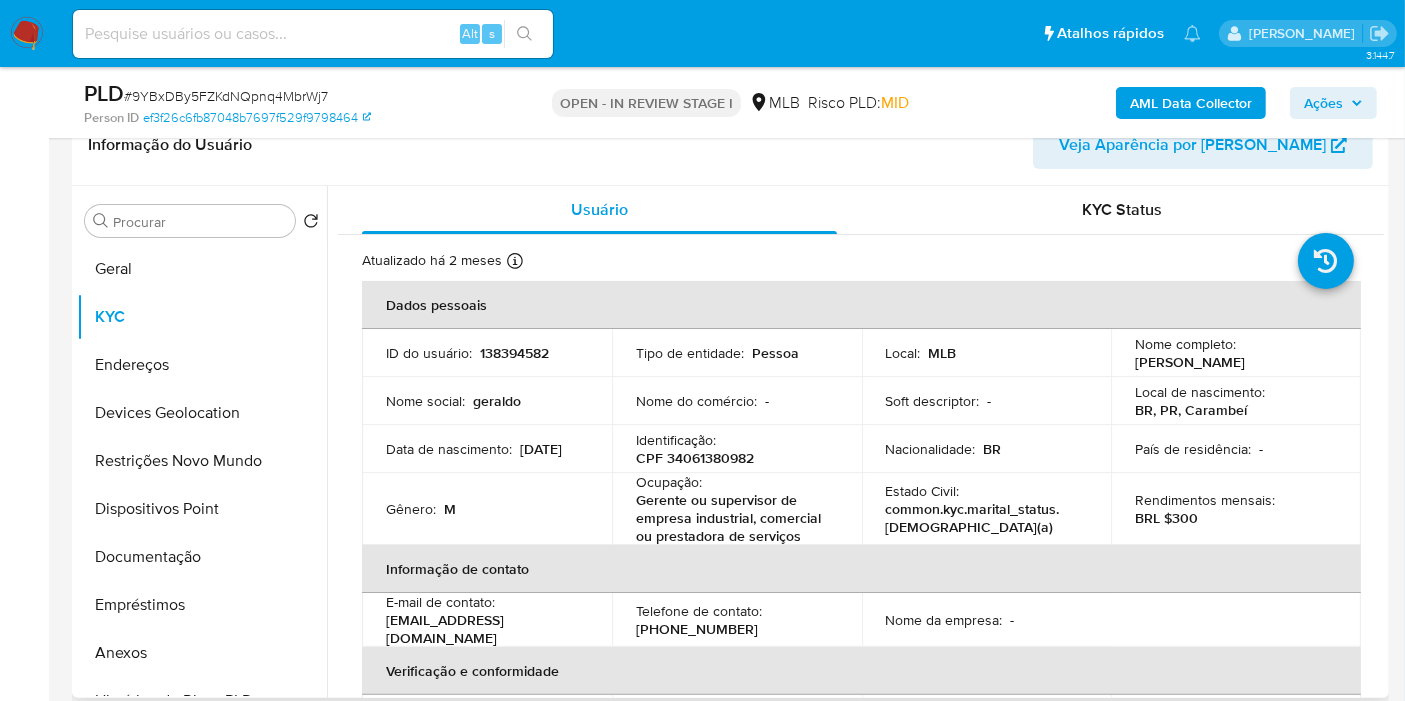 drag, startPoint x: 1262, startPoint y: 367, endPoint x: 1128, endPoint y: 365, distance: 134.01492 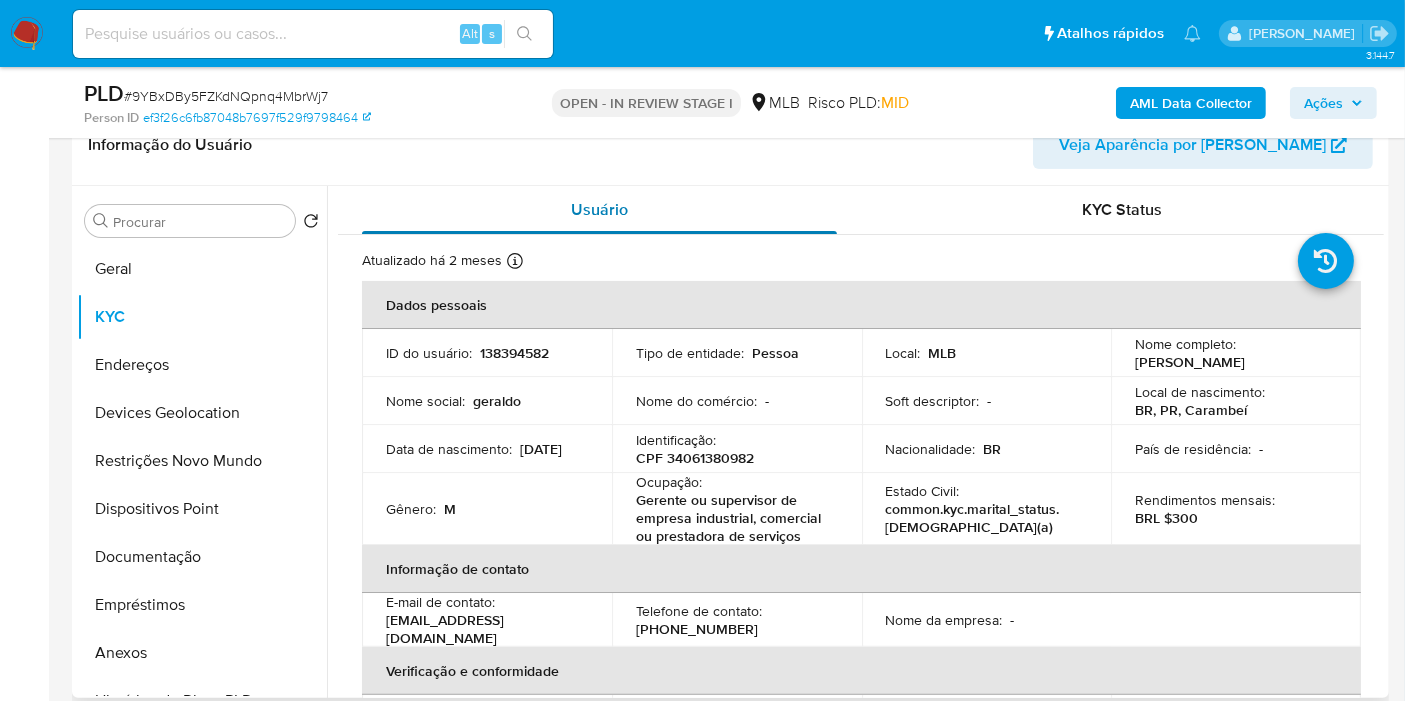 copy on "[PERSON_NAME]" 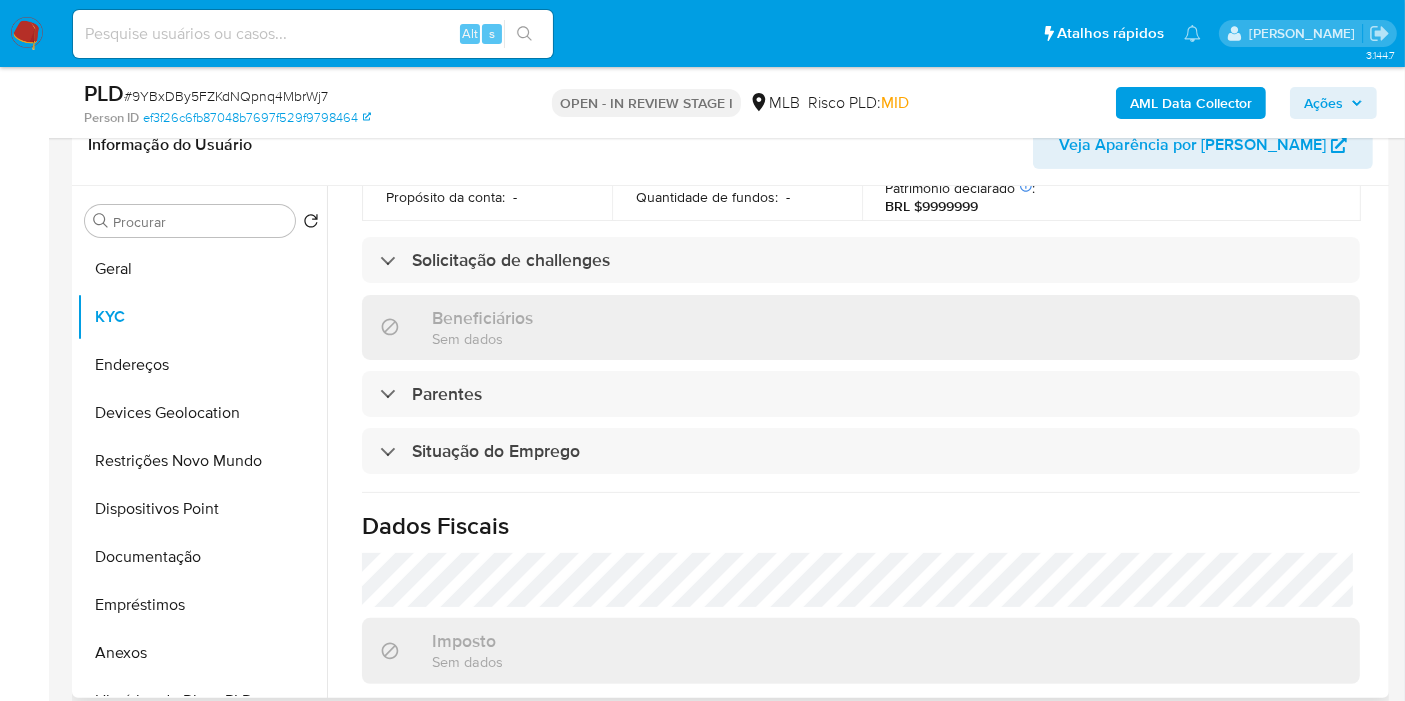 scroll, scrollTop: 932, scrollLeft: 0, axis: vertical 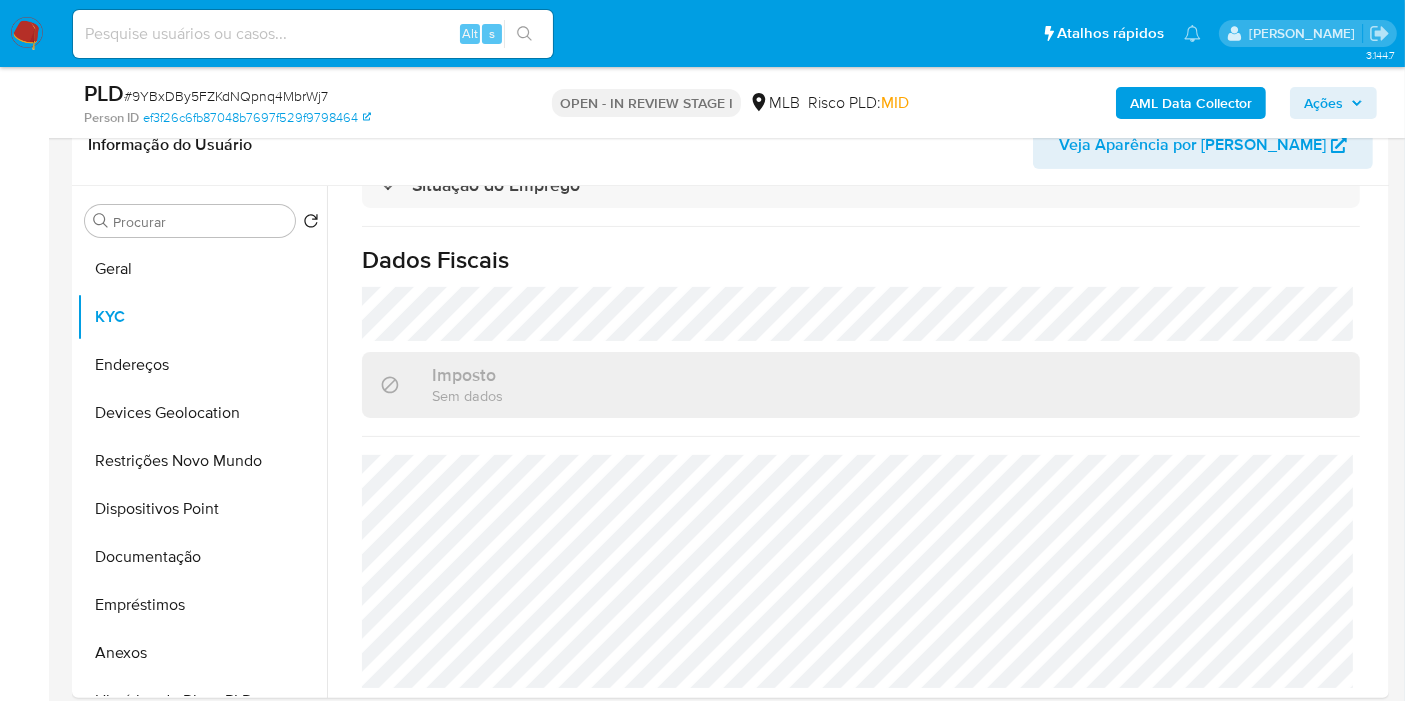 click on "AML Data Collector" at bounding box center (1191, 103) 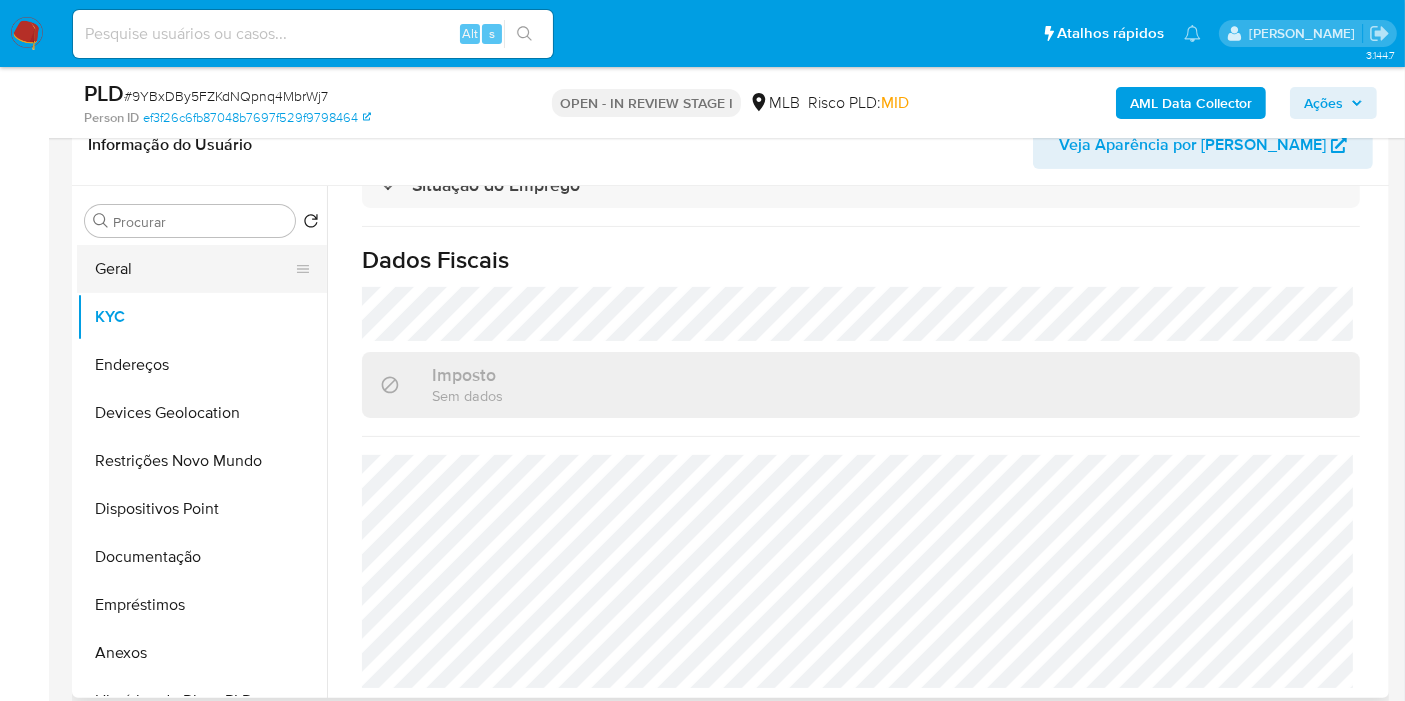 click on "Geral" at bounding box center [194, 269] 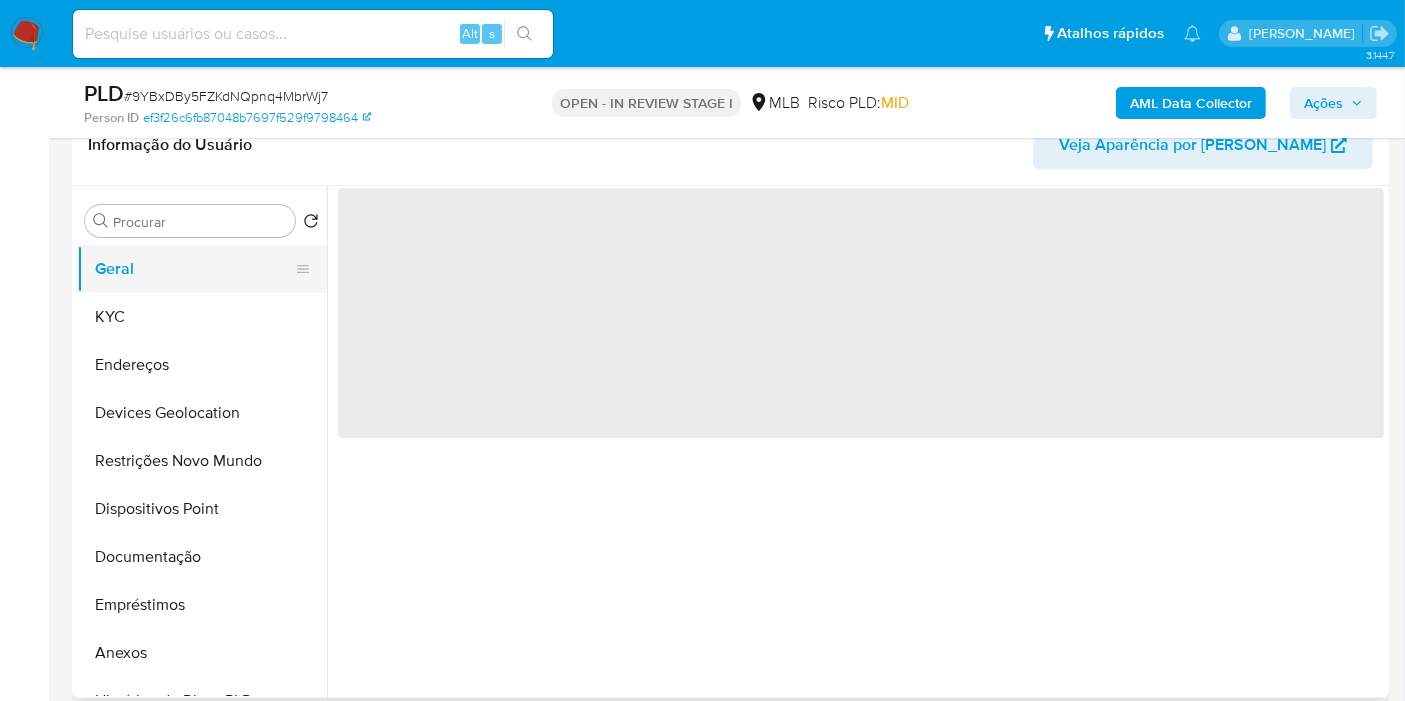 scroll, scrollTop: 0, scrollLeft: 0, axis: both 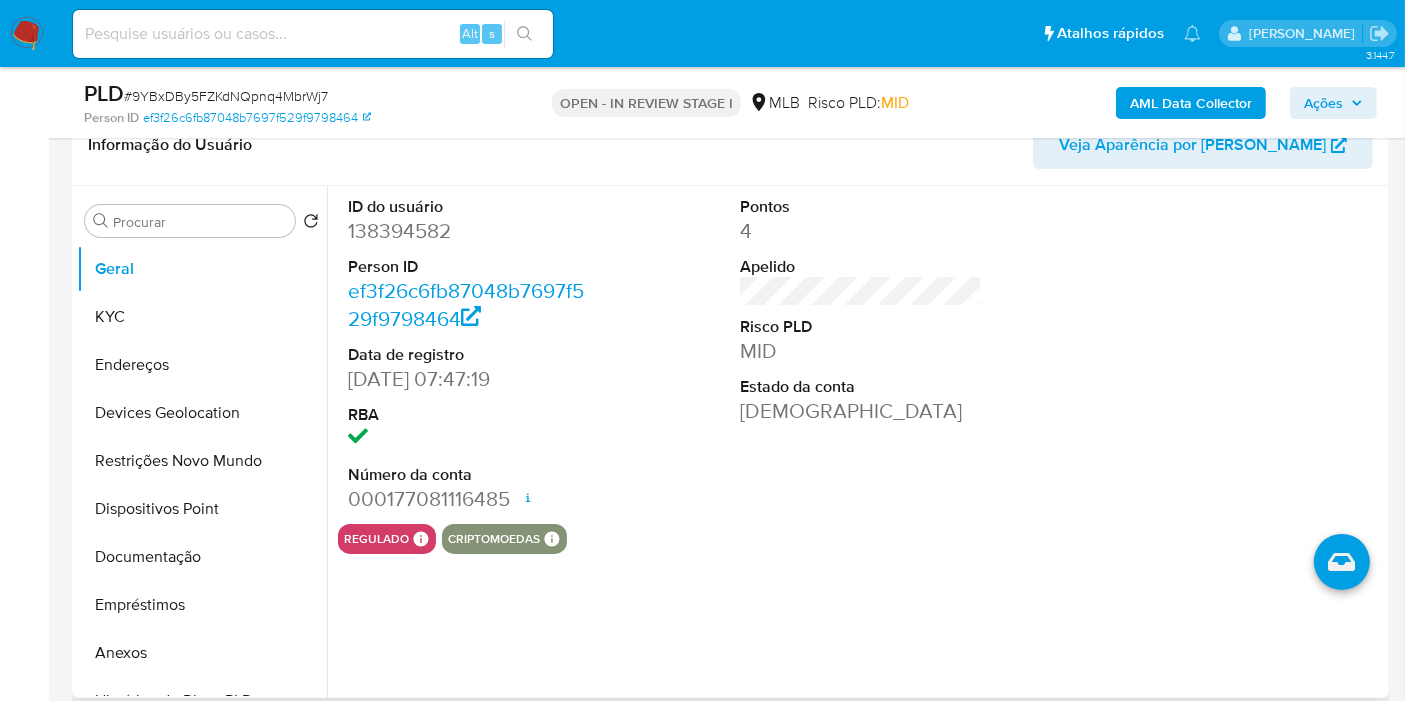 type 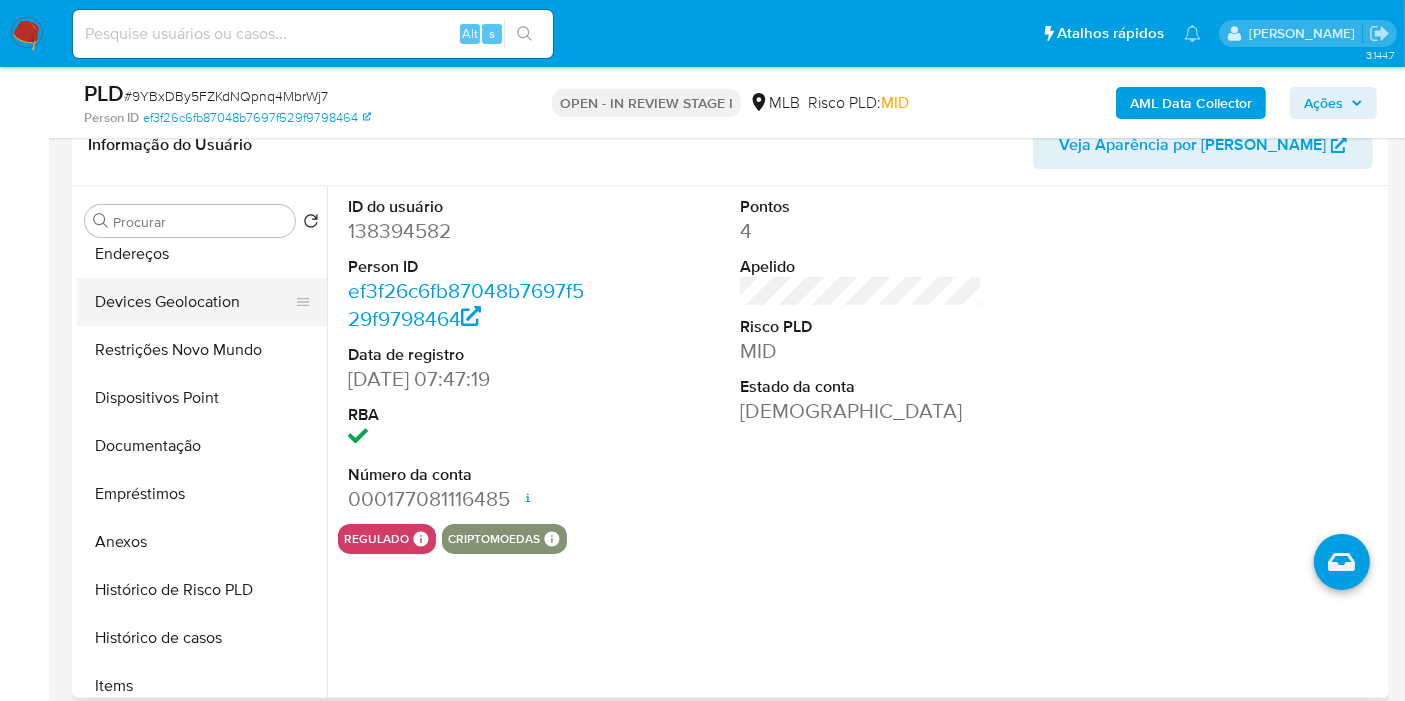 scroll, scrollTop: 0, scrollLeft: 0, axis: both 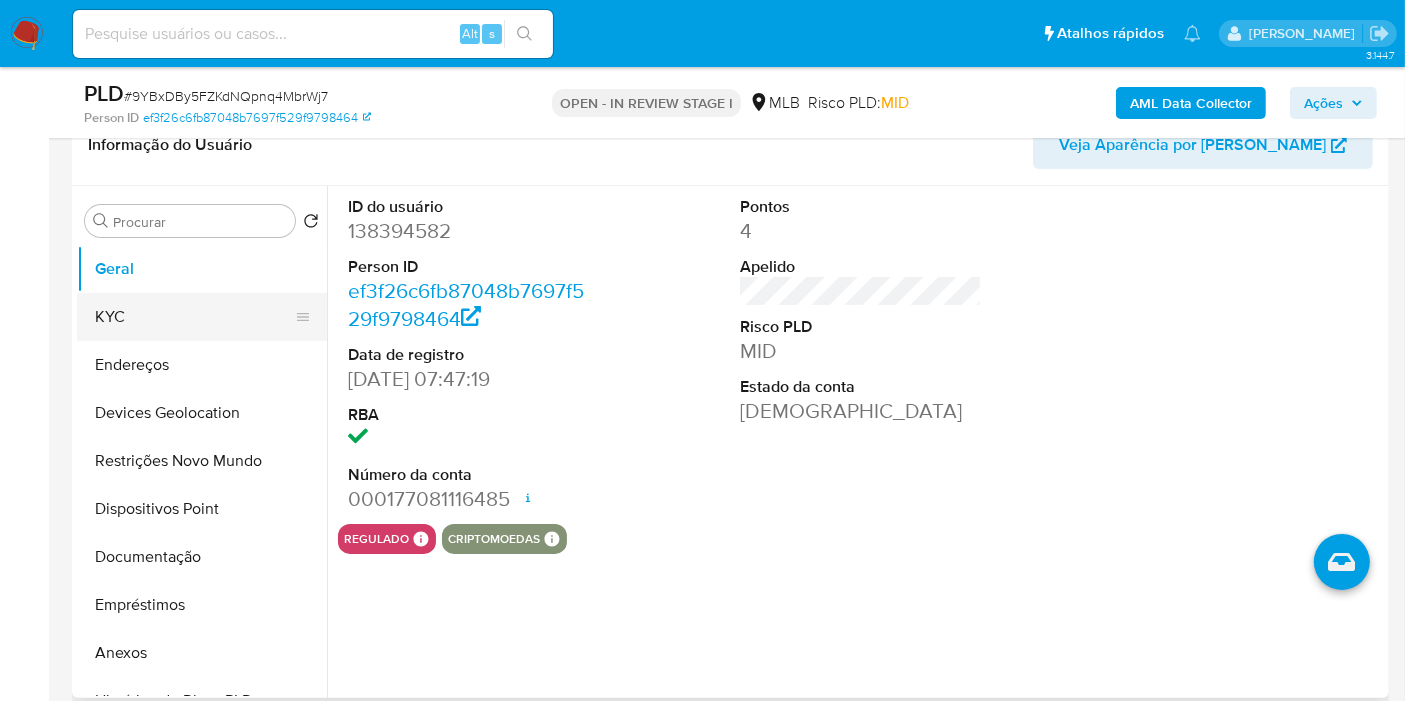 click on "KYC" at bounding box center (194, 317) 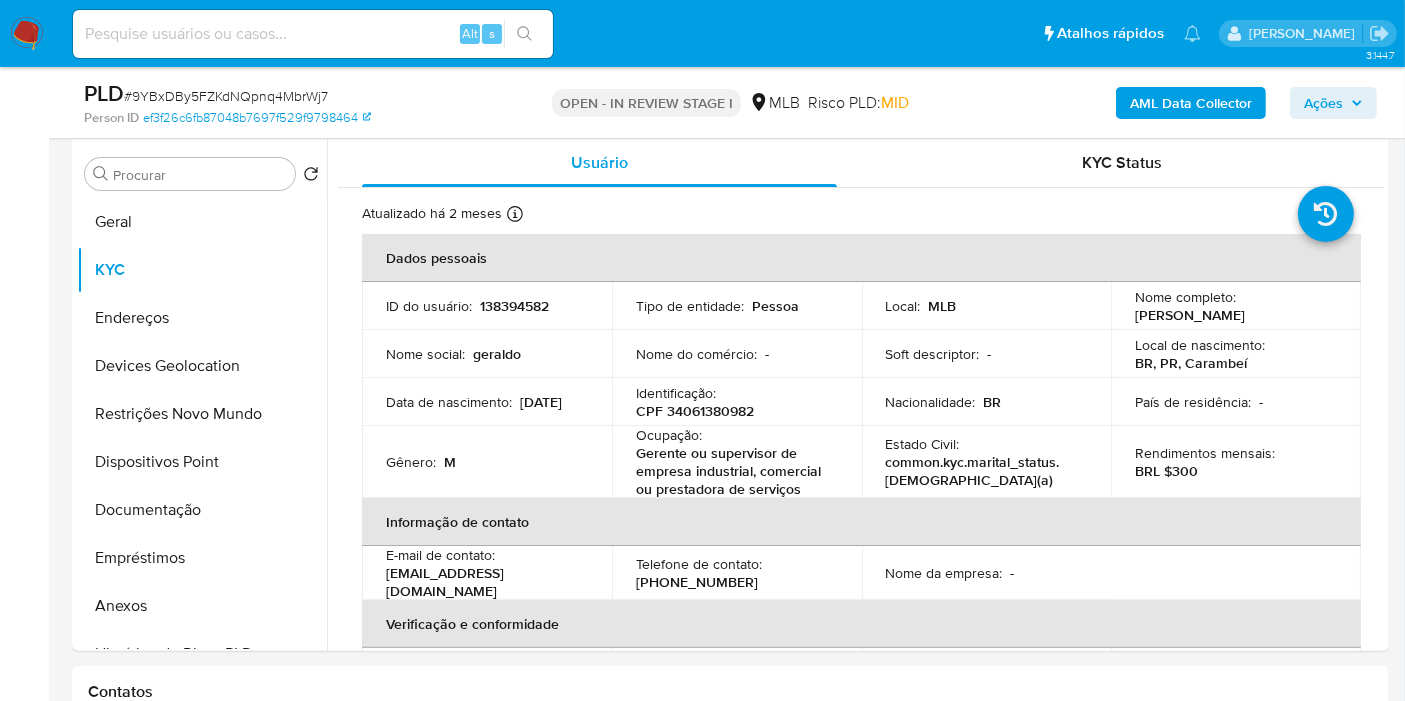 scroll, scrollTop: 384, scrollLeft: 0, axis: vertical 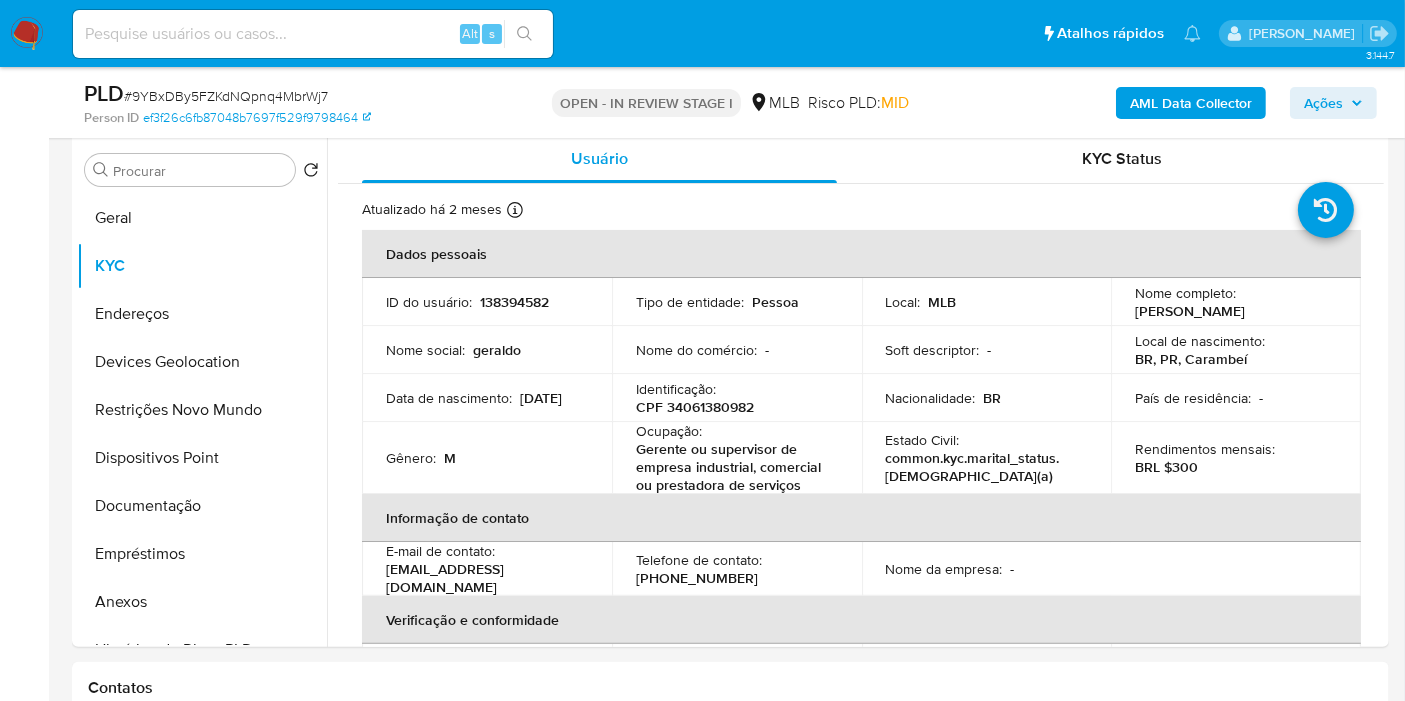type 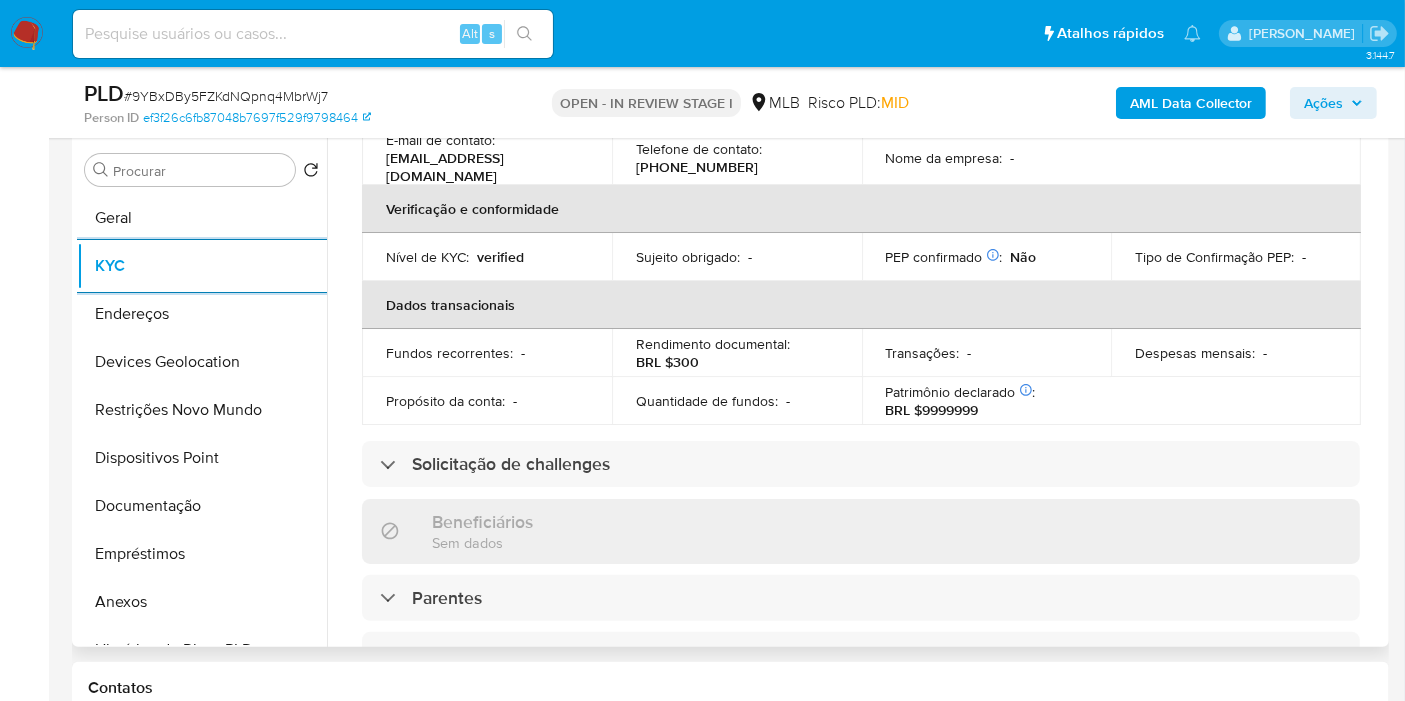 scroll, scrollTop: 444, scrollLeft: 0, axis: vertical 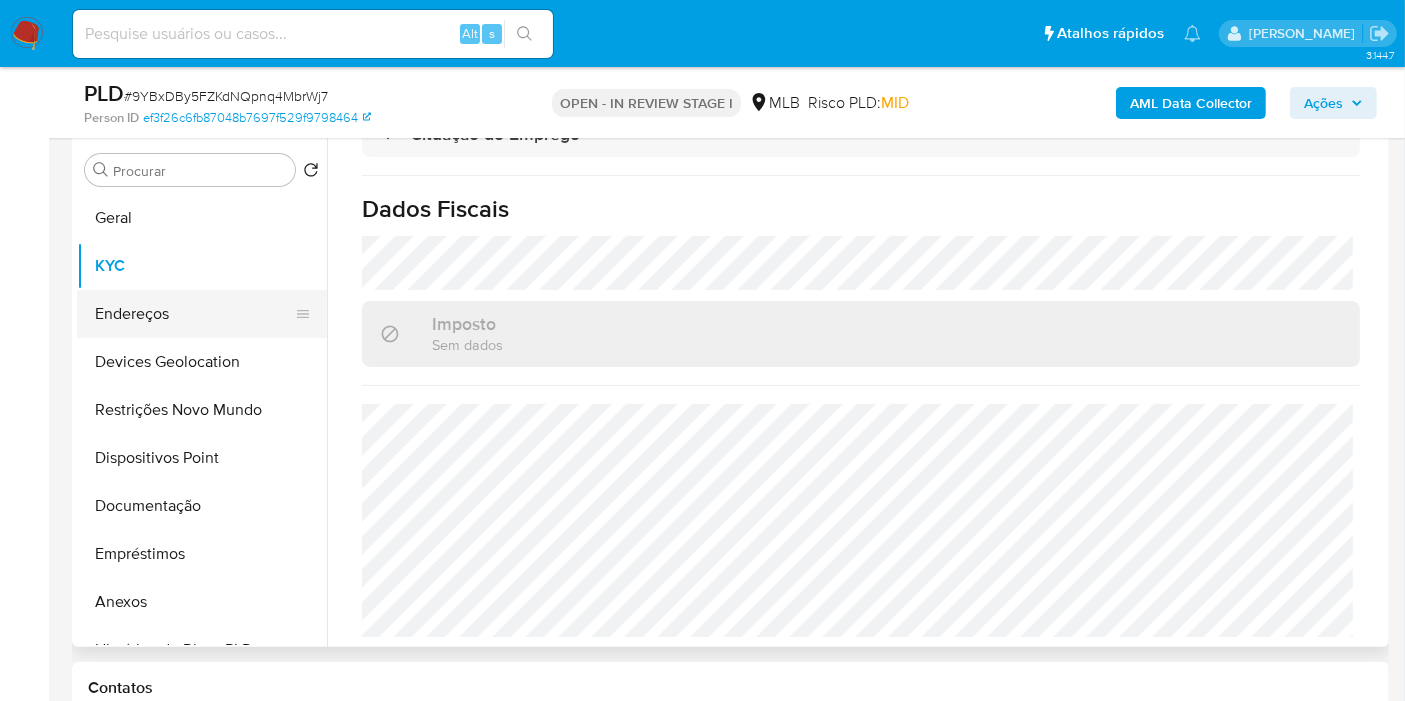 click on "Endereços" at bounding box center (194, 314) 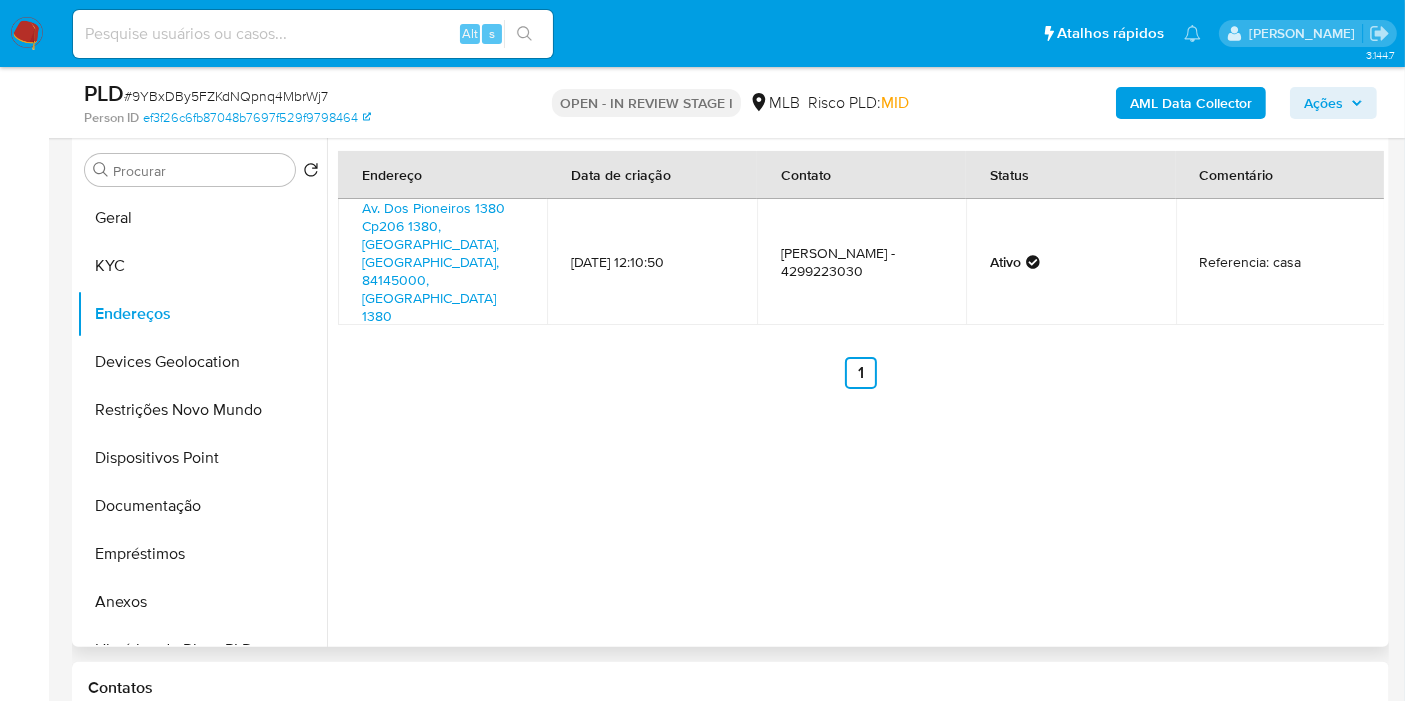 type 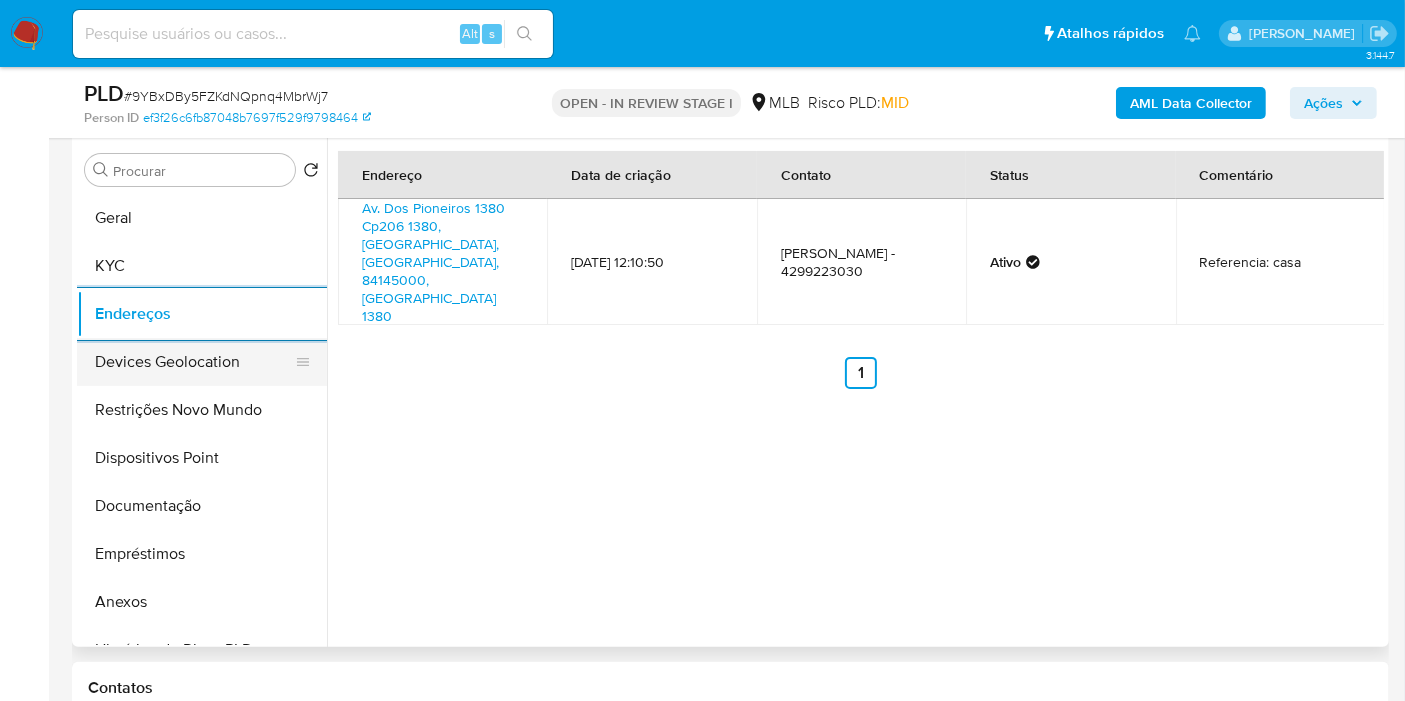 click on "Devices Geolocation" at bounding box center [194, 362] 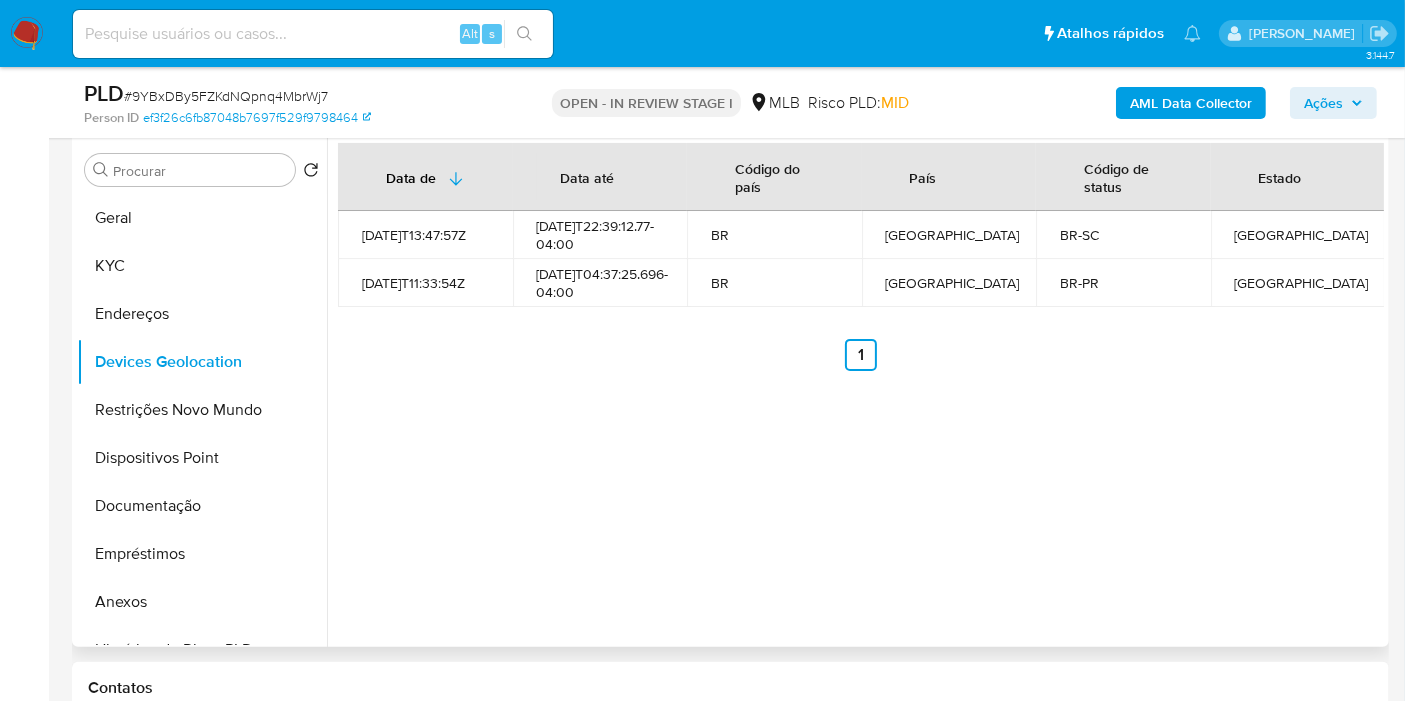 type 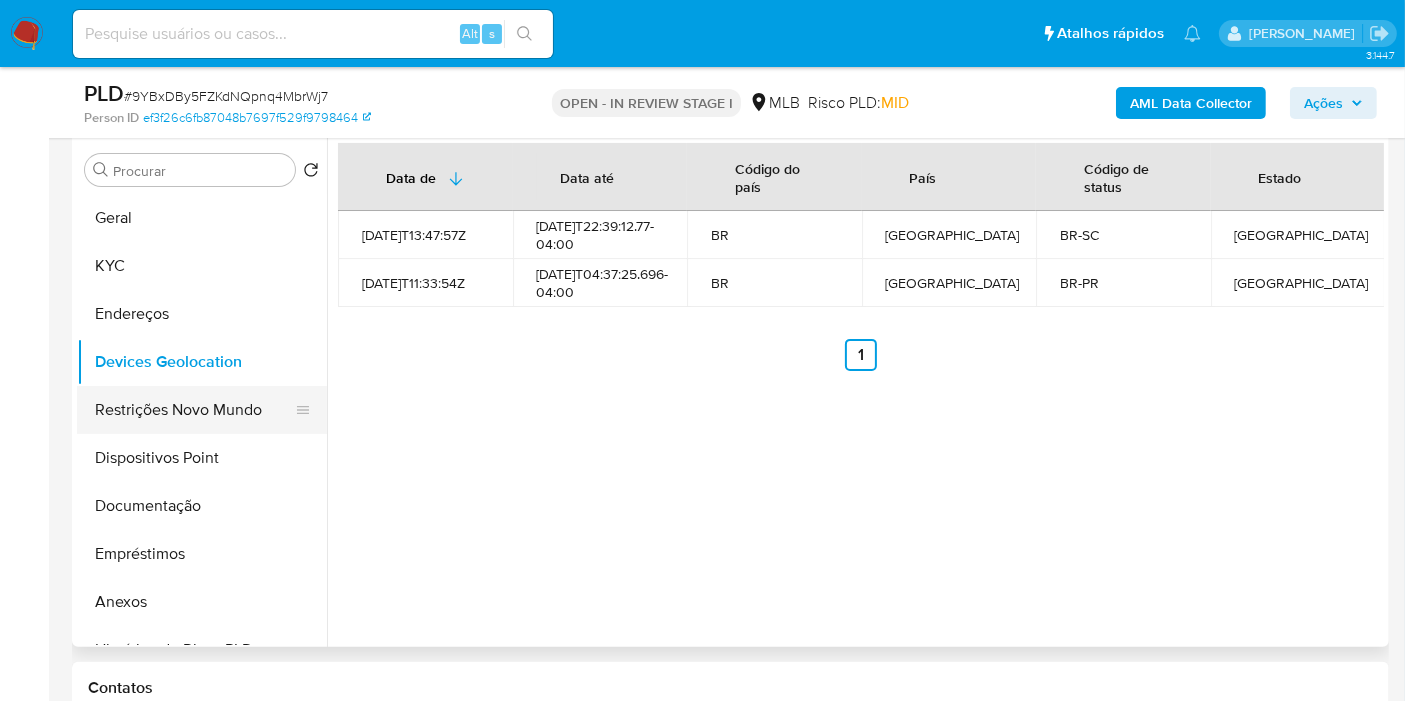 click on "Restrições Novo Mundo" at bounding box center [194, 410] 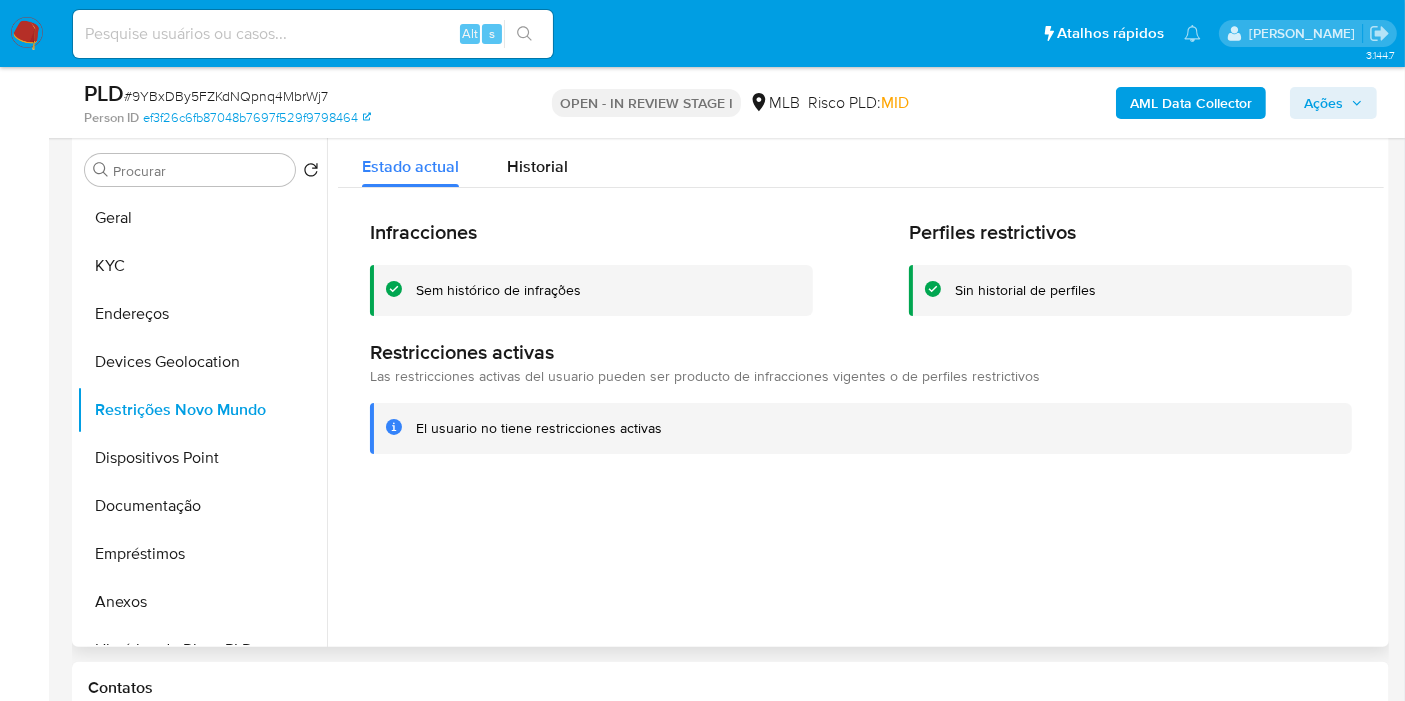 type 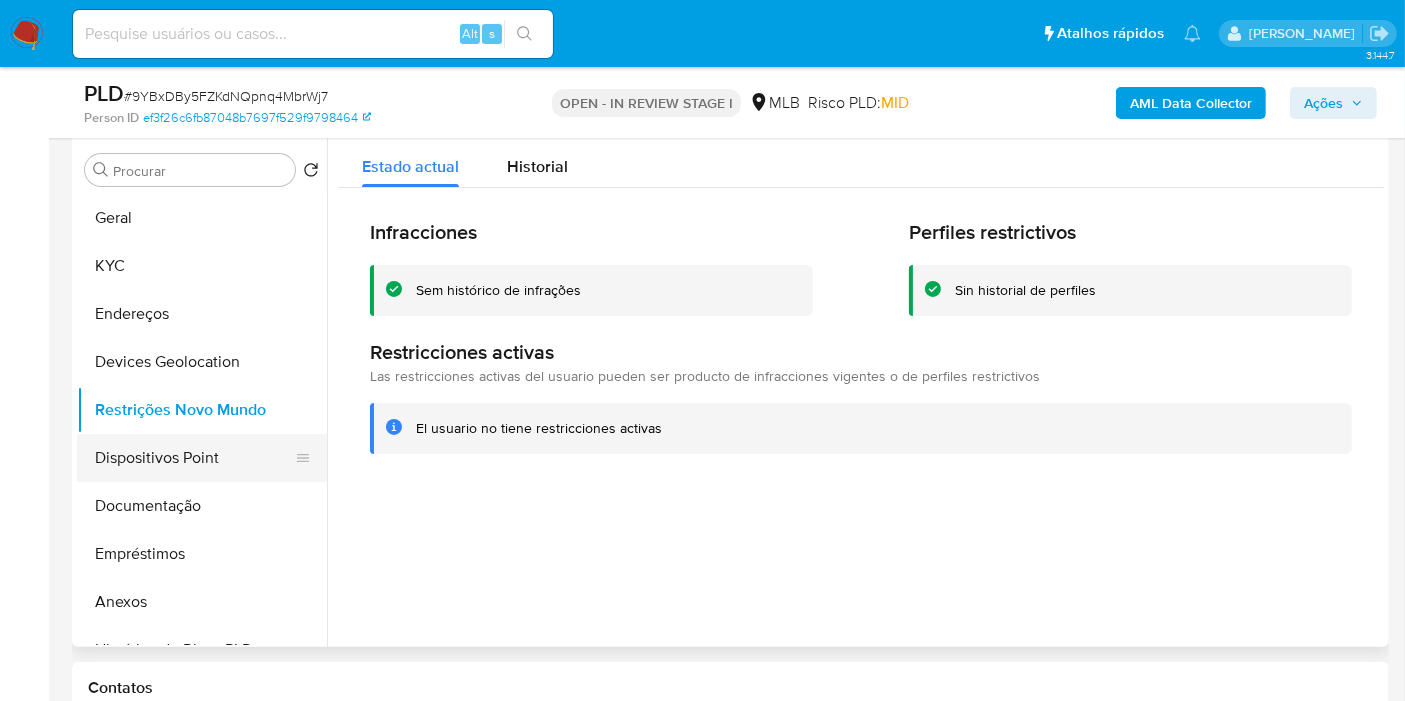 click on "Dispositivos Point" at bounding box center (194, 458) 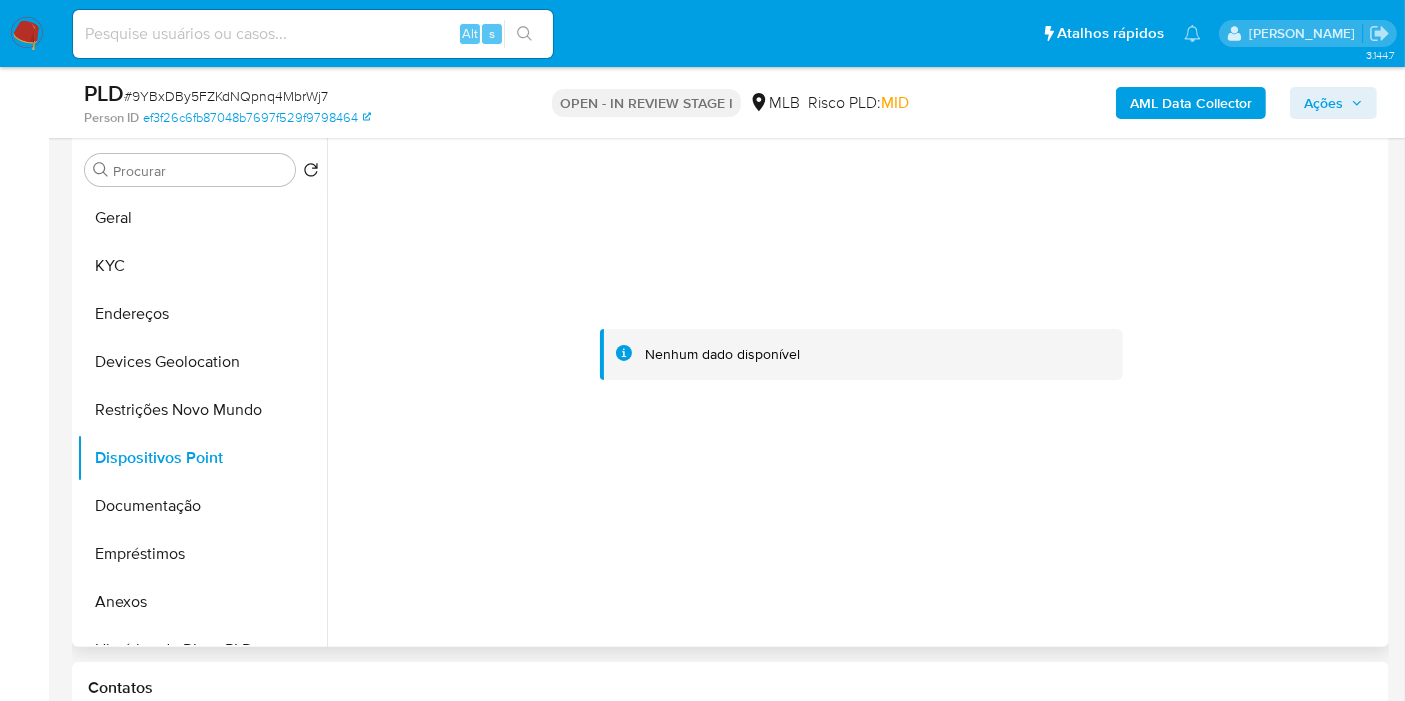type 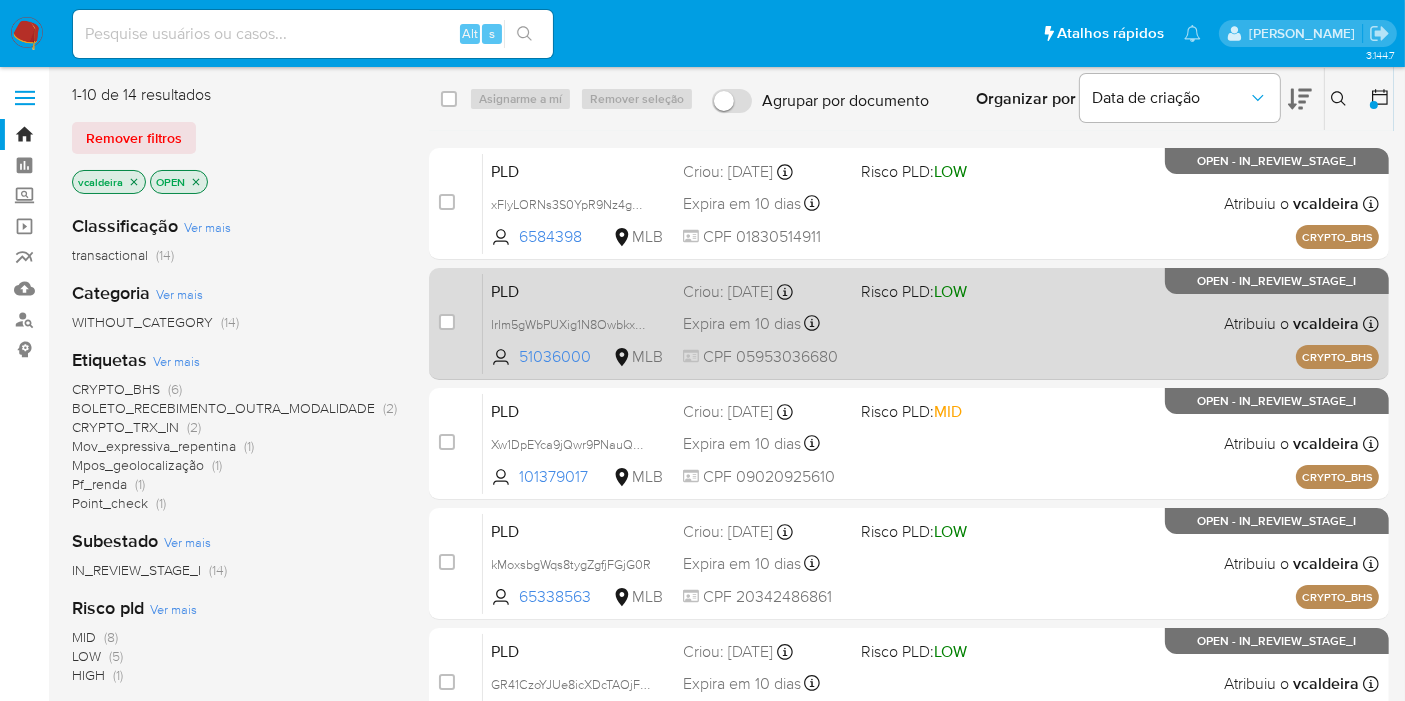 scroll, scrollTop: 111, scrollLeft: 0, axis: vertical 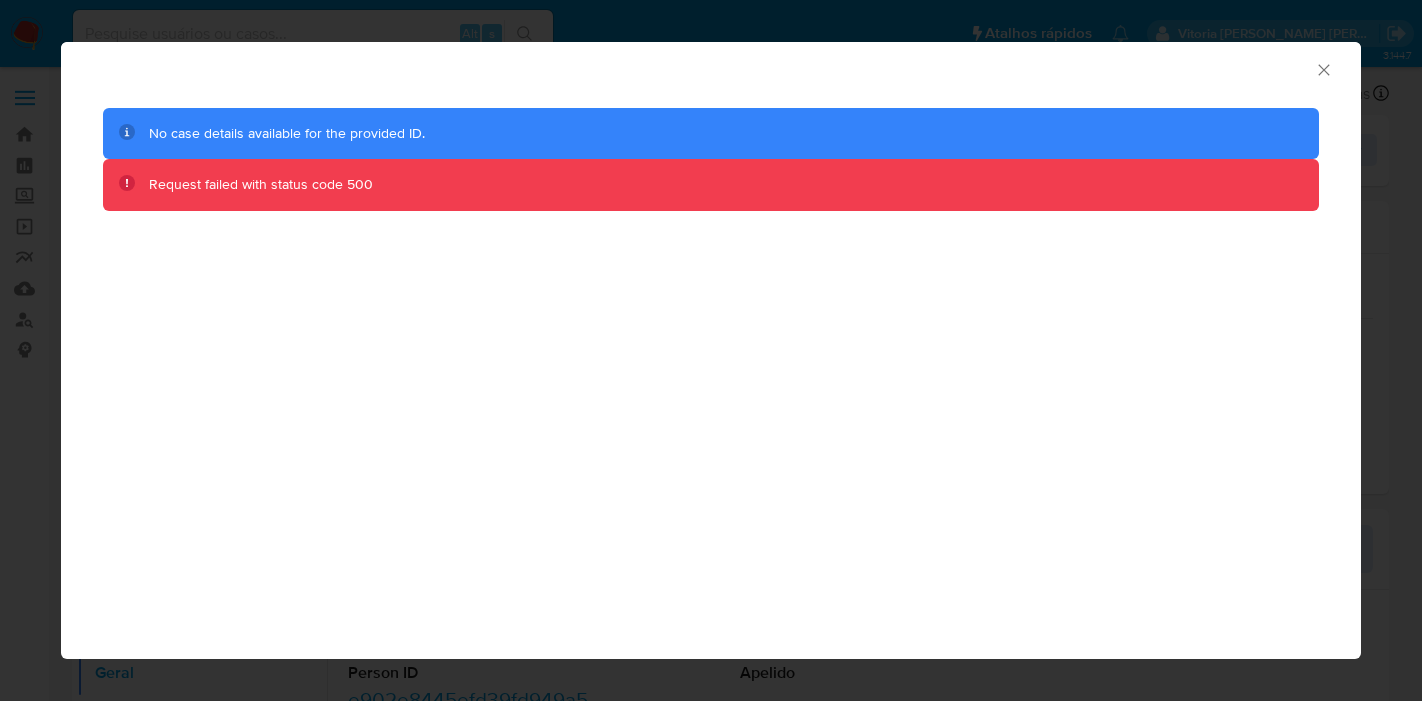 select on "10" 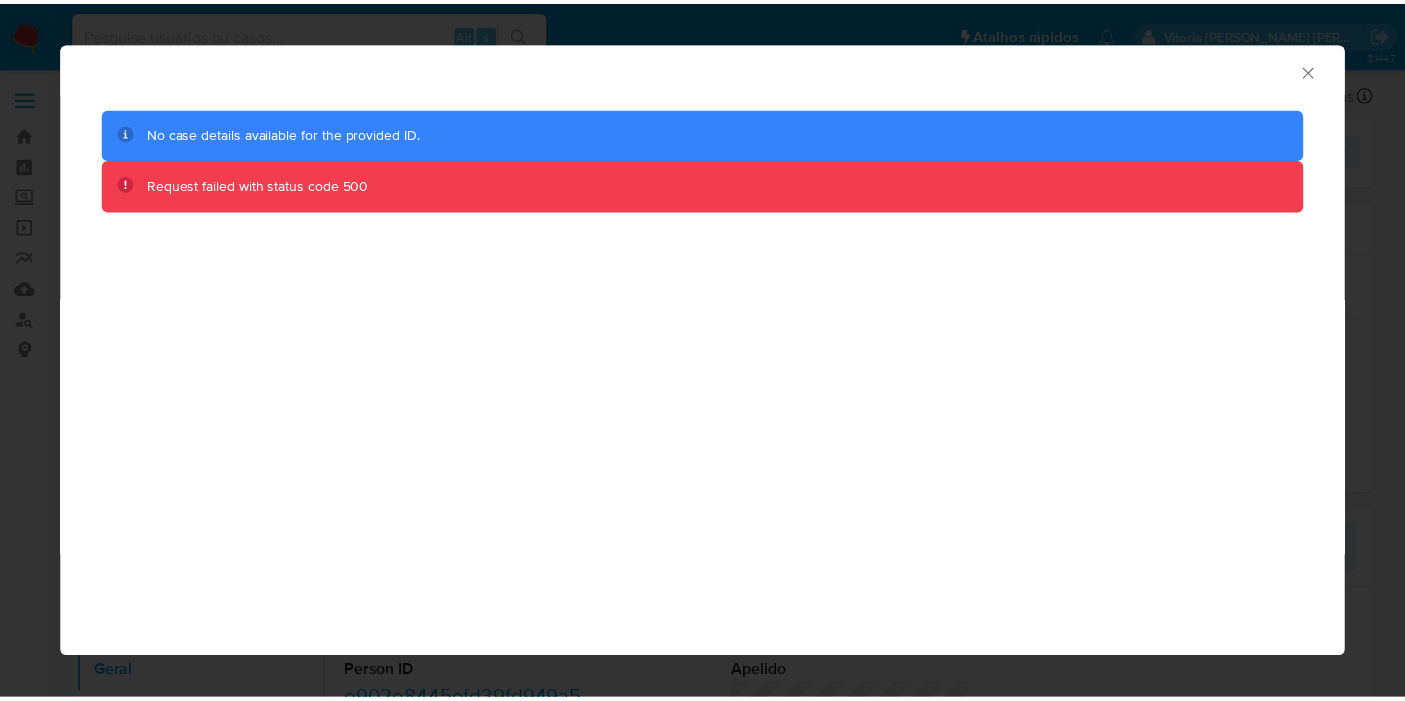 scroll, scrollTop: 0, scrollLeft: 0, axis: both 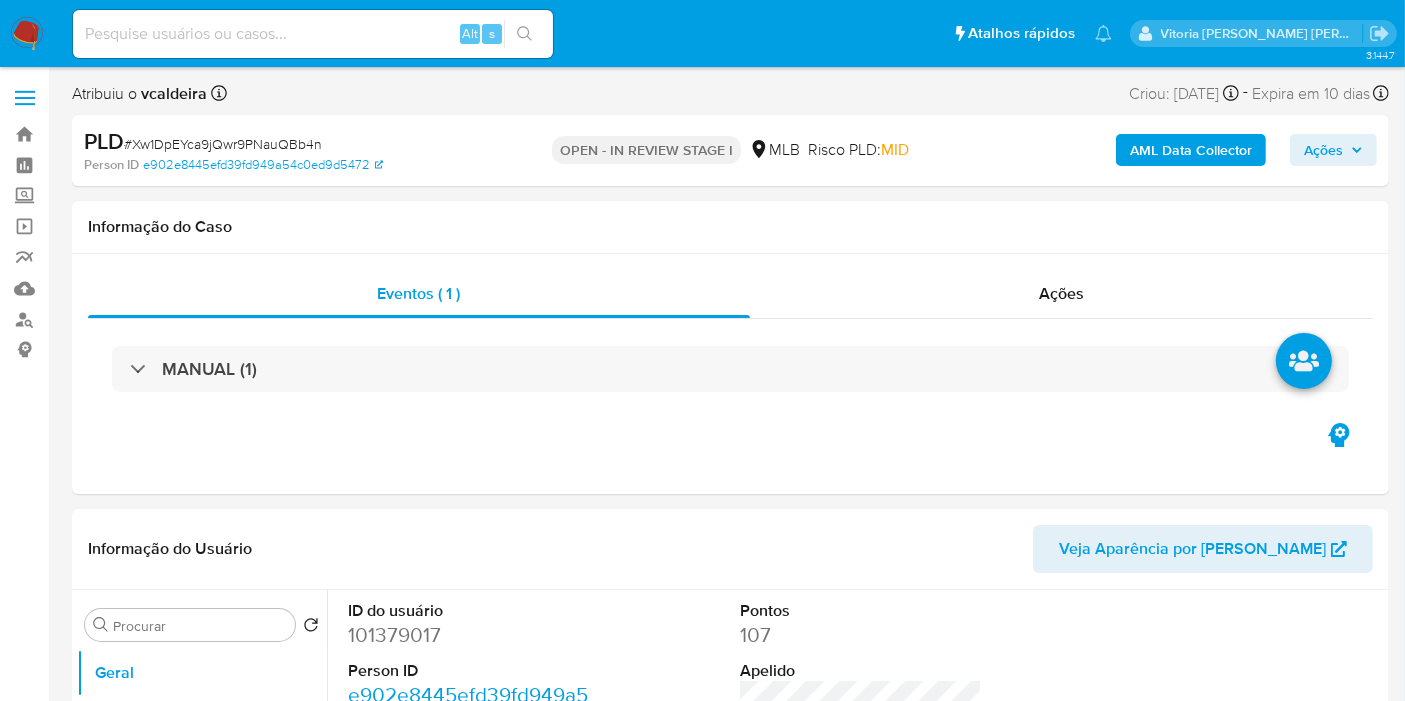 select on "10" 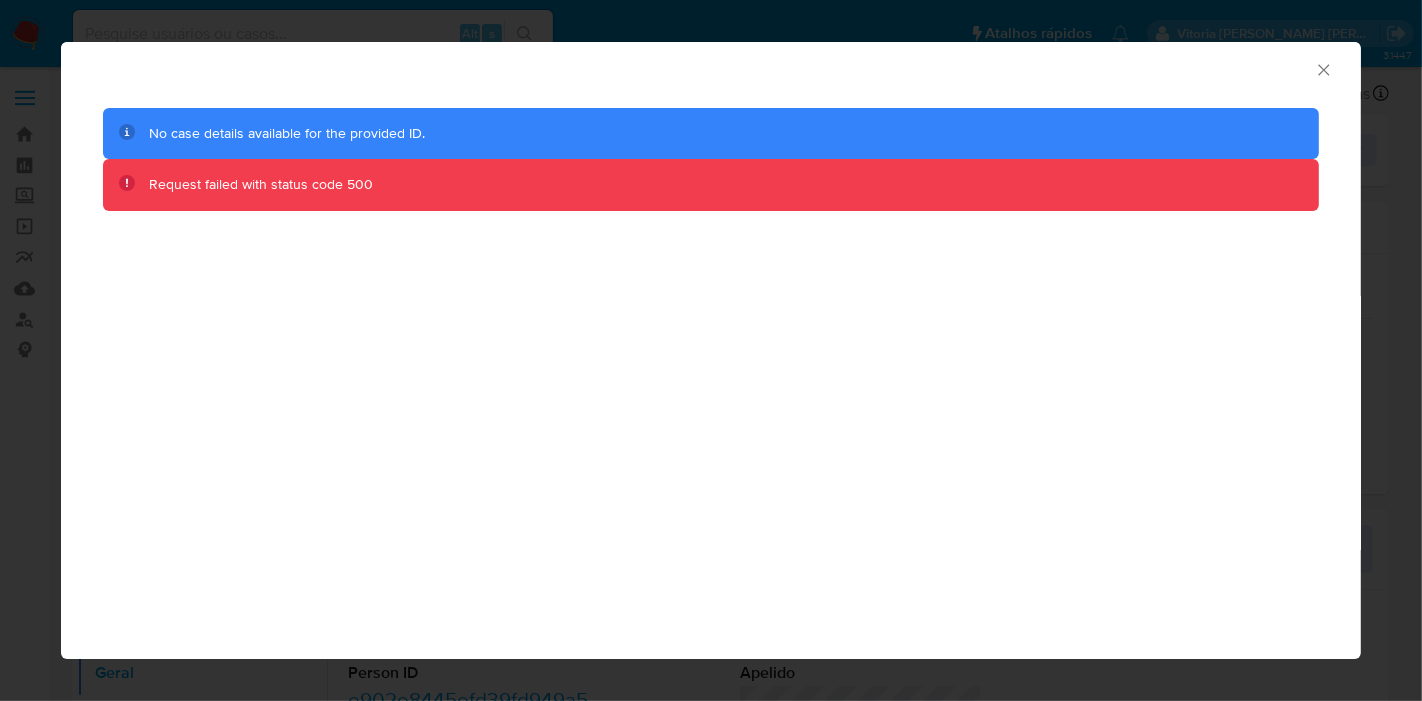 click 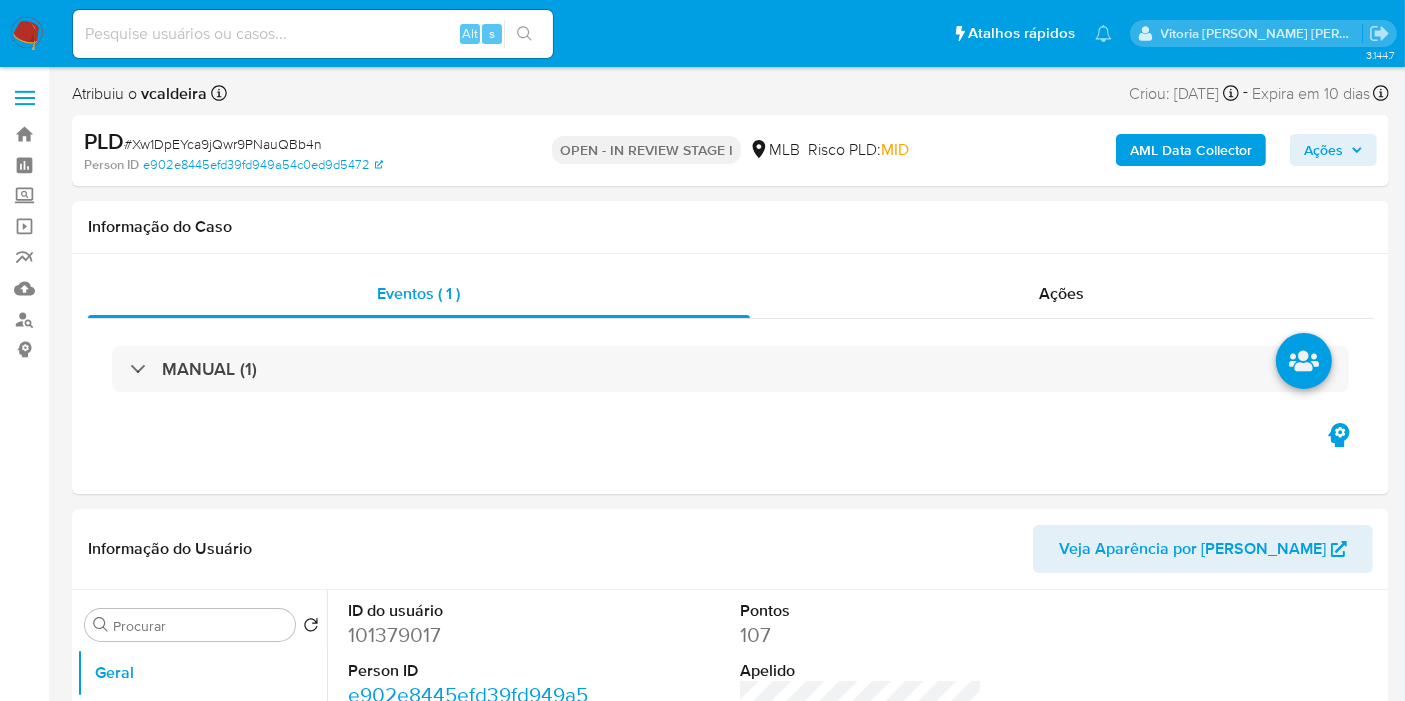 click on "AML Data Collector" at bounding box center [1191, 150] 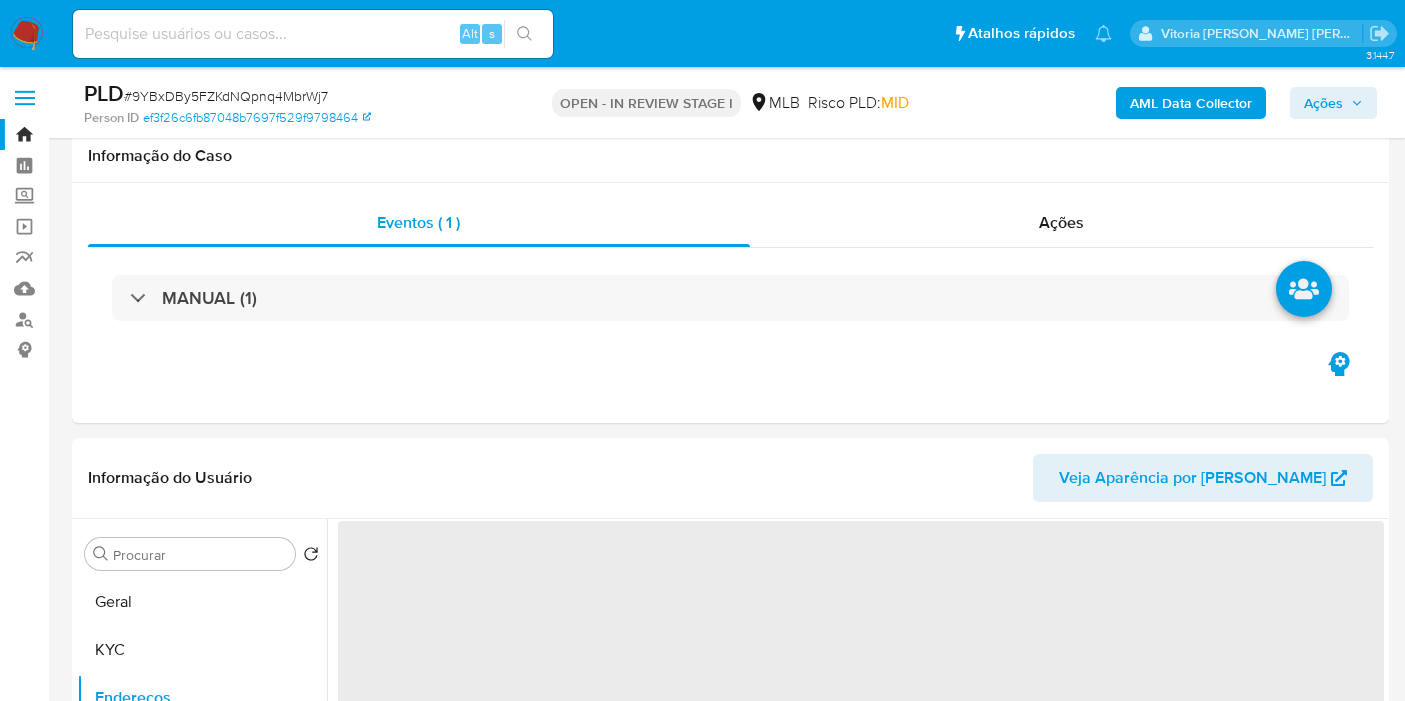 select on "10" 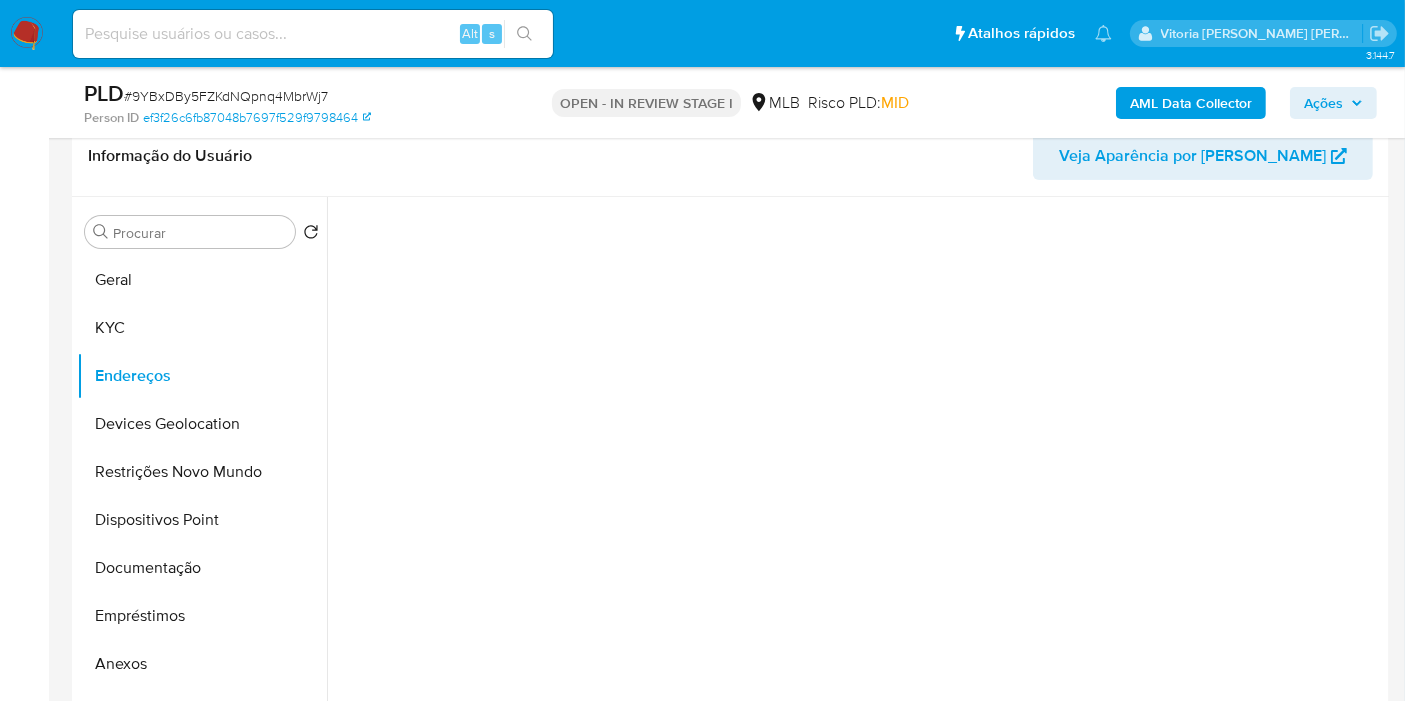 scroll, scrollTop: 273, scrollLeft: 0, axis: vertical 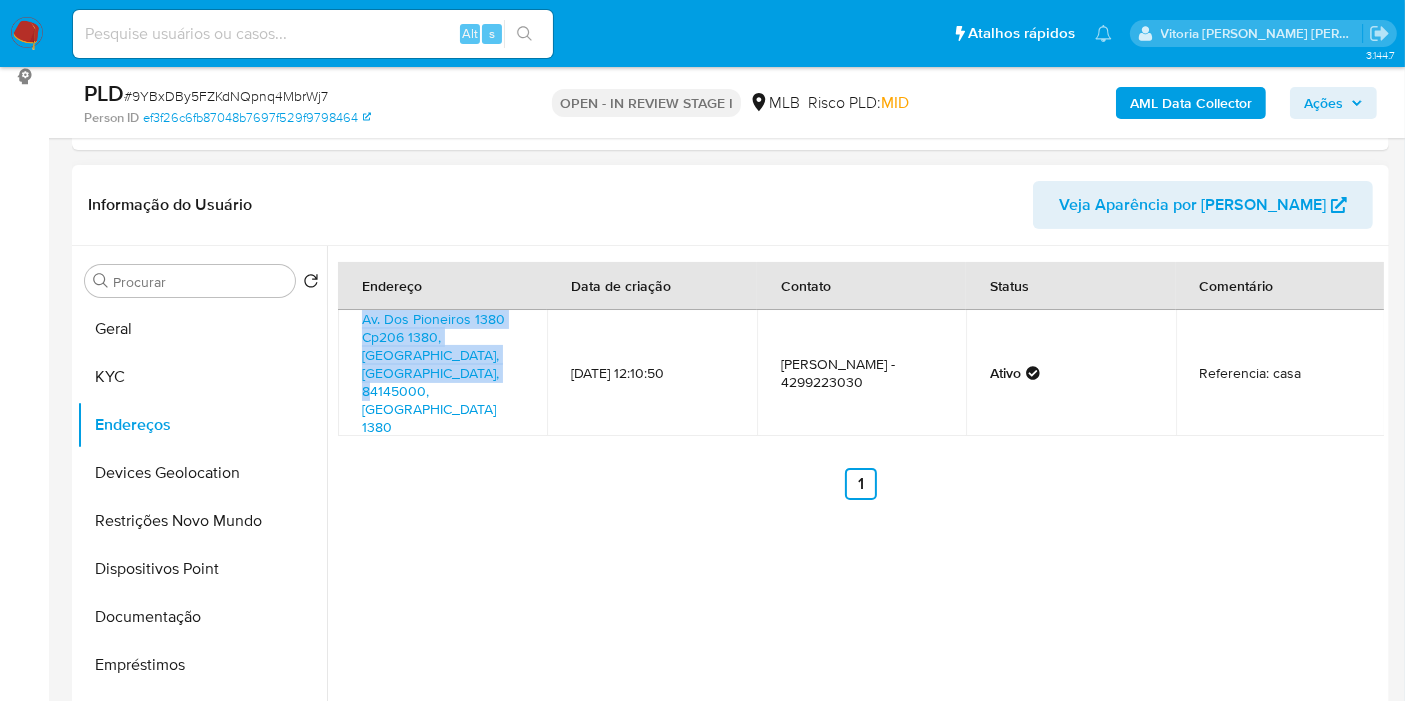 copy on "Av. Dos Pioneiros 1380 Cp206 1380, [GEOGRAPHIC_DATA], [GEOGRAPHIC_DATA], 84145000, [GEOGRAPHIC_DATA] 1380" 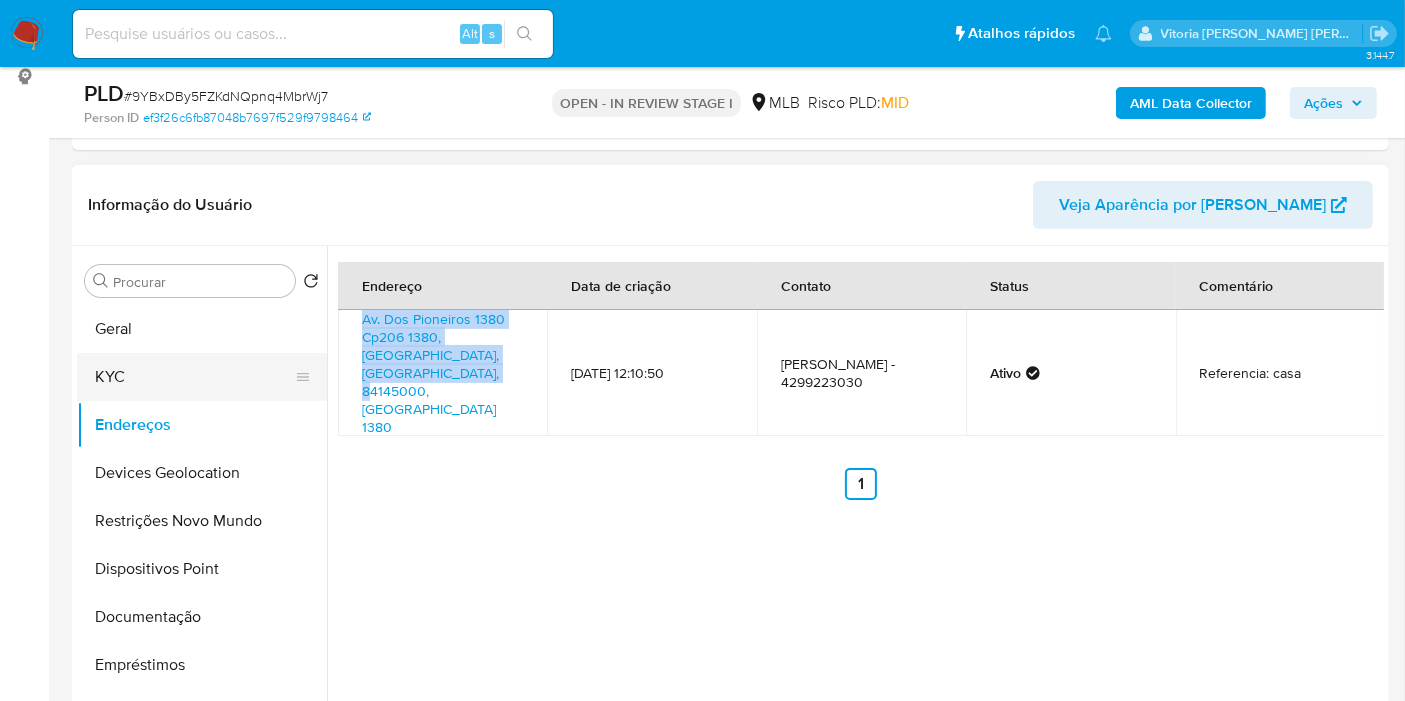 click on "KYC" at bounding box center [194, 377] 